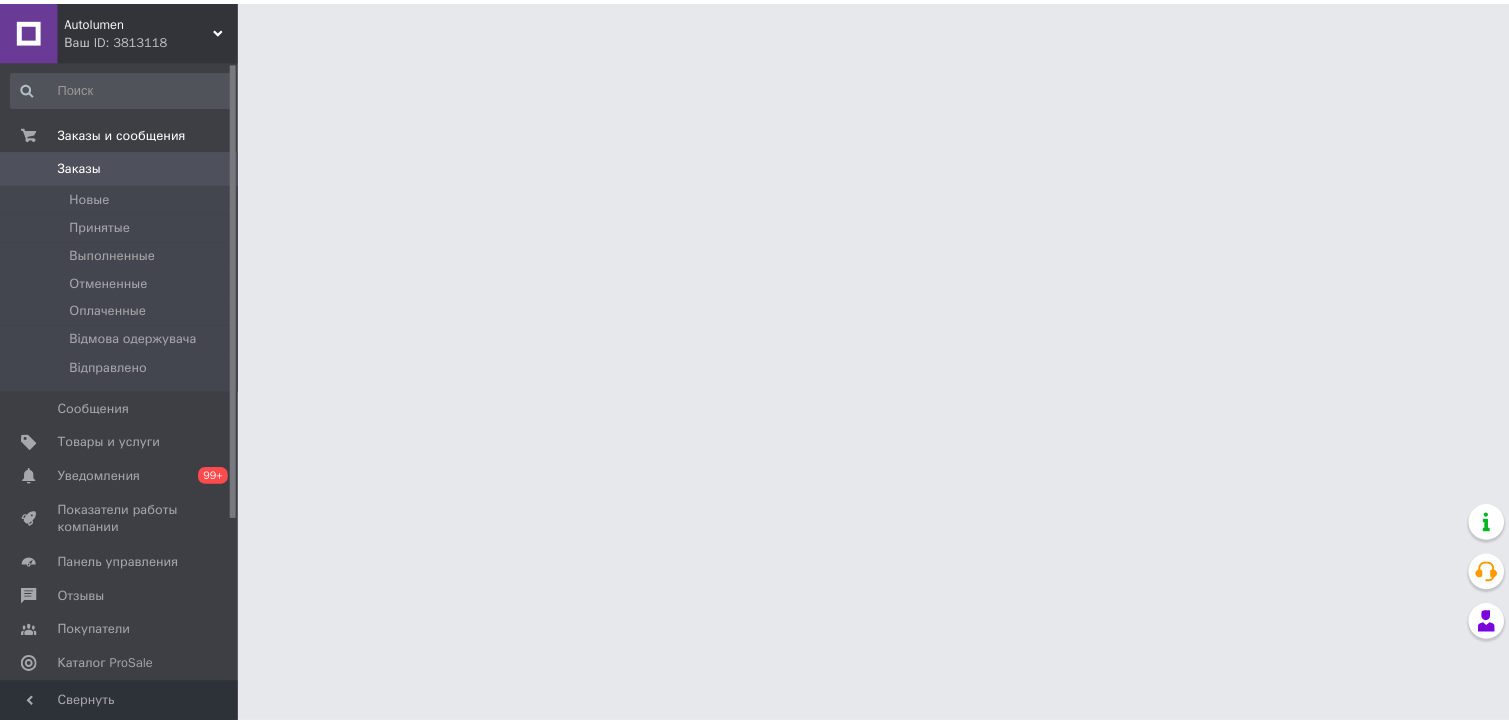 scroll, scrollTop: 0, scrollLeft: 0, axis: both 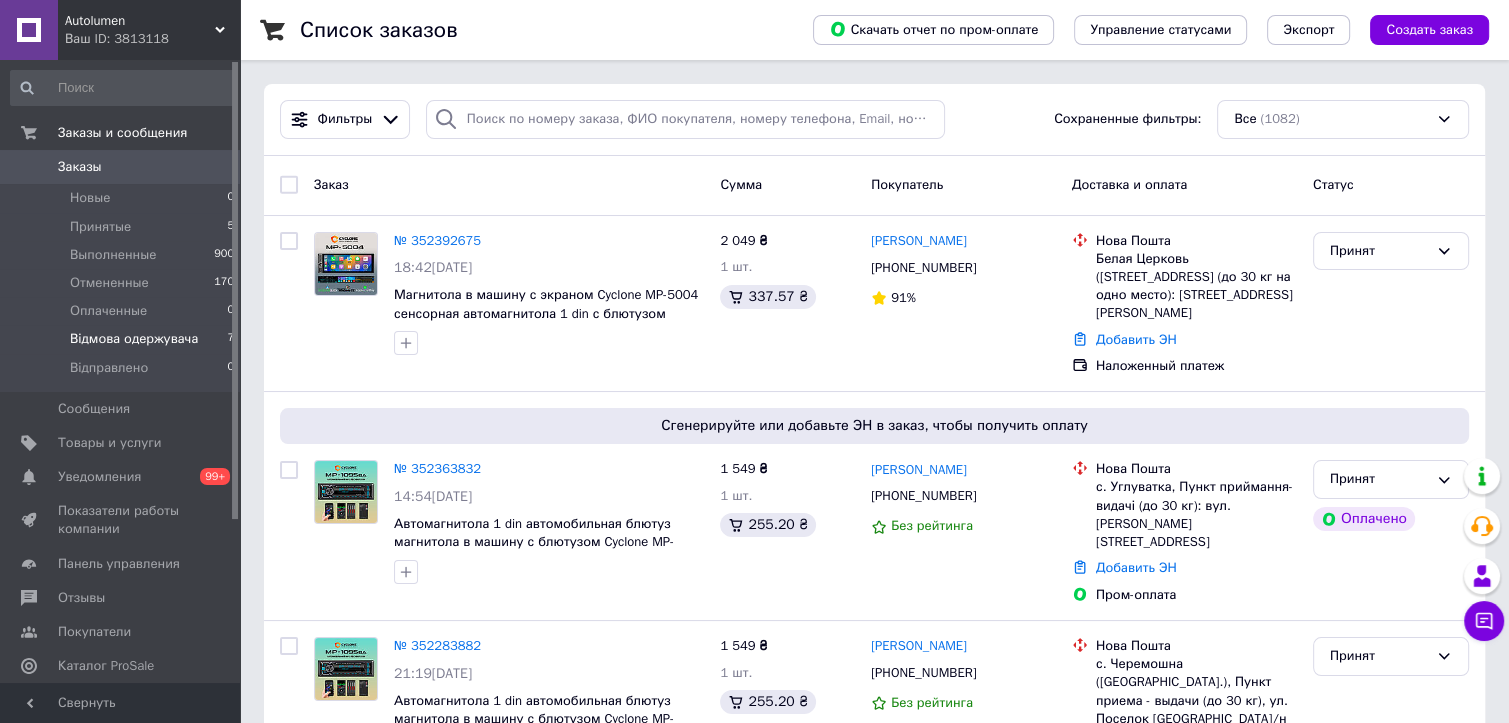 click on "Відмова одержувача" at bounding box center (134, 339) 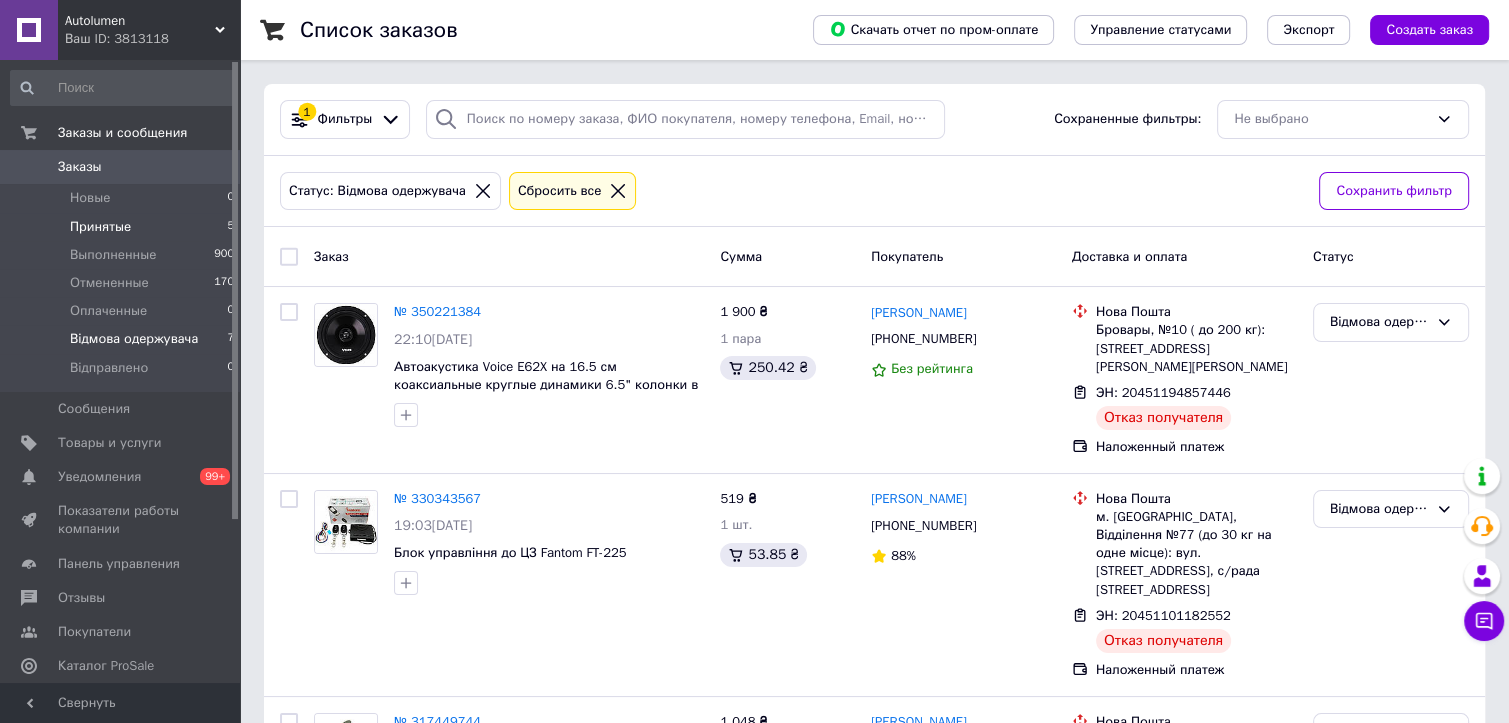 click on "Принятые 5" at bounding box center (123, 227) 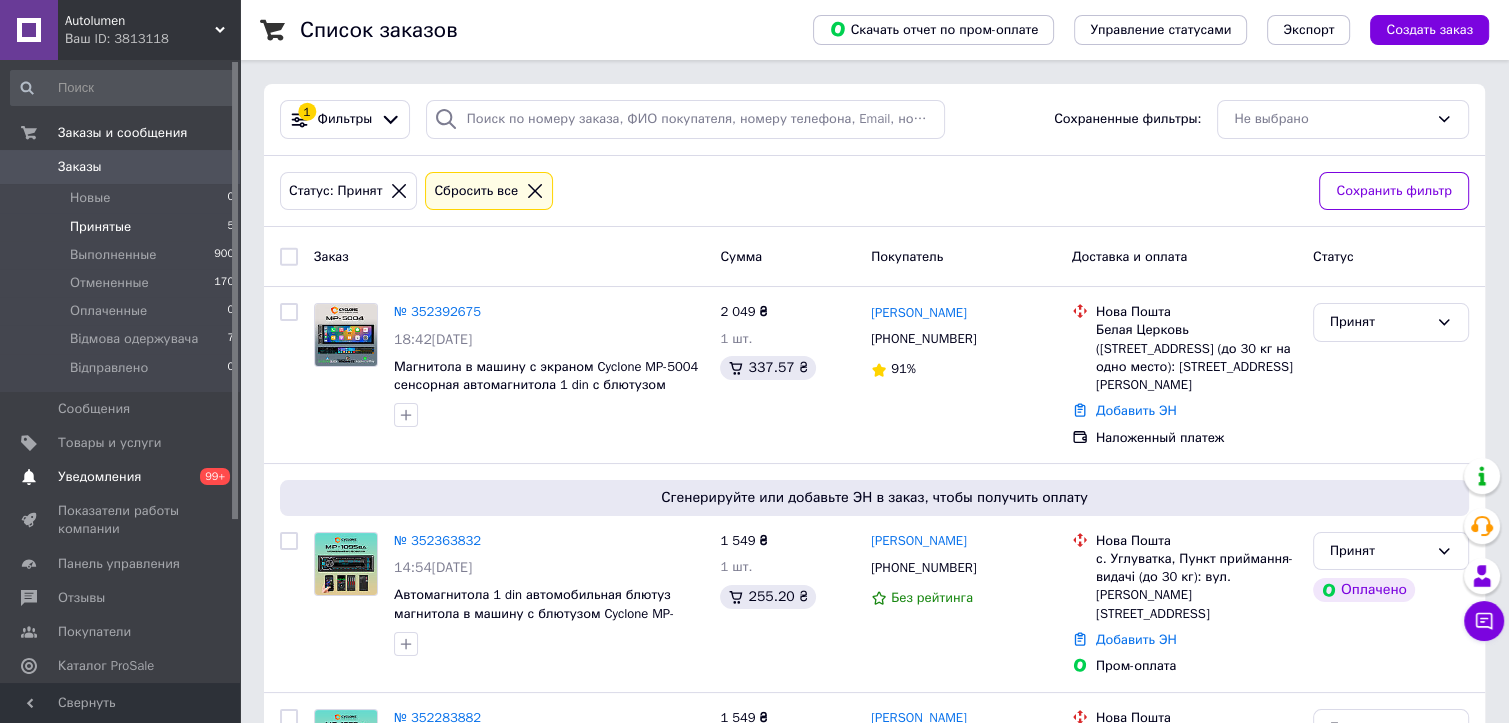 click on "Уведомления" at bounding box center [99, 477] 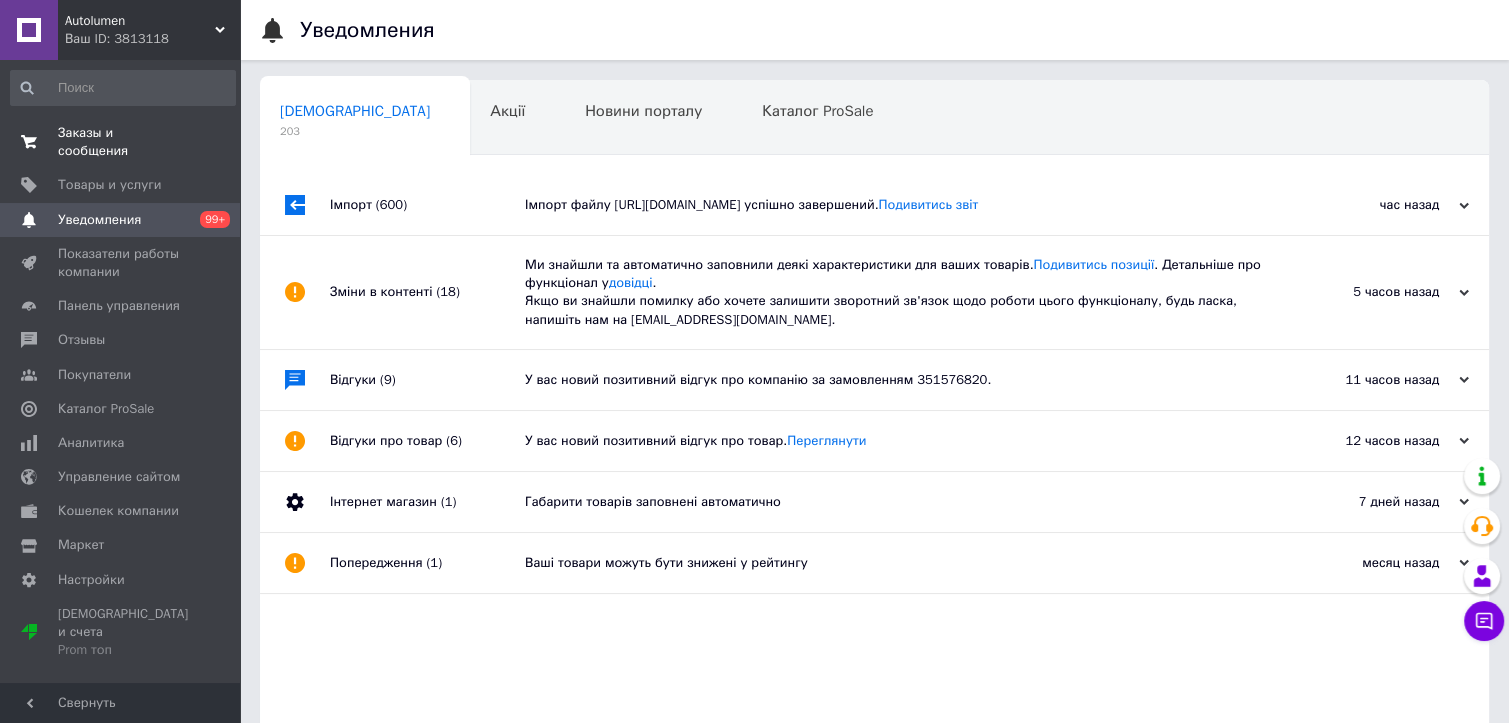click on "Заказы и сообщения" at bounding box center (121, 142) 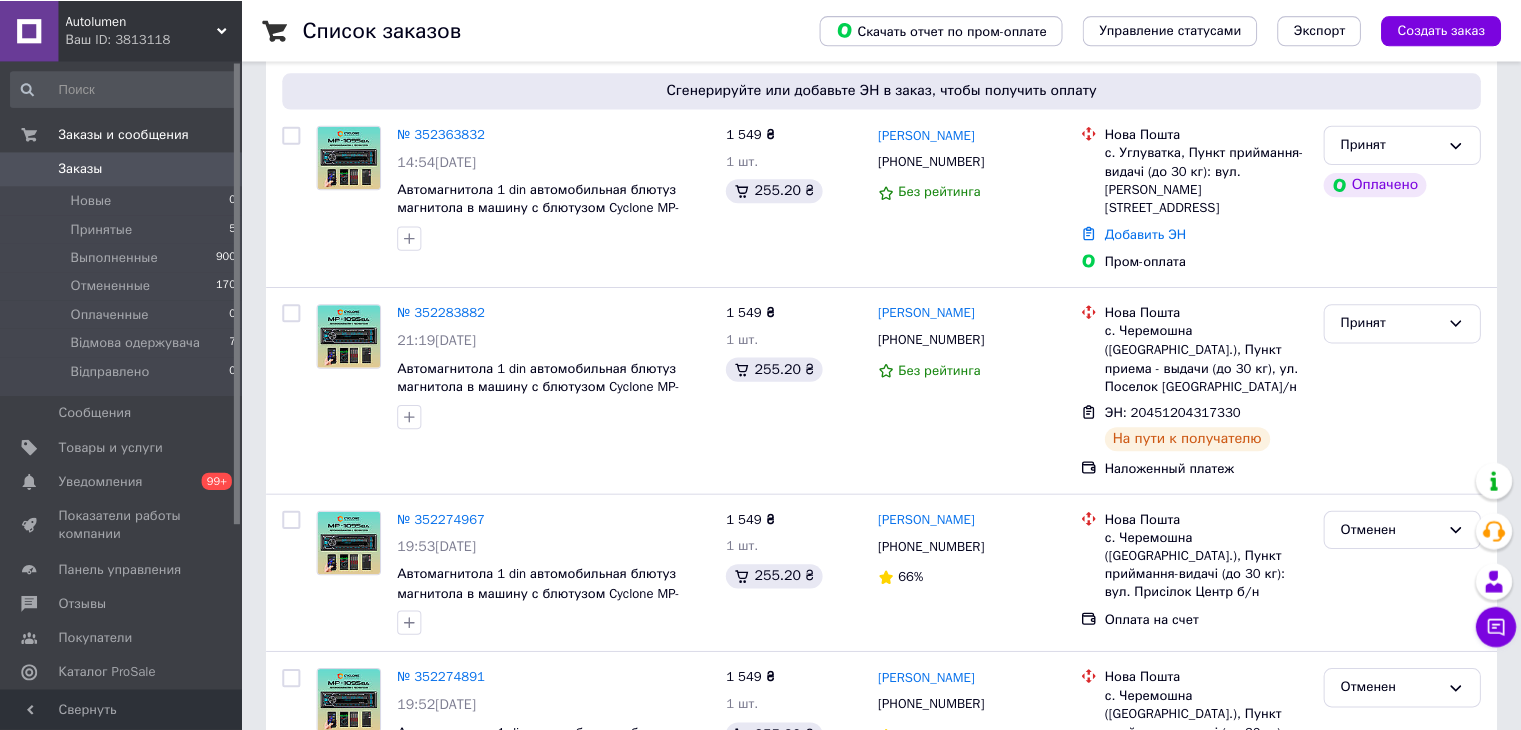 scroll, scrollTop: 0, scrollLeft: 0, axis: both 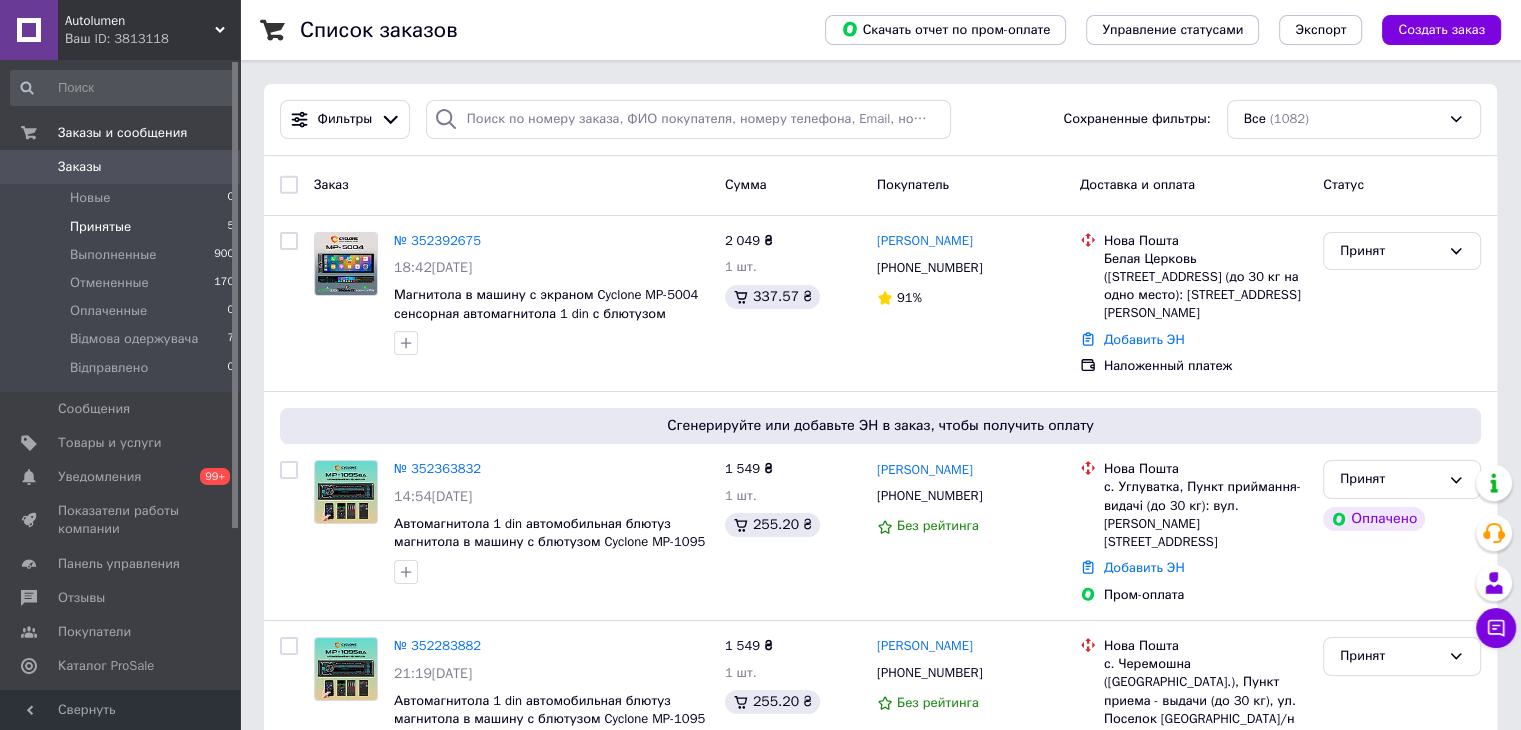 click on "Принятые 5" at bounding box center (123, 227) 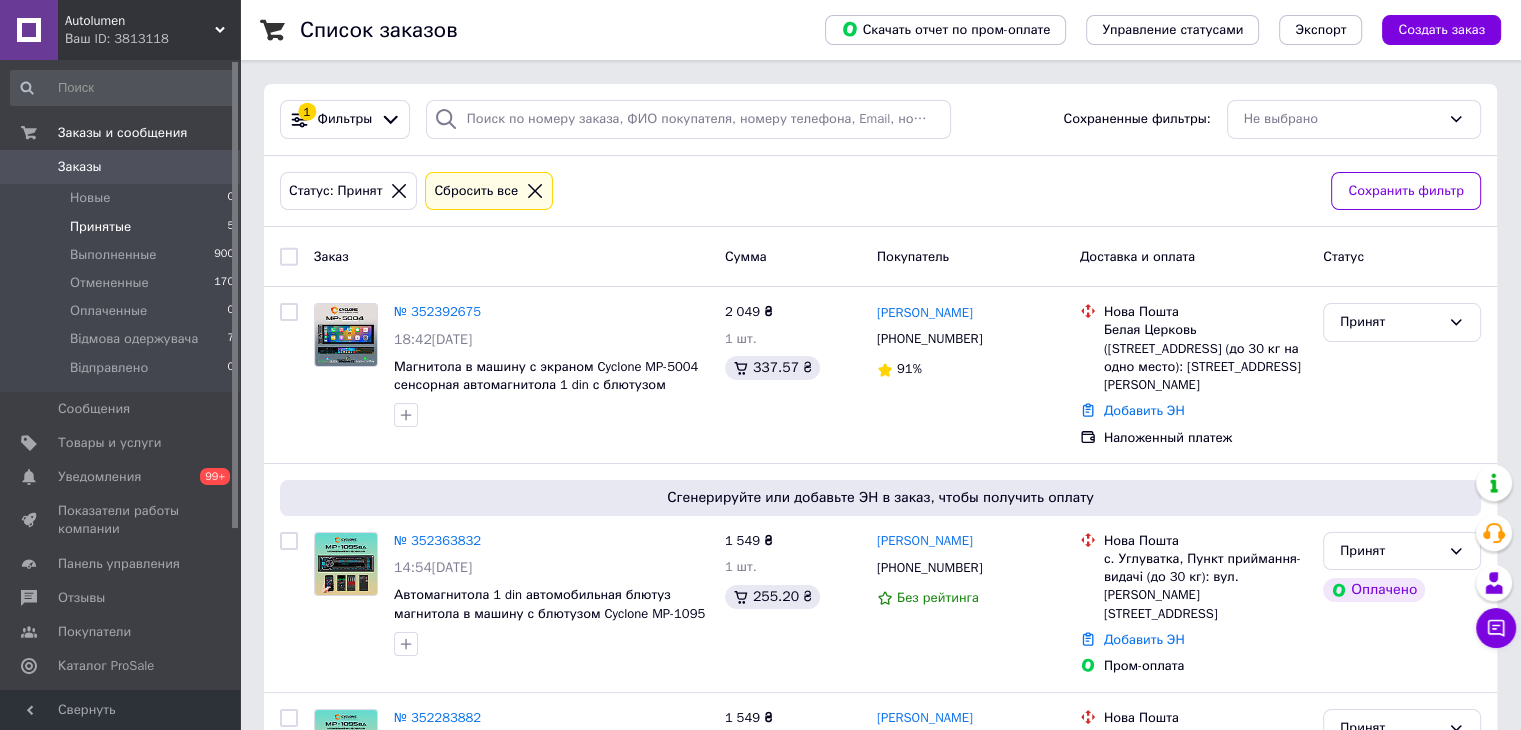 click on "Принятые 5" at bounding box center (123, 227) 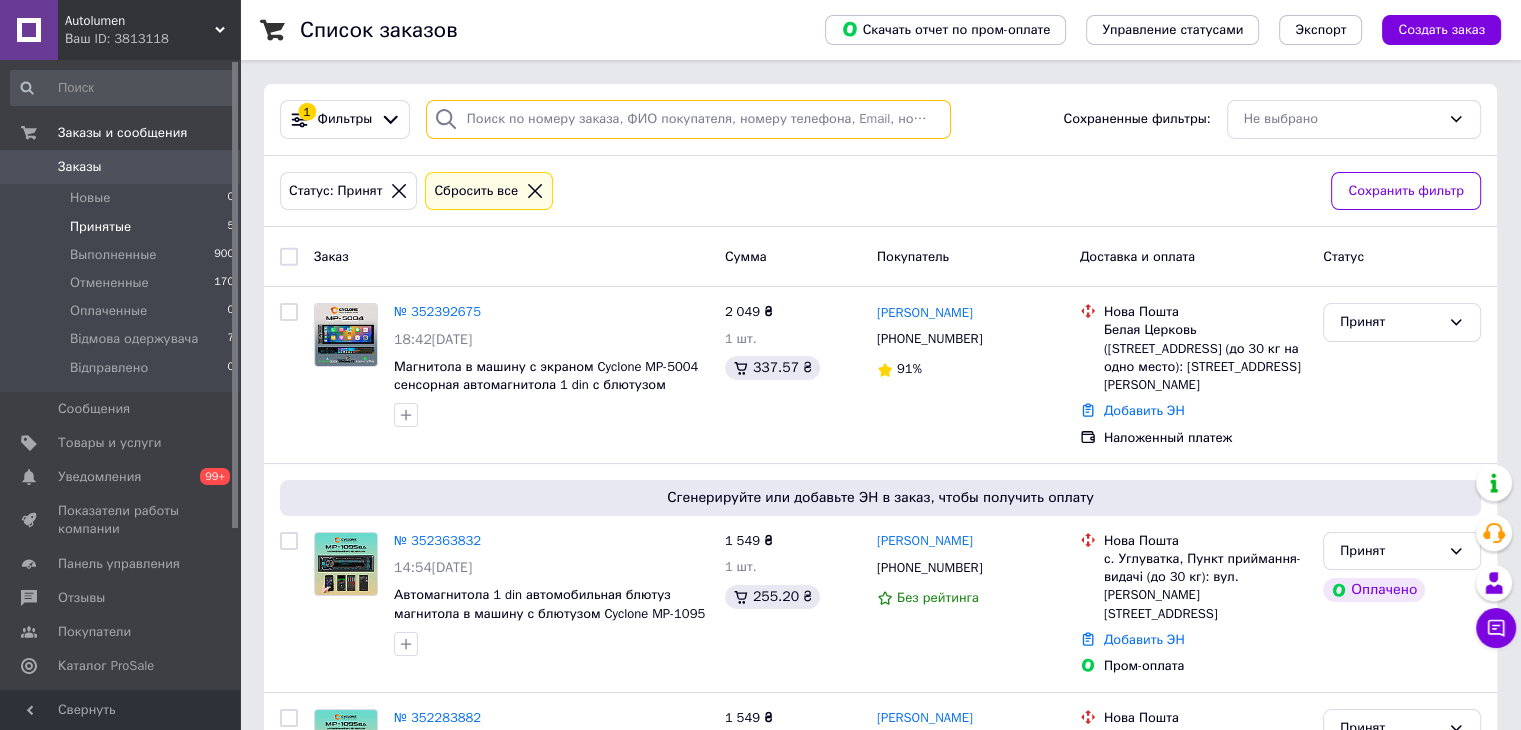 click at bounding box center [688, 119] 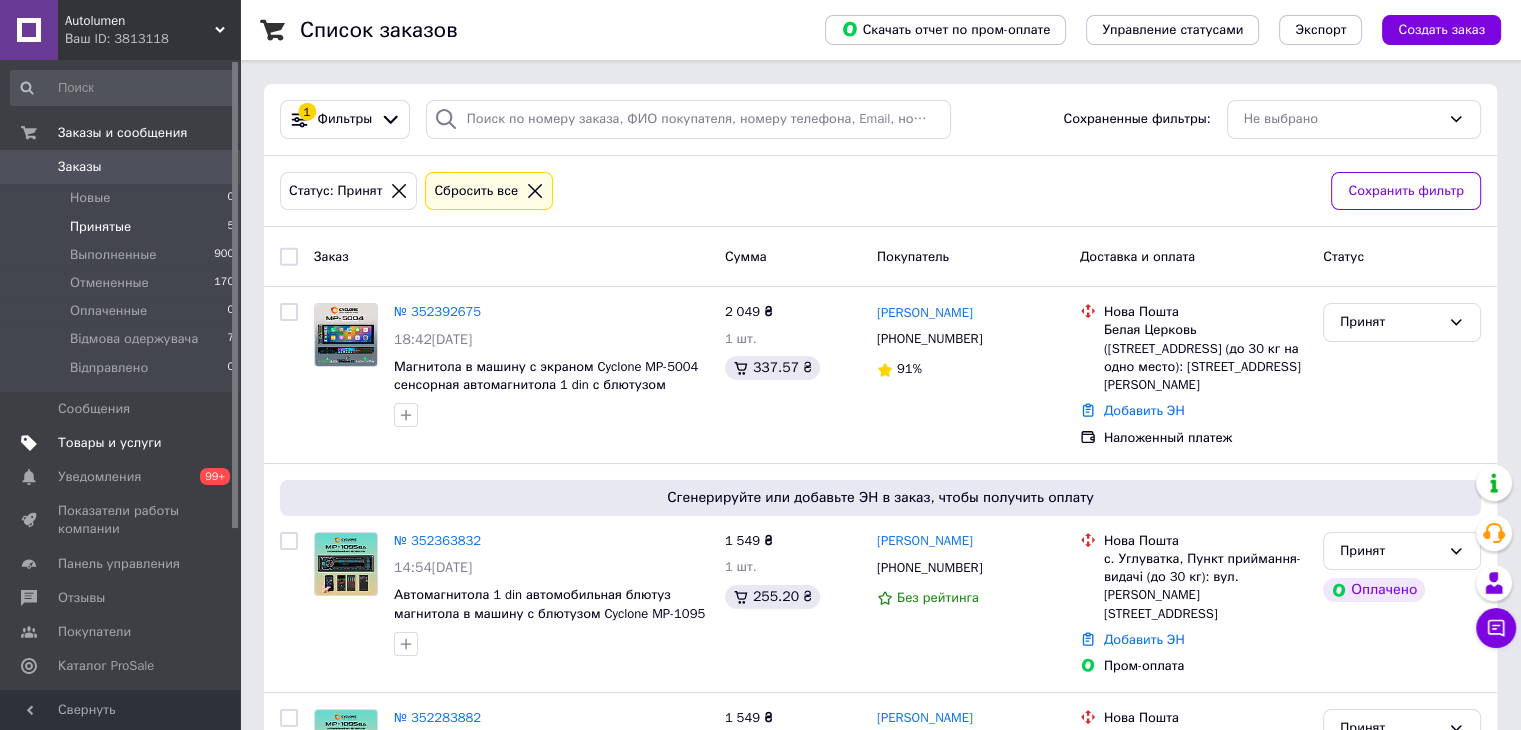 click on "Товары и услуги" at bounding box center (110, 443) 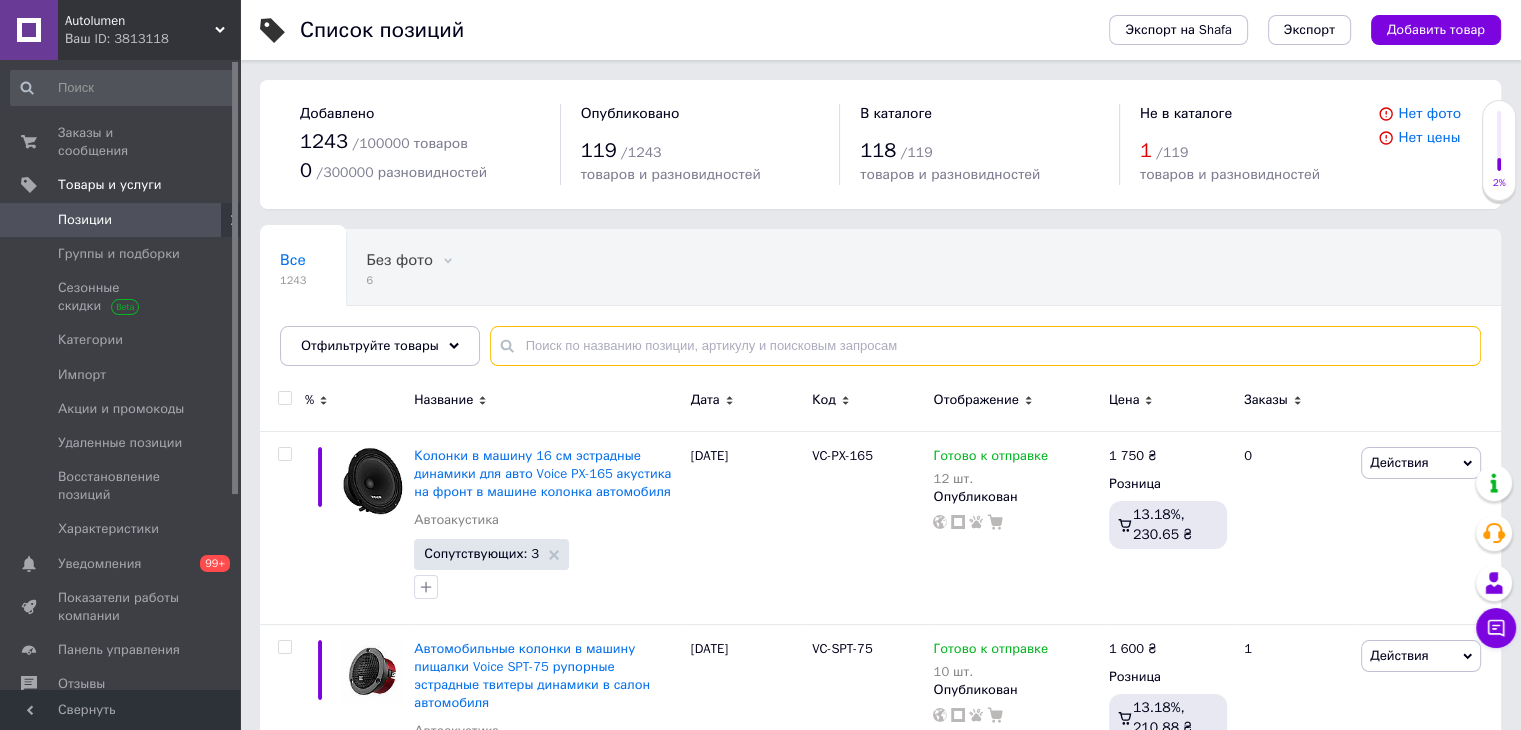 click at bounding box center [985, 346] 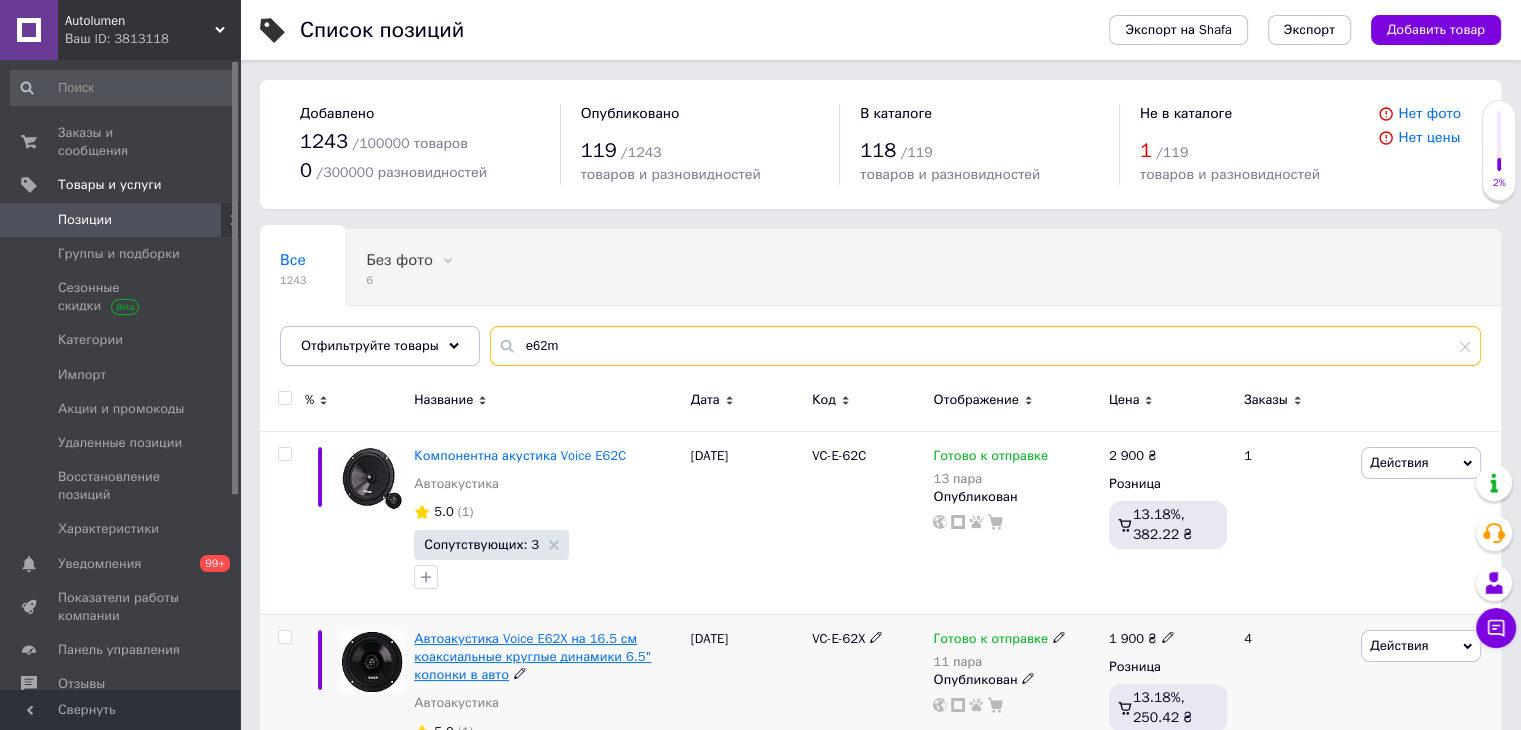 type on "e62m" 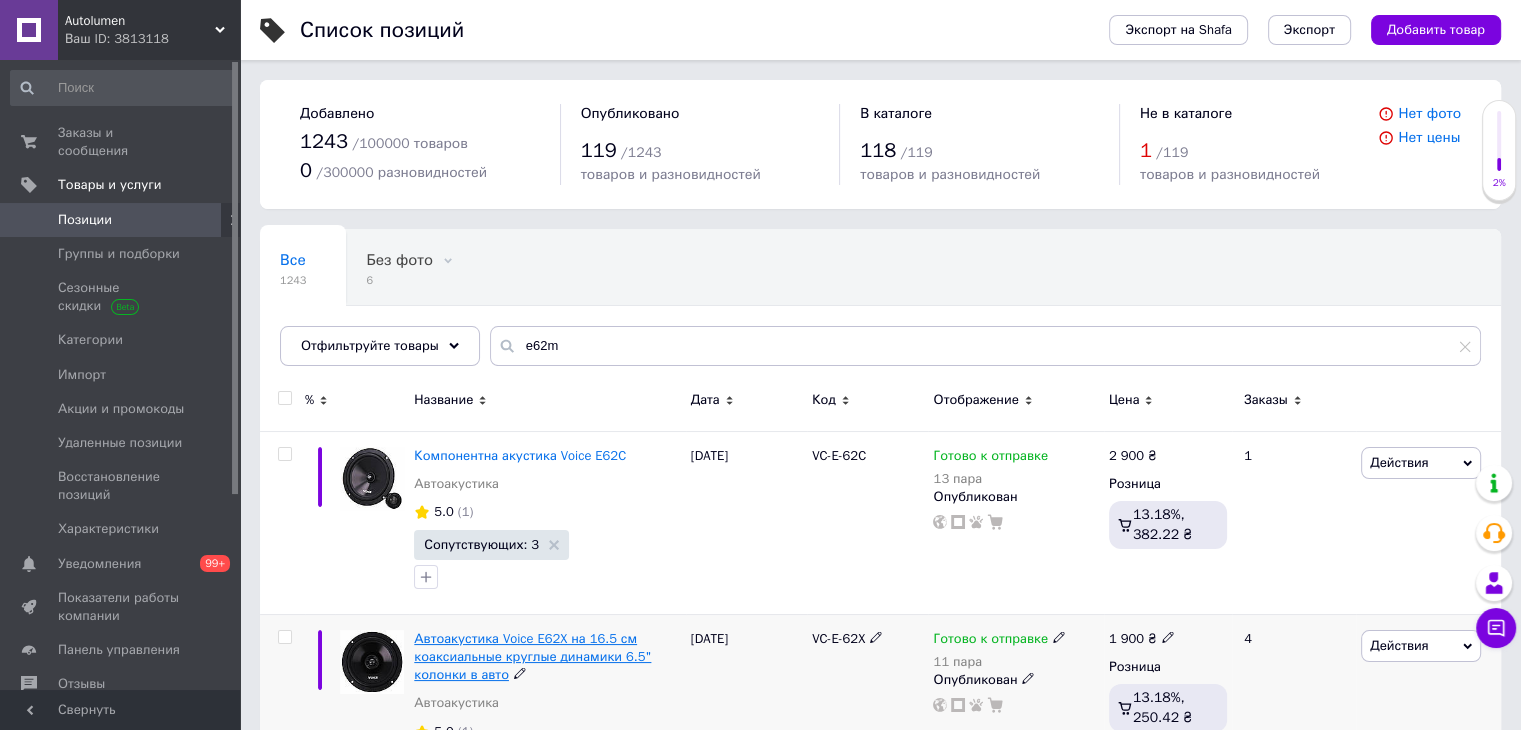 click on "Автоакустика Voice E62X на 16.5 см коаксиальные круглые динамики 6.5" колонки в авто" at bounding box center (532, 656) 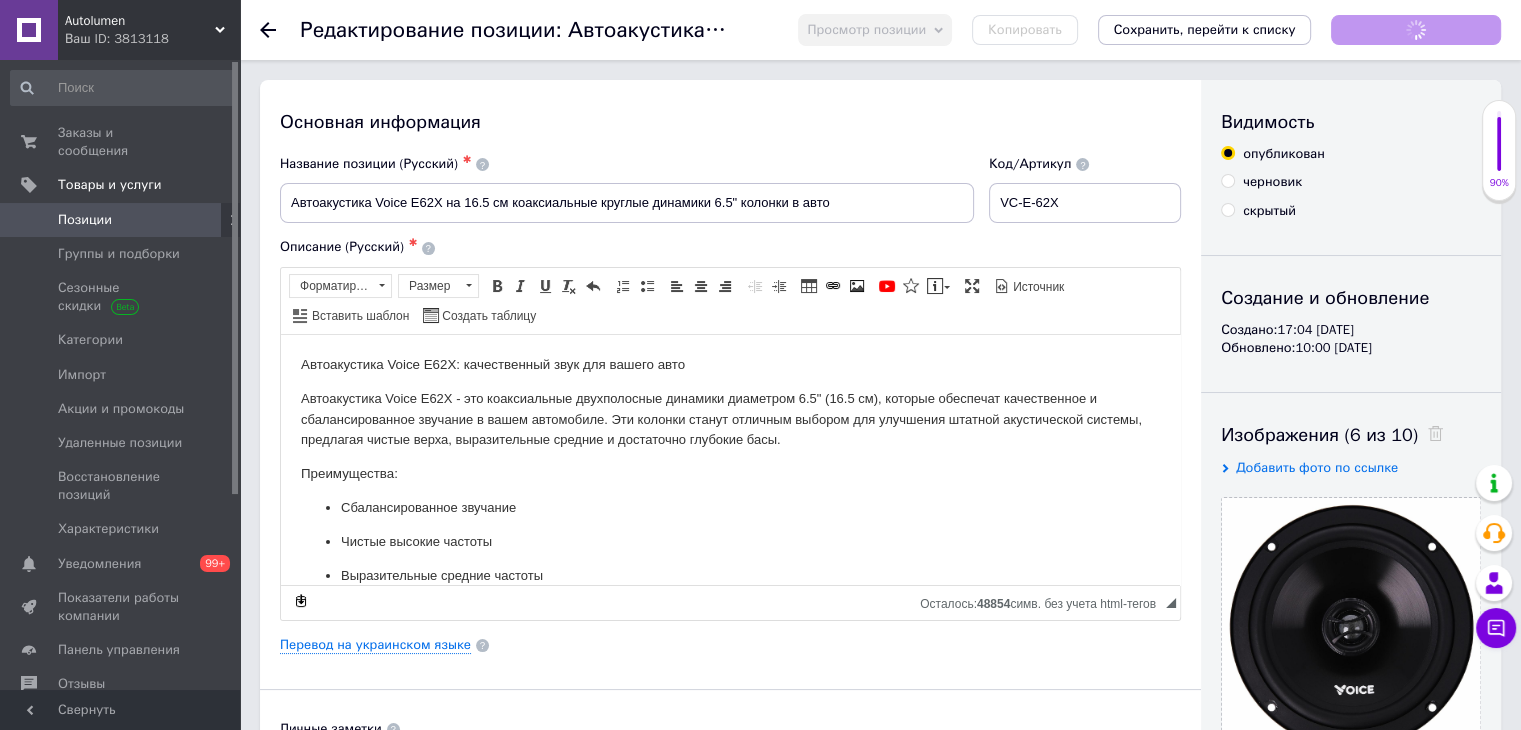 scroll, scrollTop: 0, scrollLeft: 0, axis: both 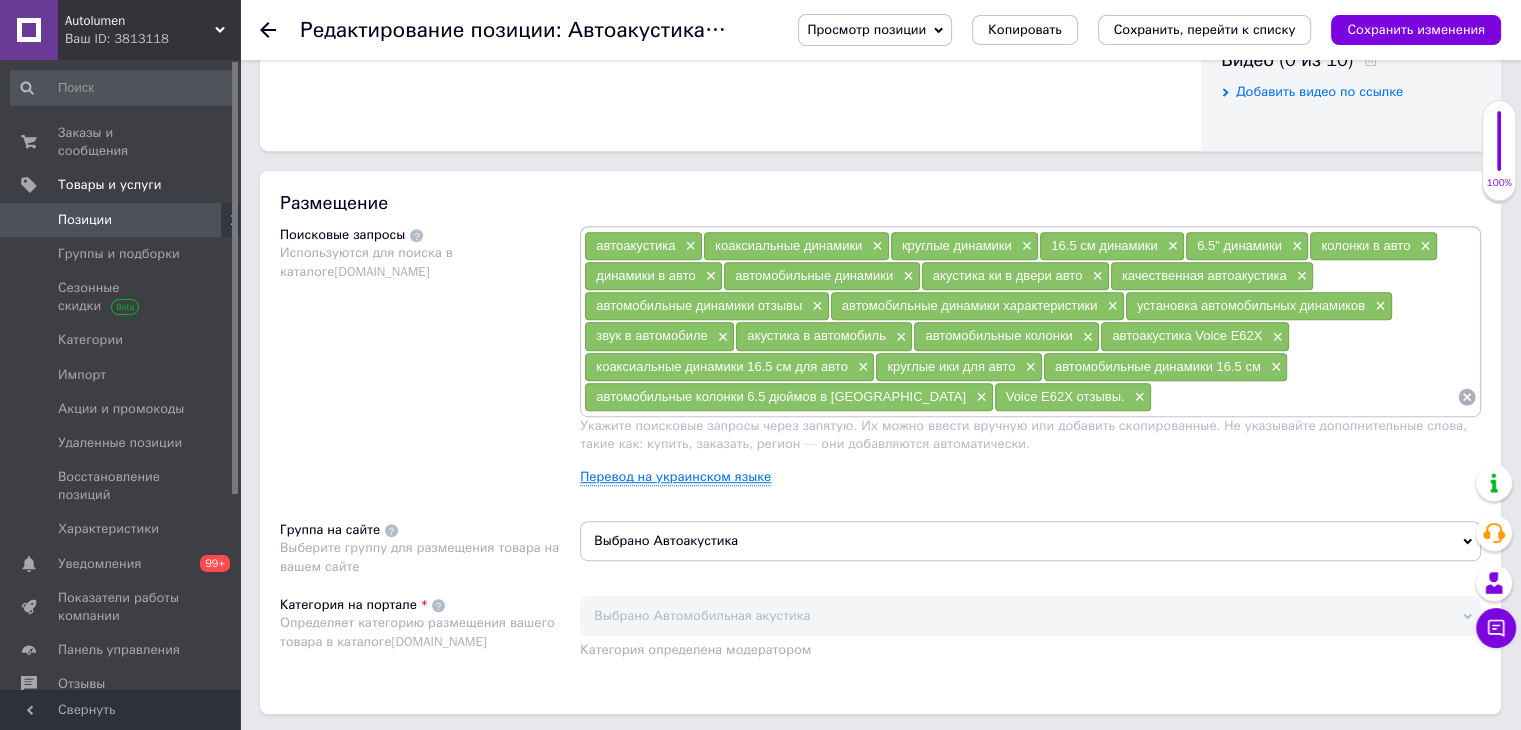 click on "Перевод на украинском языке" at bounding box center [675, 477] 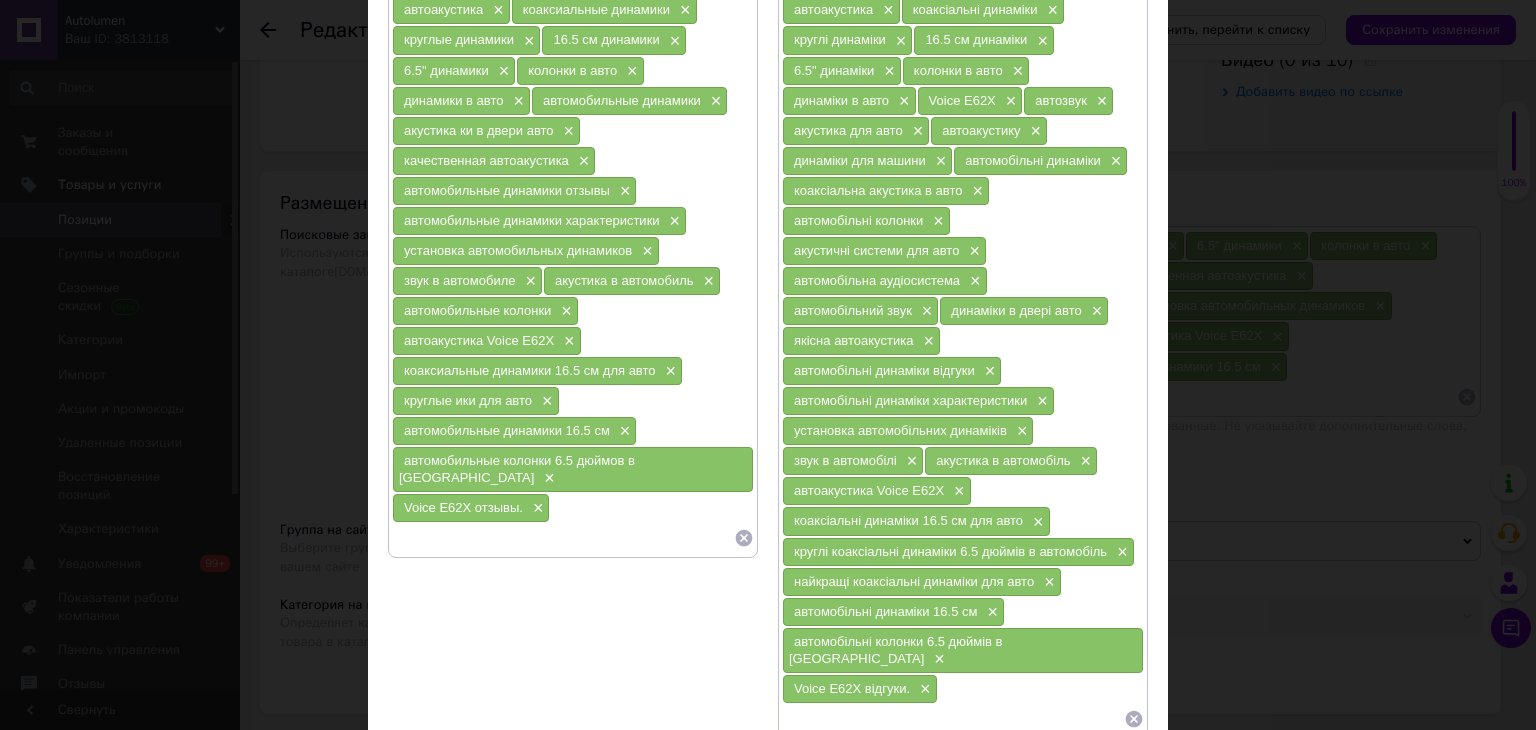 scroll, scrollTop: 210, scrollLeft: 0, axis: vertical 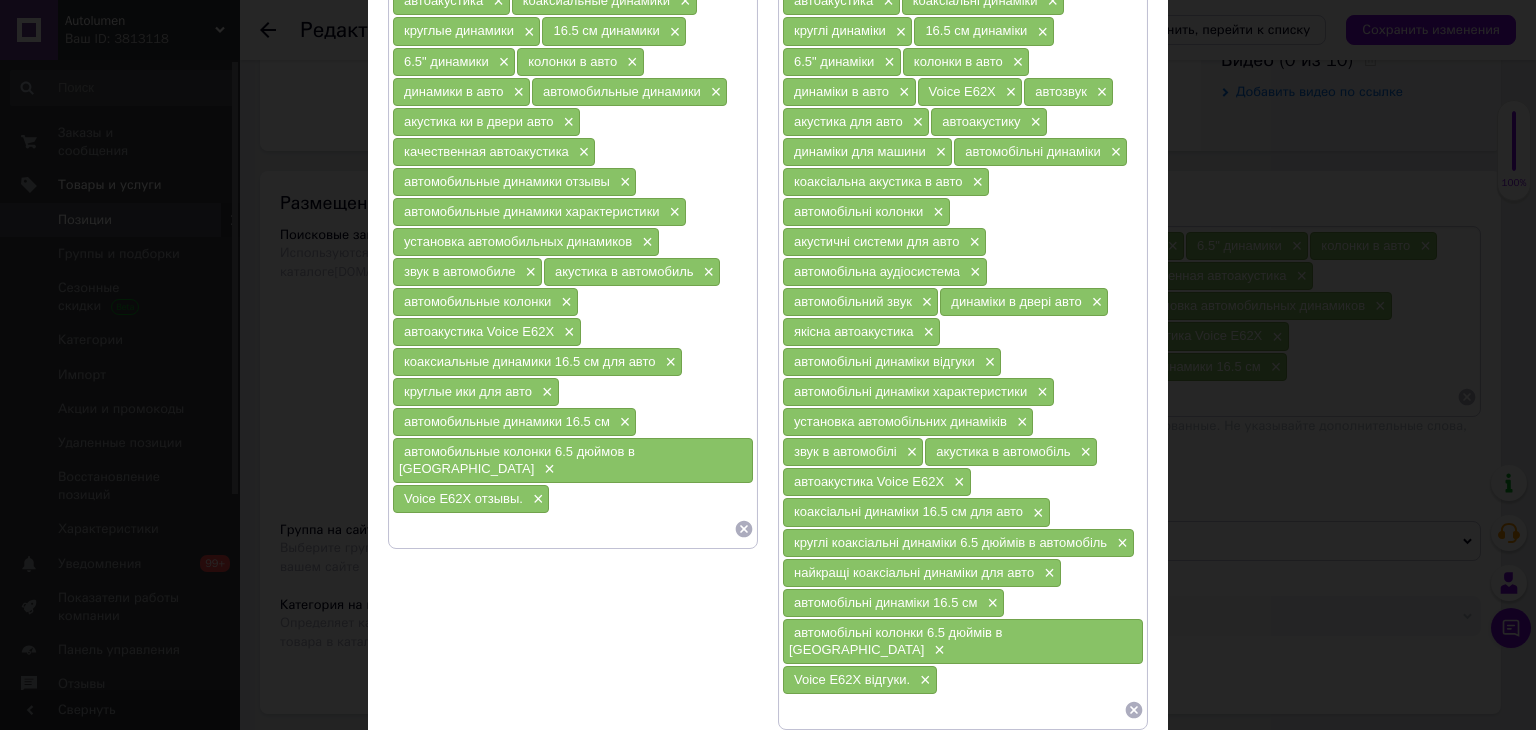 click at bounding box center [563, 529] 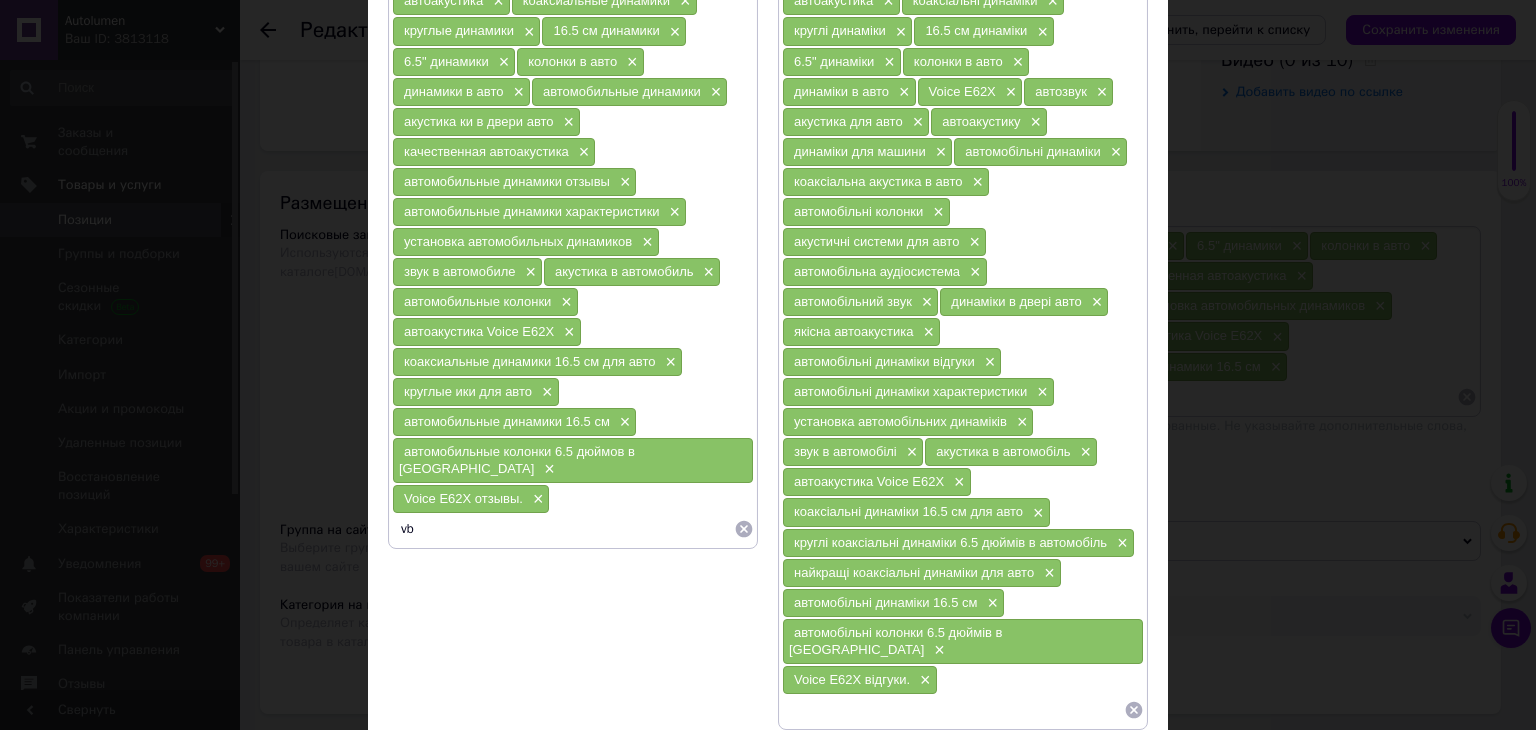 type on "vbl" 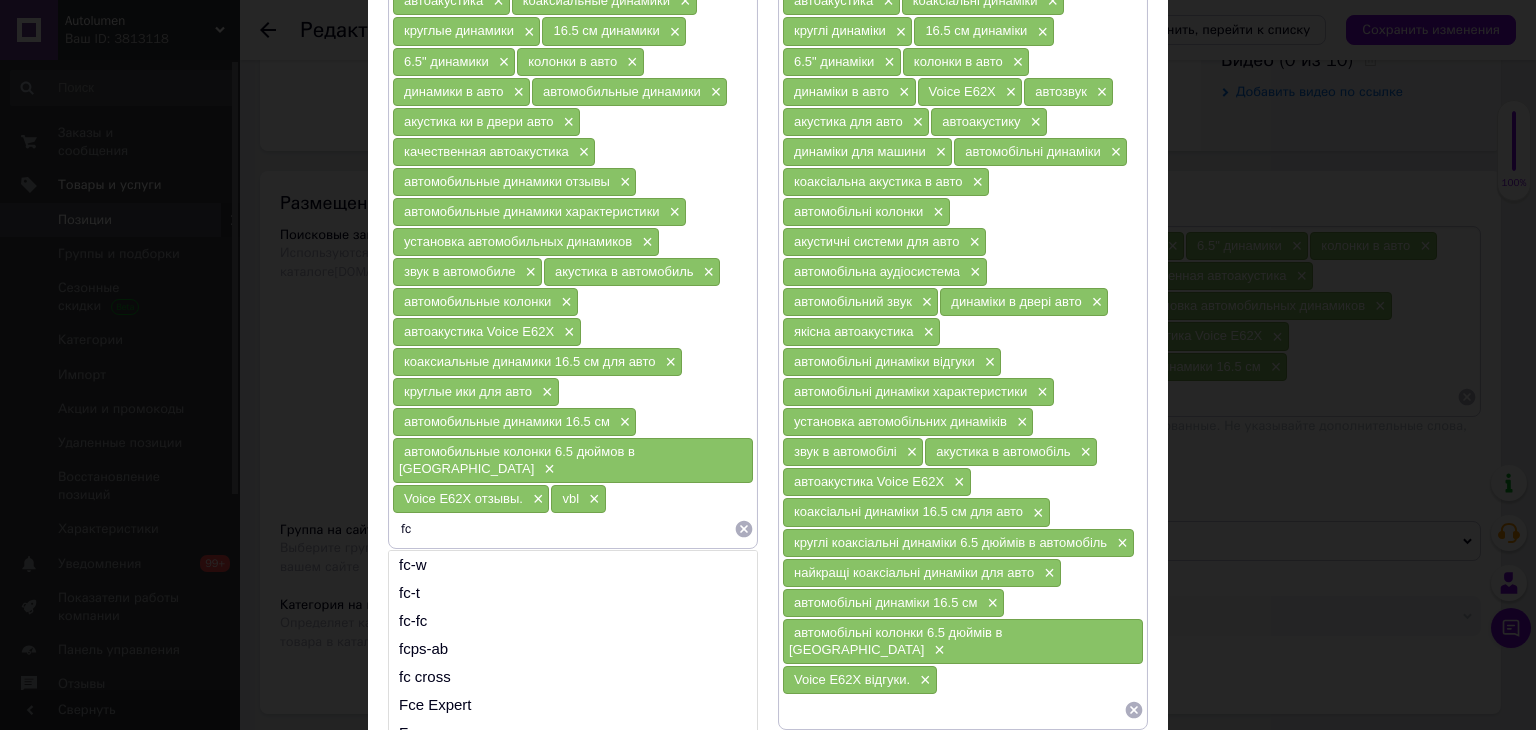 click on "fc" at bounding box center (563, 529) 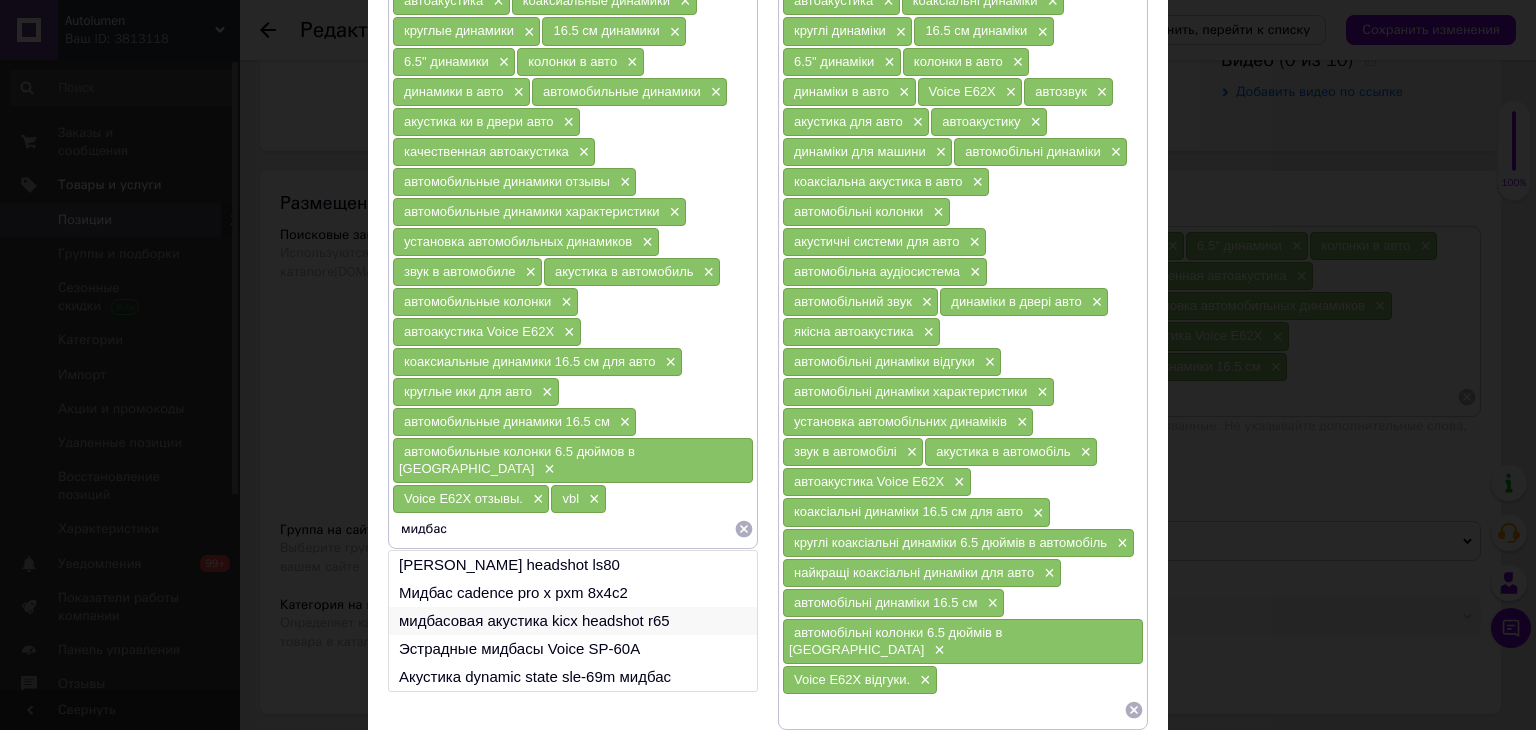 type on "мидбас" 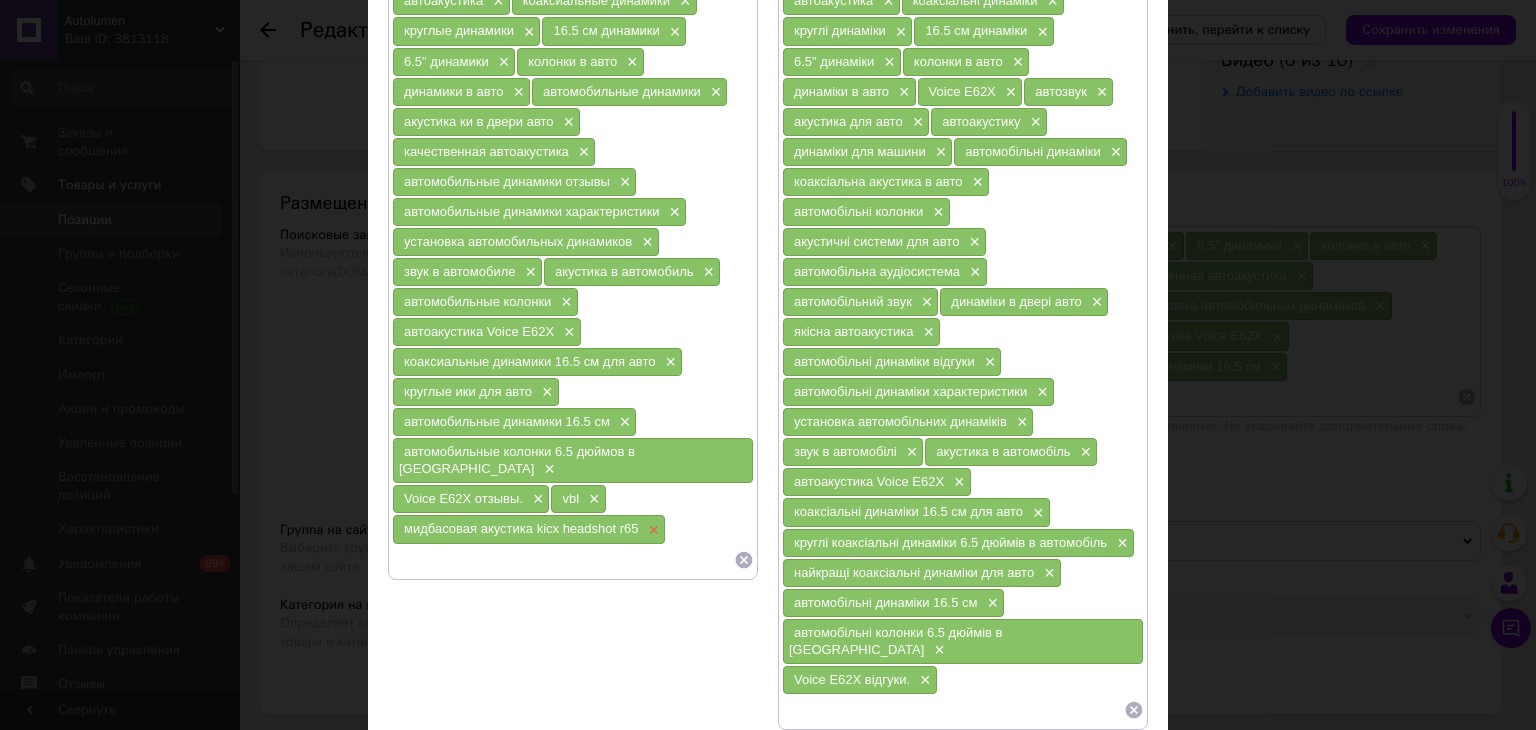 click on "×" at bounding box center (652, 530) 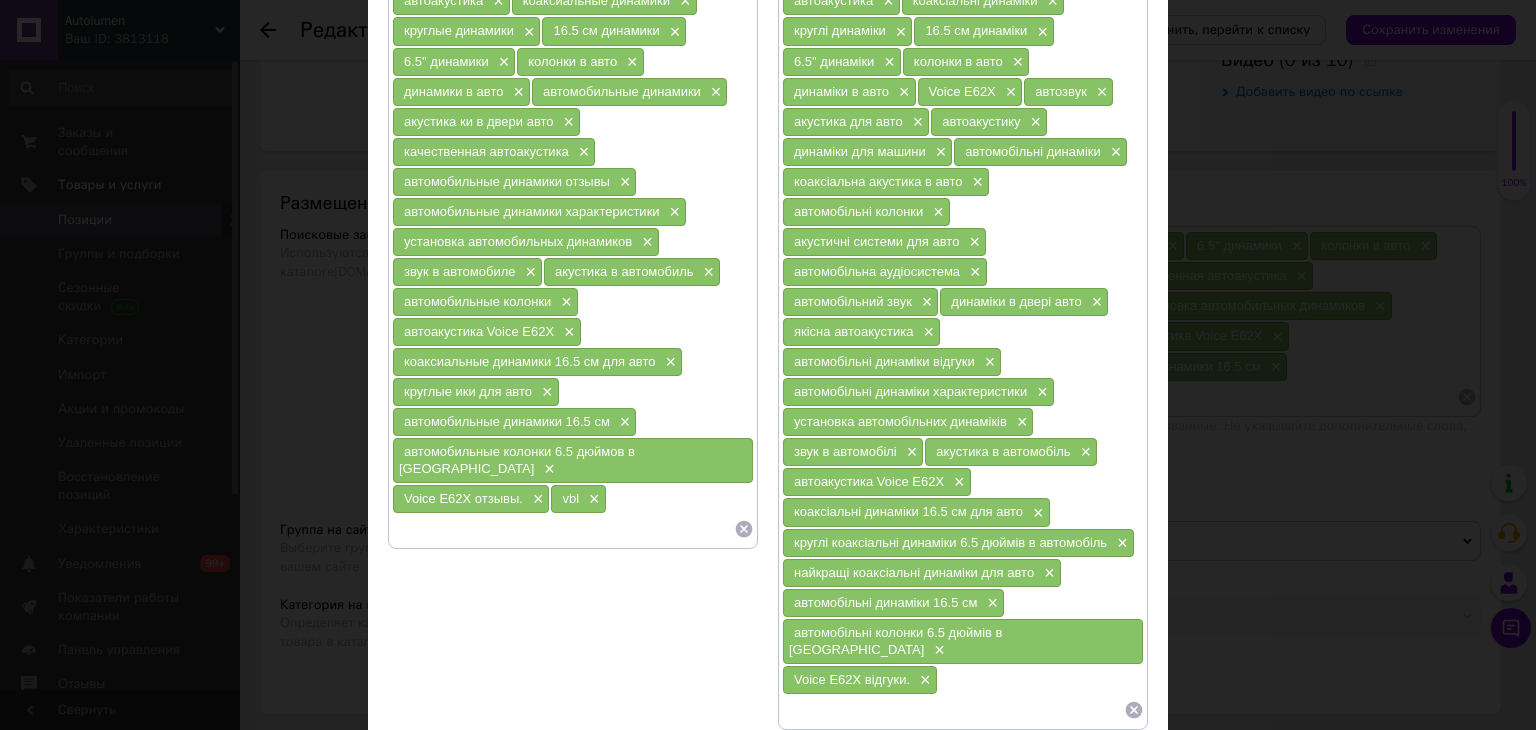 click at bounding box center (563, 529) 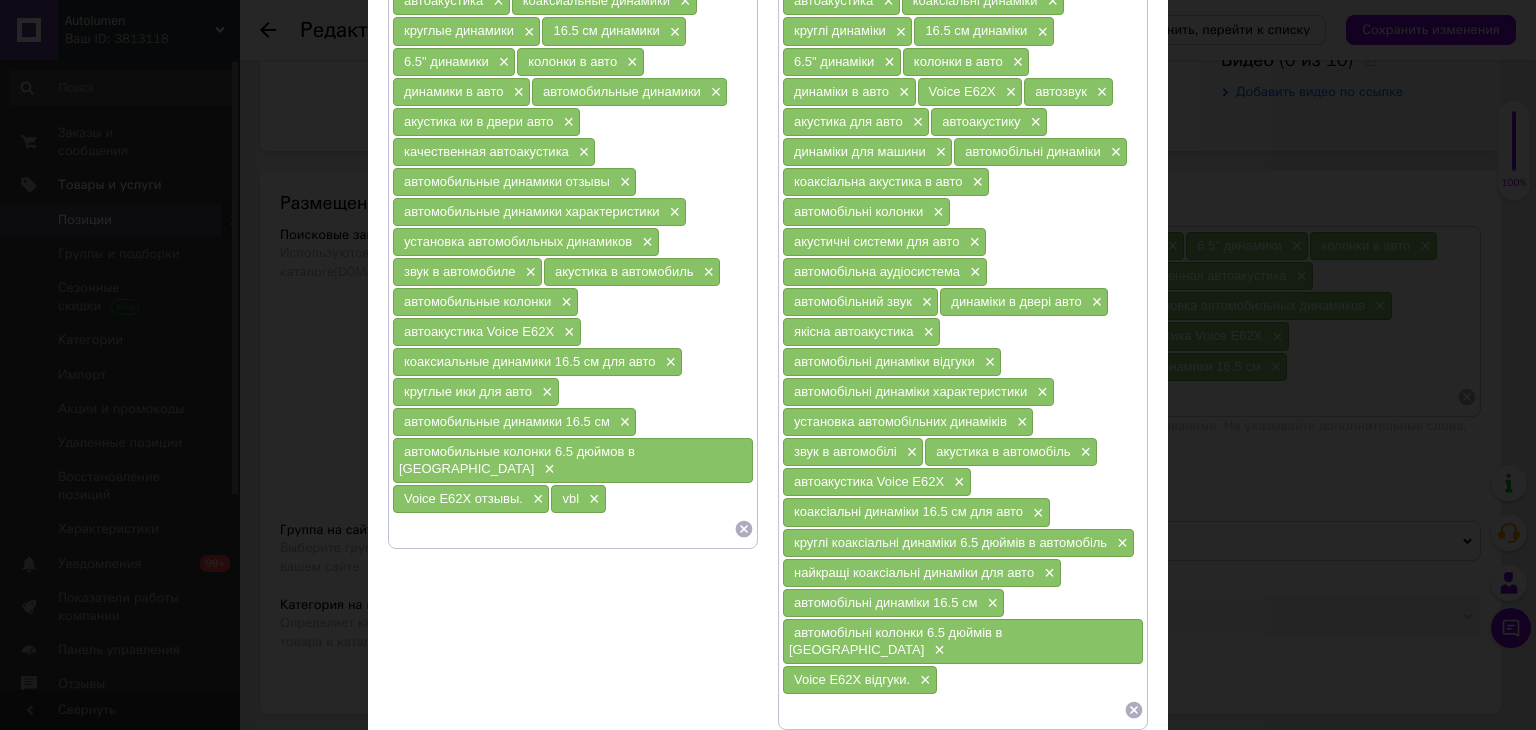 click on "vbl ×" at bounding box center (578, 499) 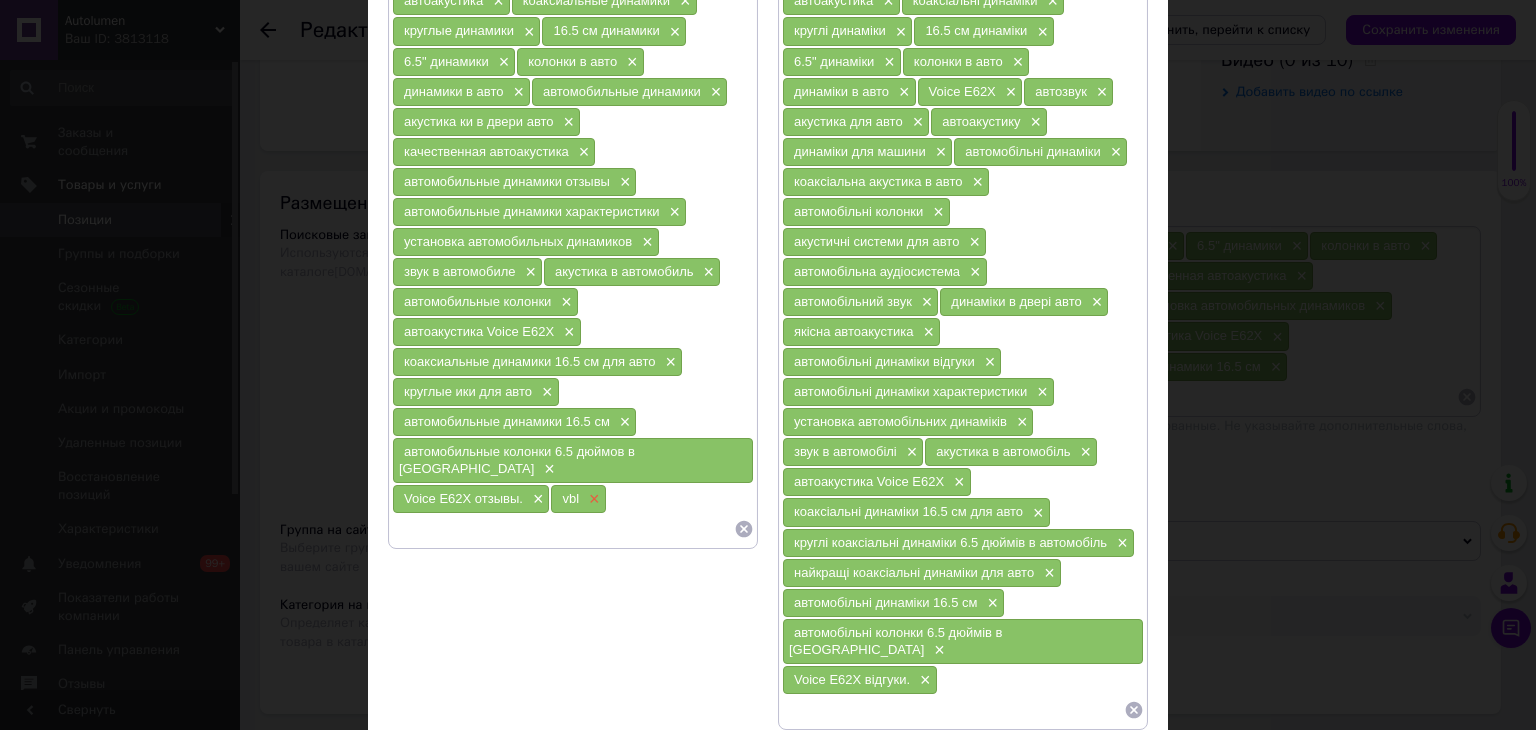 click on "×" at bounding box center (592, 499) 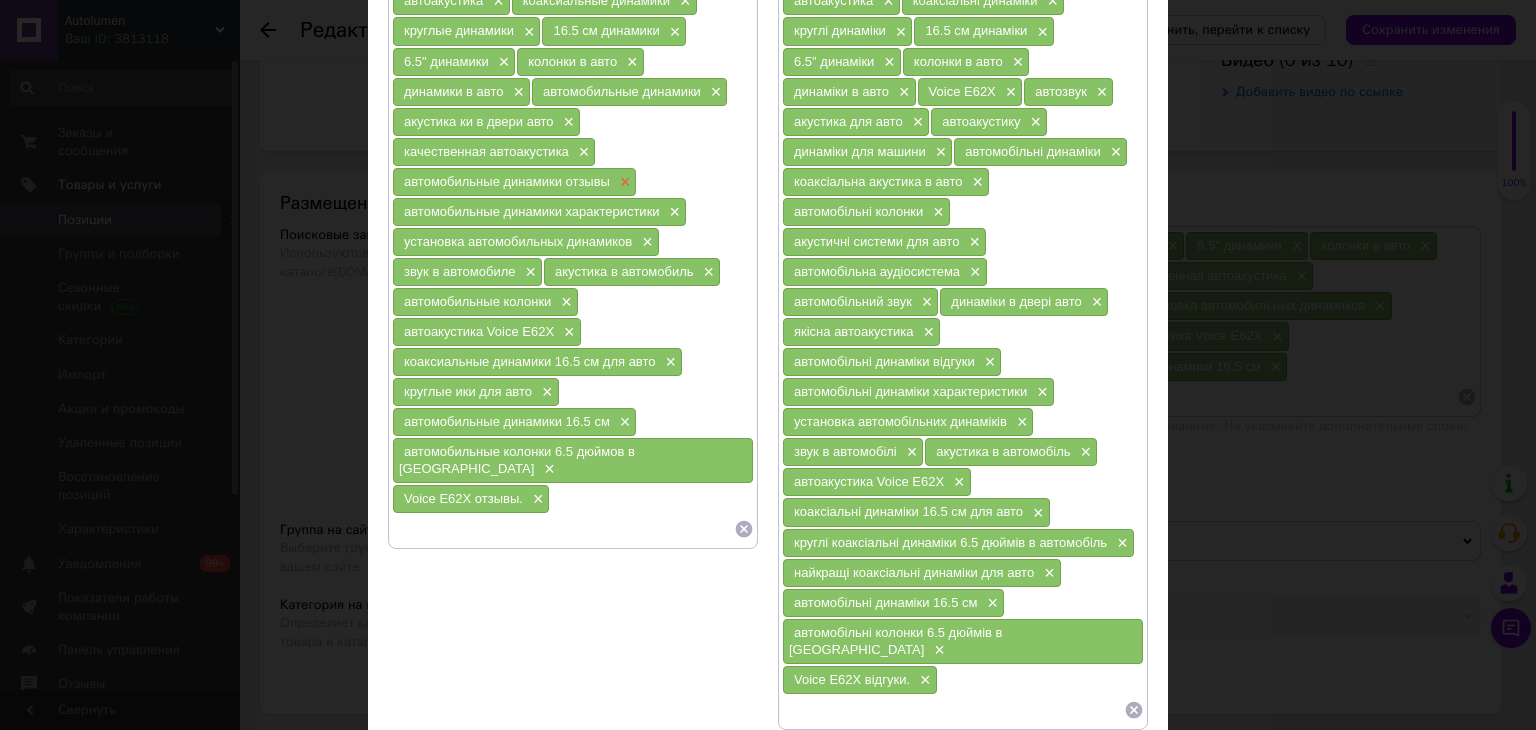 click on "×" at bounding box center [623, 182] 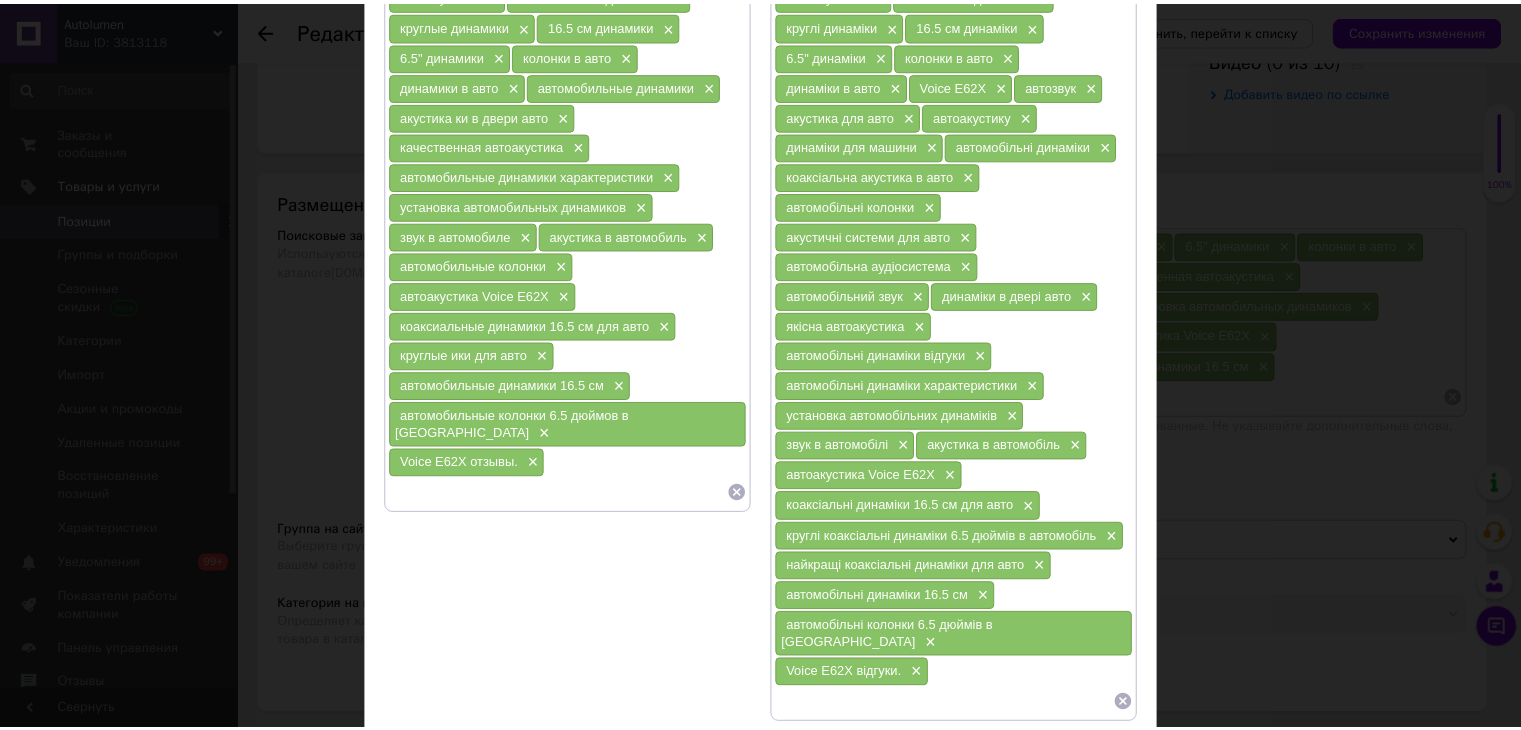 scroll, scrollTop: 0, scrollLeft: 0, axis: both 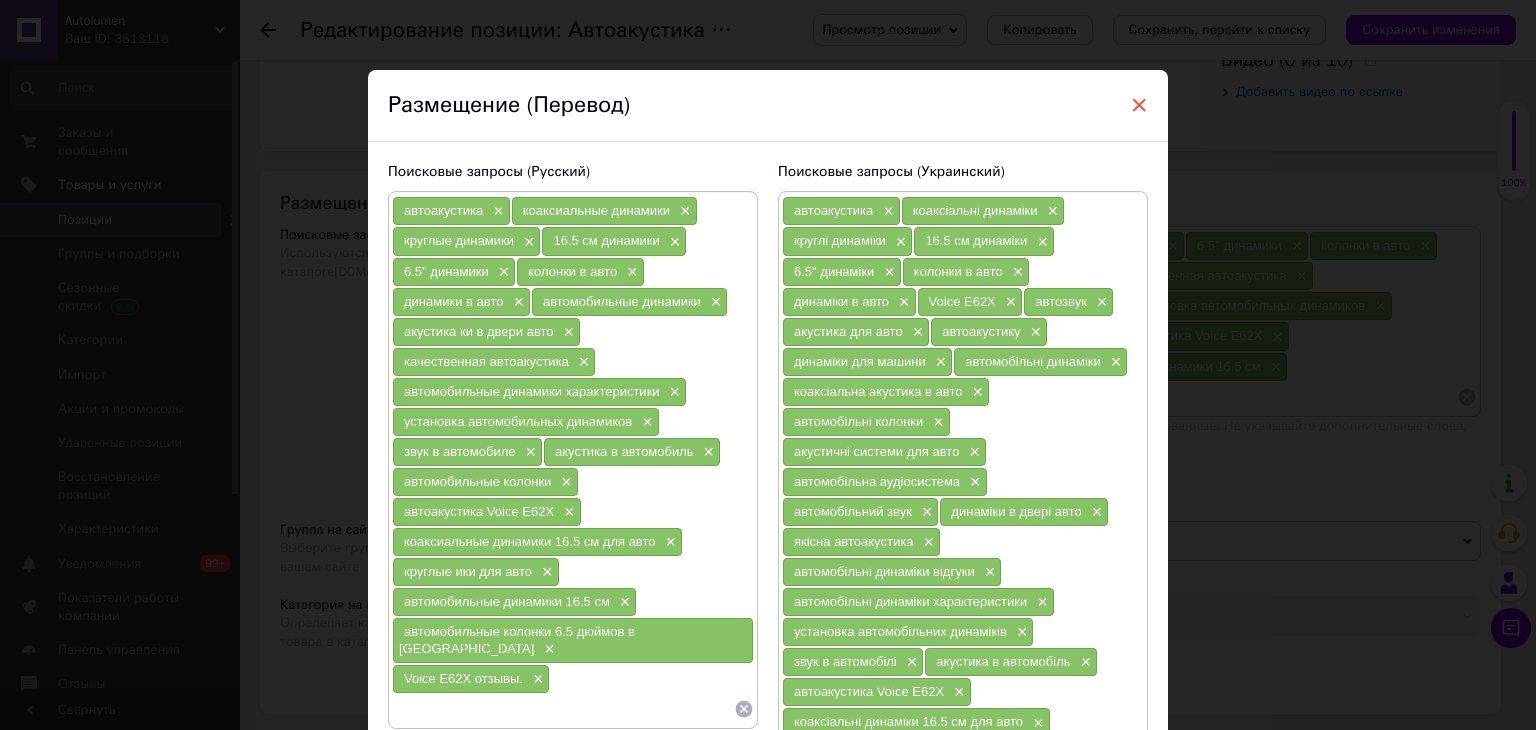 click on "×" at bounding box center [1139, 105] 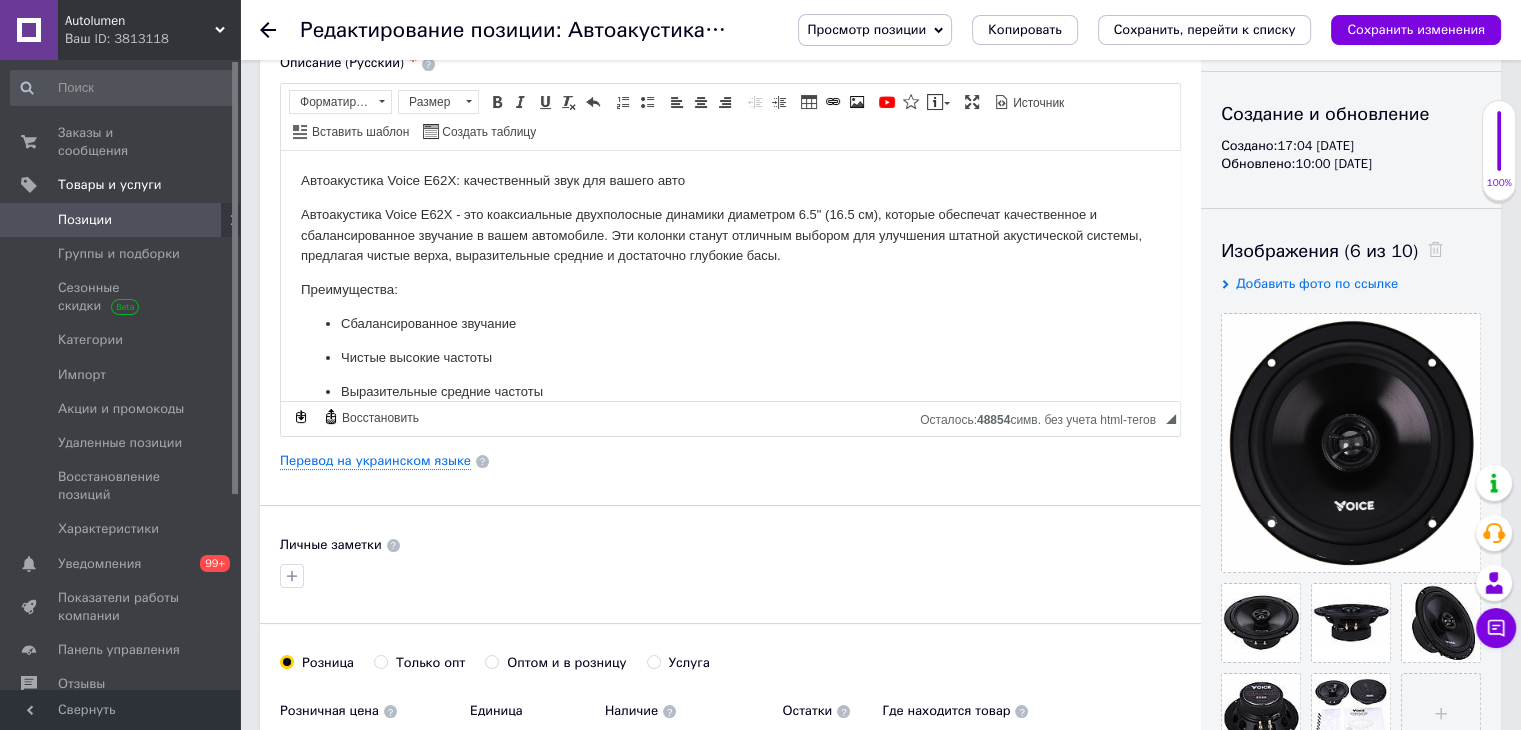 scroll, scrollTop: 0, scrollLeft: 0, axis: both 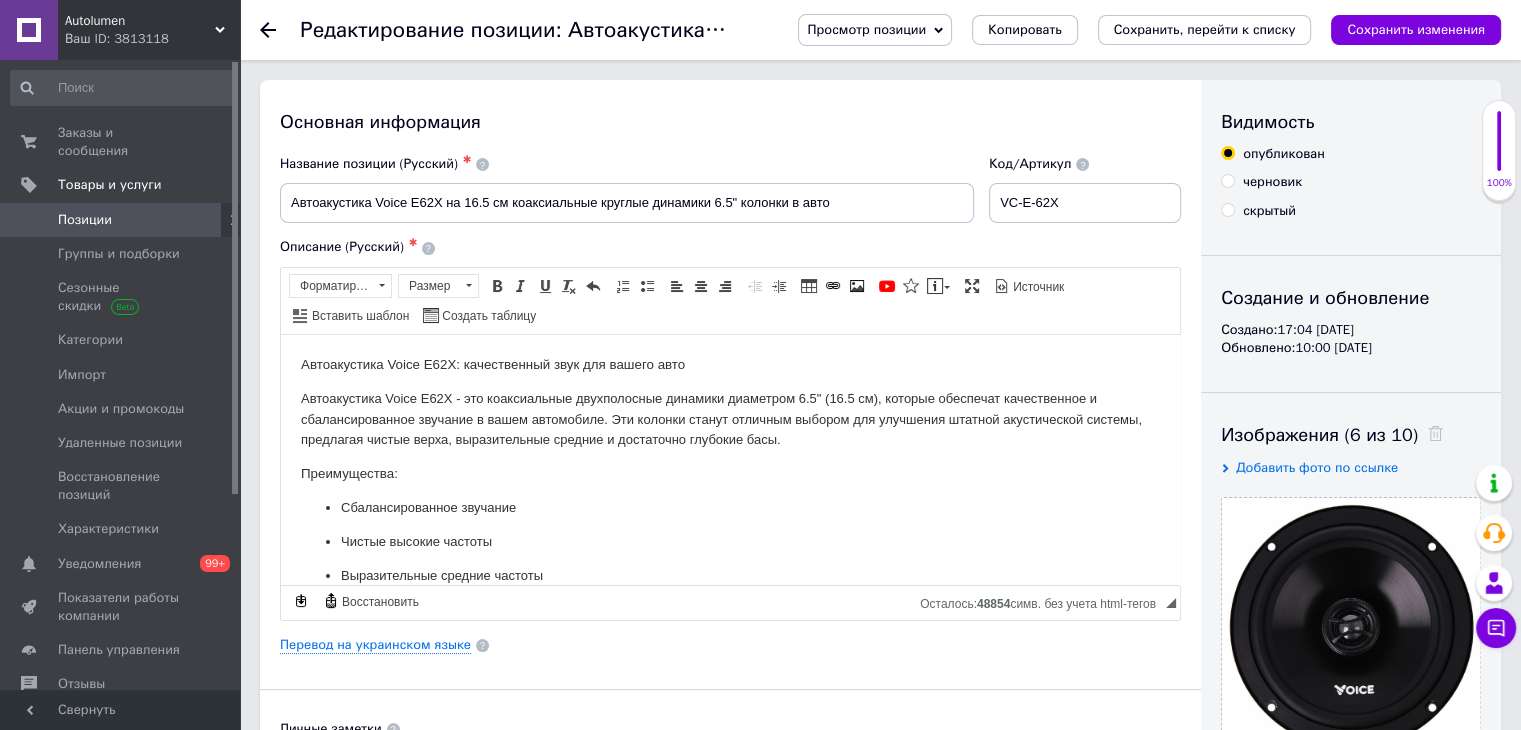 click 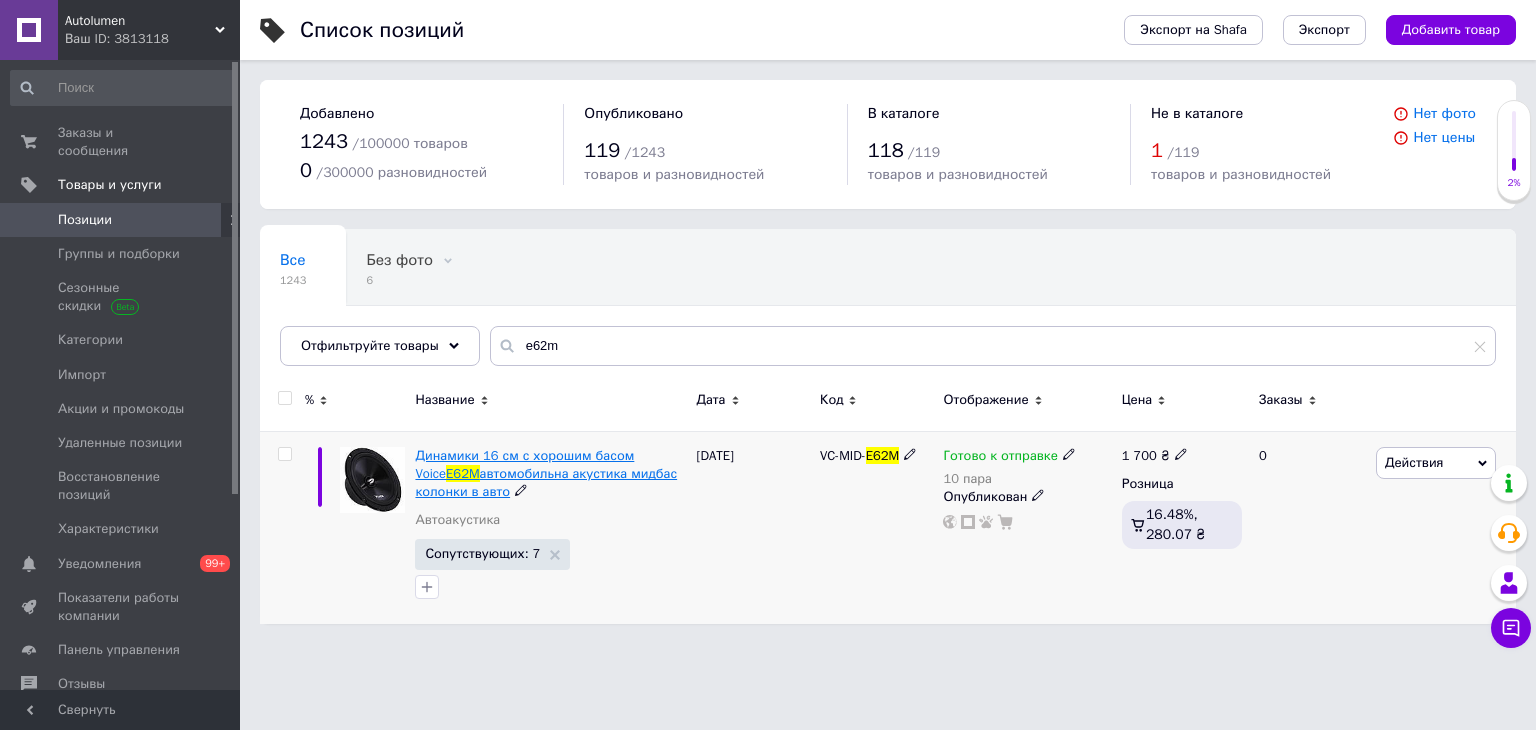 click on "Динамики 16 см с хорошим басом Voice" at bounding box center [524, 464] 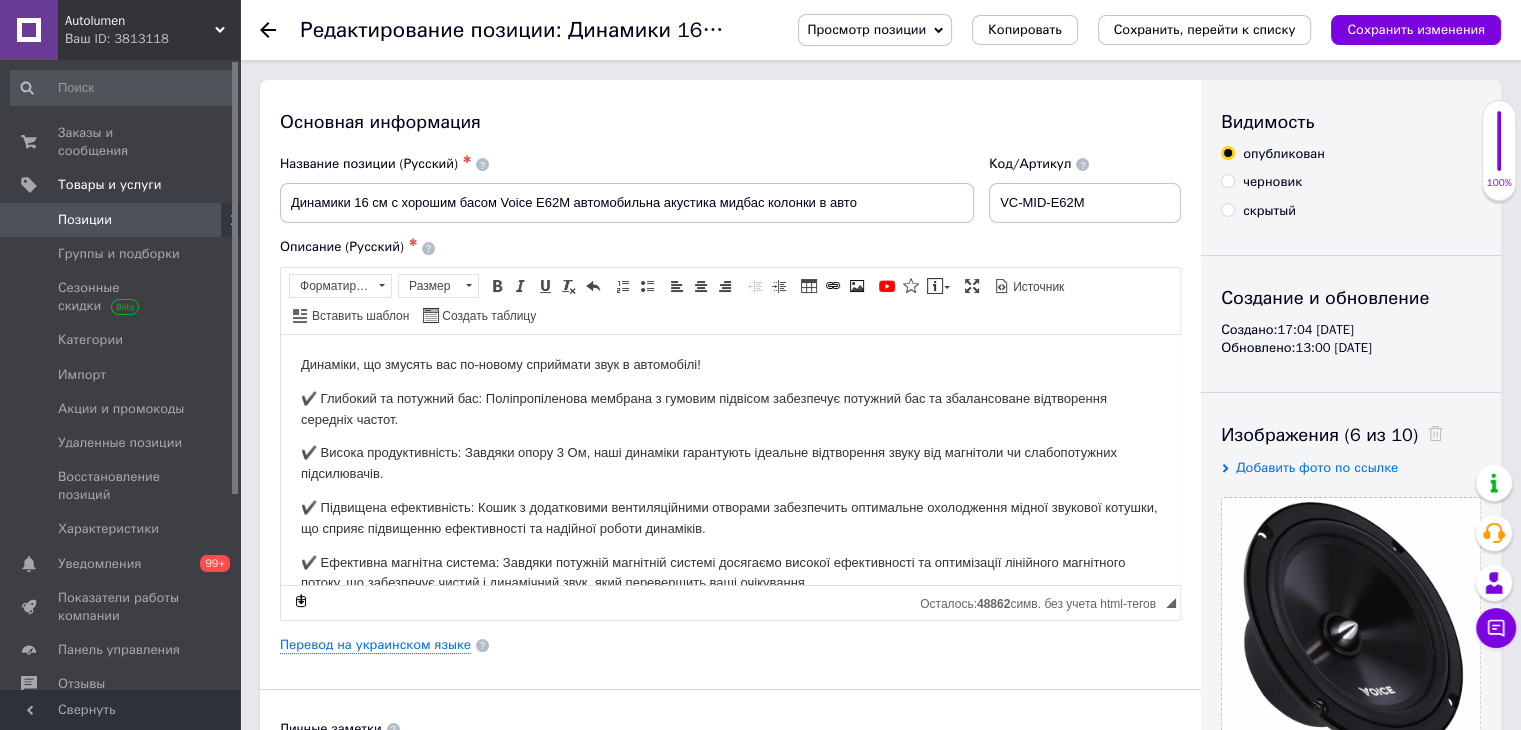 scroll, scrollTop: 0, scrollLeft: 0, axis: both 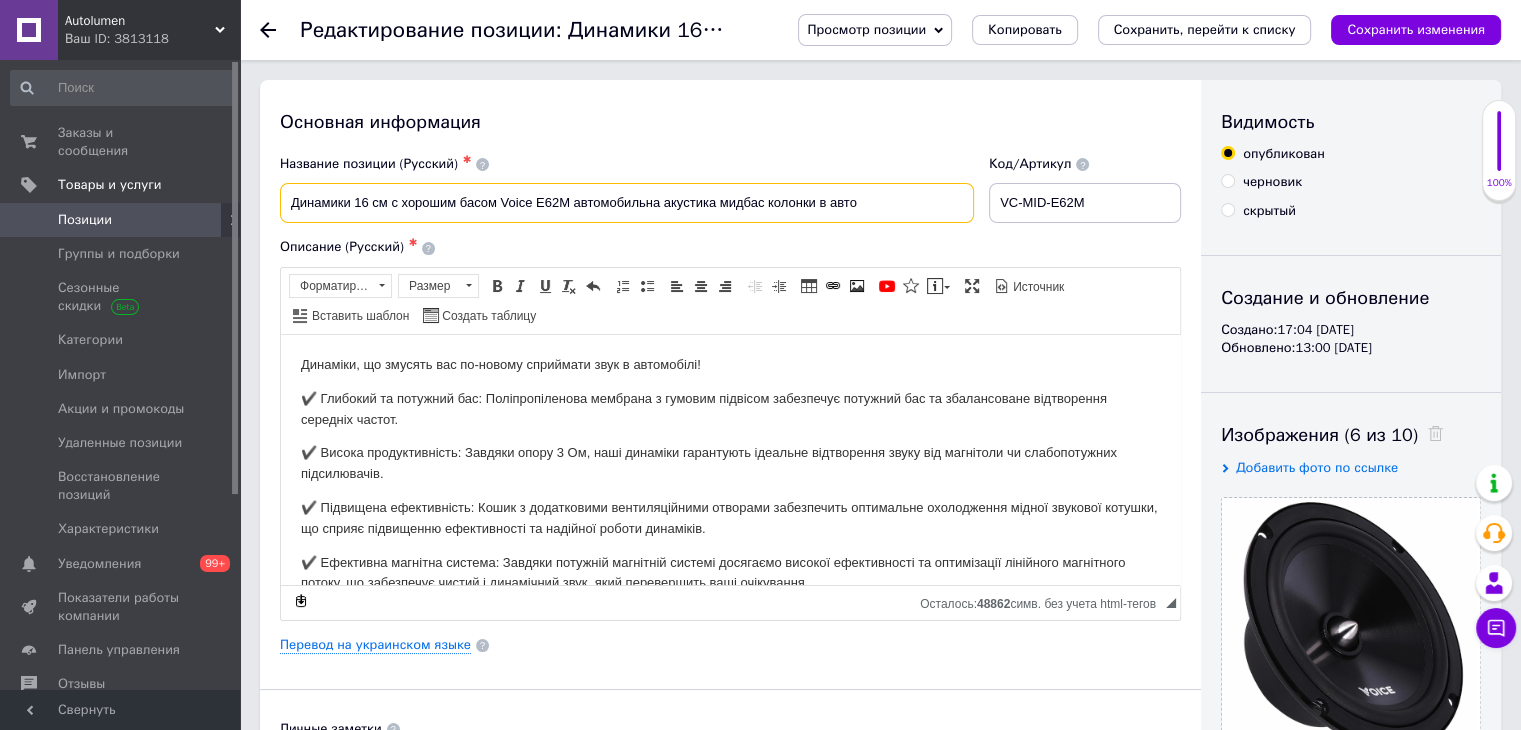 click on "Динамики 16 см с хорошим басом Voice E62M автомобильна акустика мидбас колонки в авто" at bounding box center [627, 203] 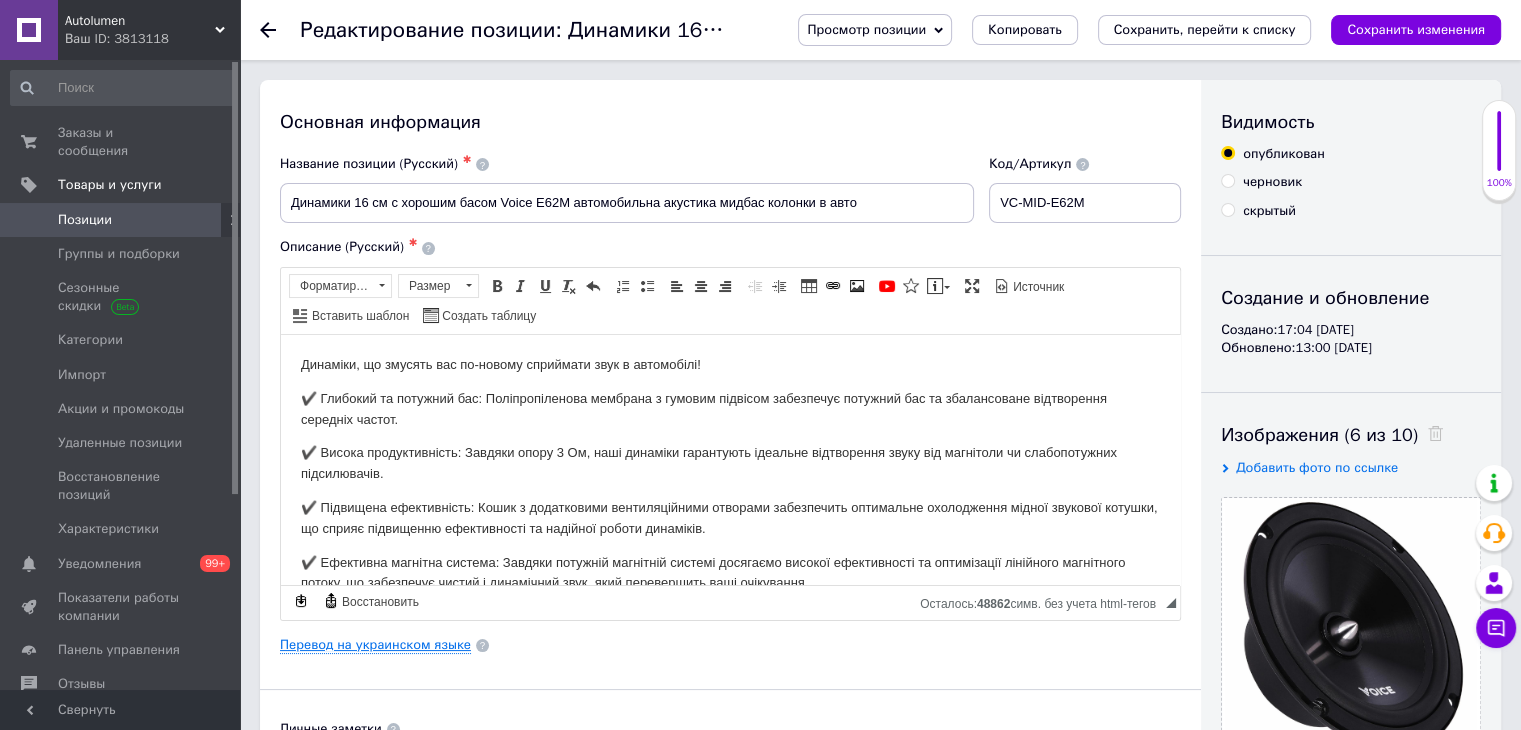 click on "Перевод на украинском языке" at bounding box center [375, 645] 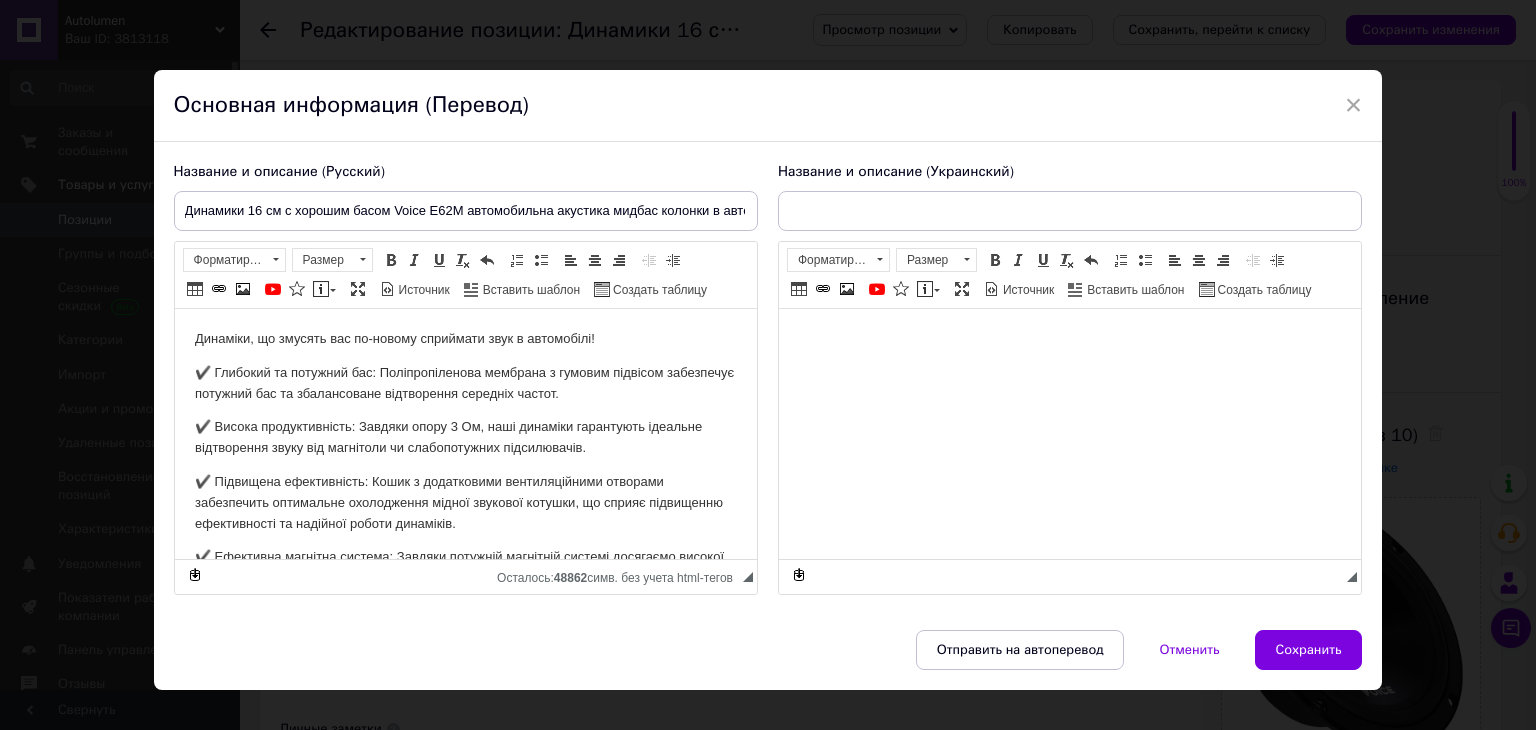 scroll, scrollTop: 0, scrollLeft: 0, axis: both 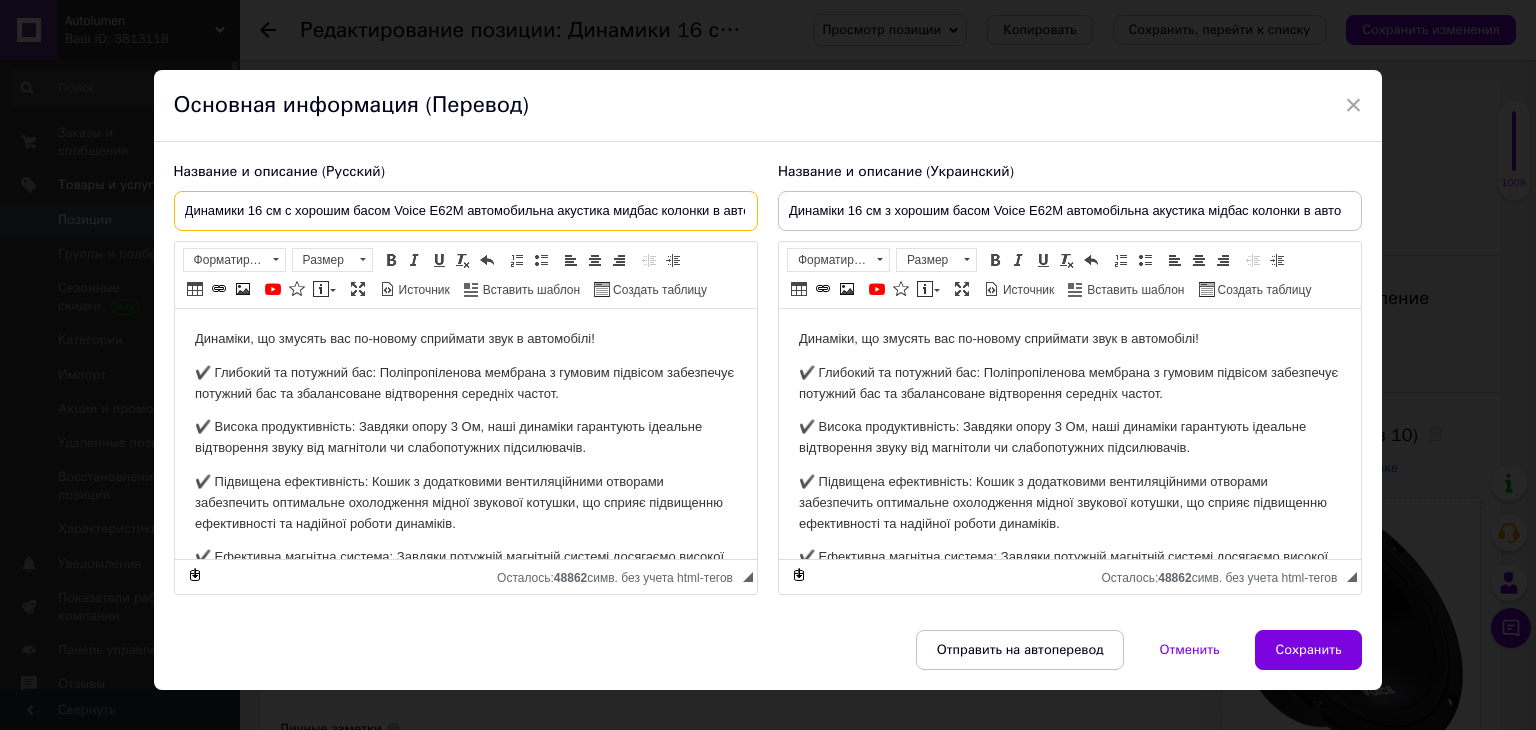click on "Динамики 16 см с хорошим басом Voice E62M автомобильна акустика мидбас колонки в авто" at bounding box center [466, 211] 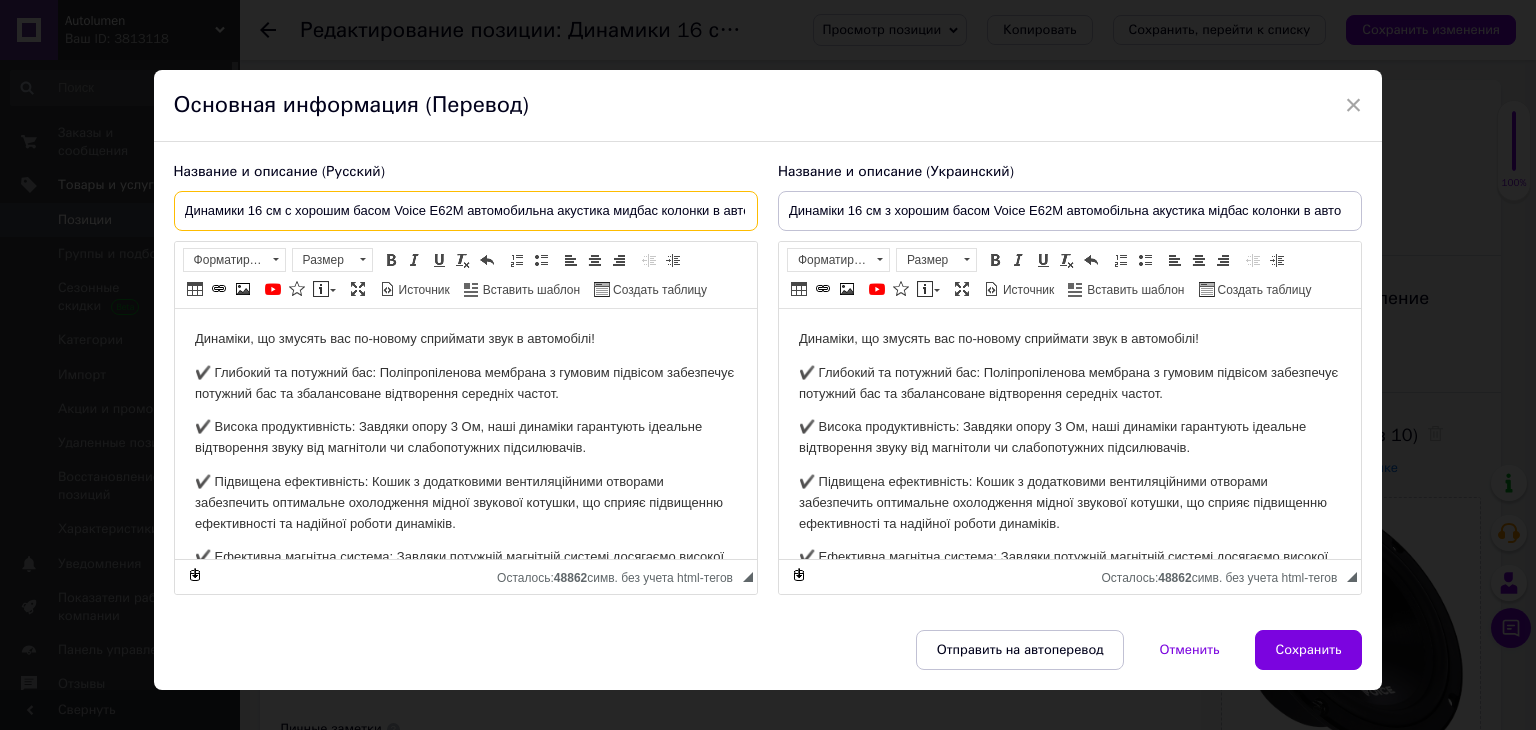 paste on "ля авто колонки в машину 6.5 дюймов" 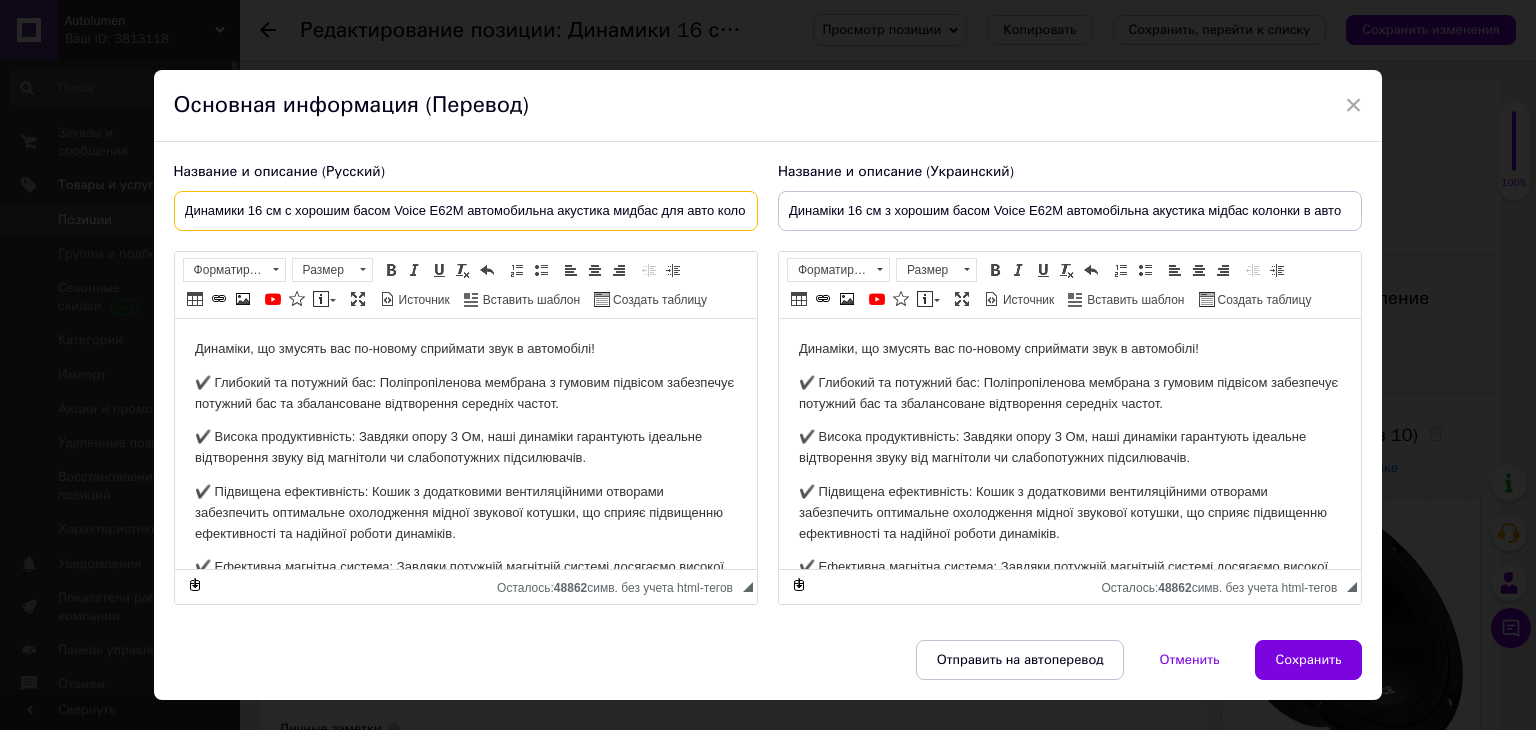 scroll, scrollTop: 0, scrollLeft: 160, axis: horizontal 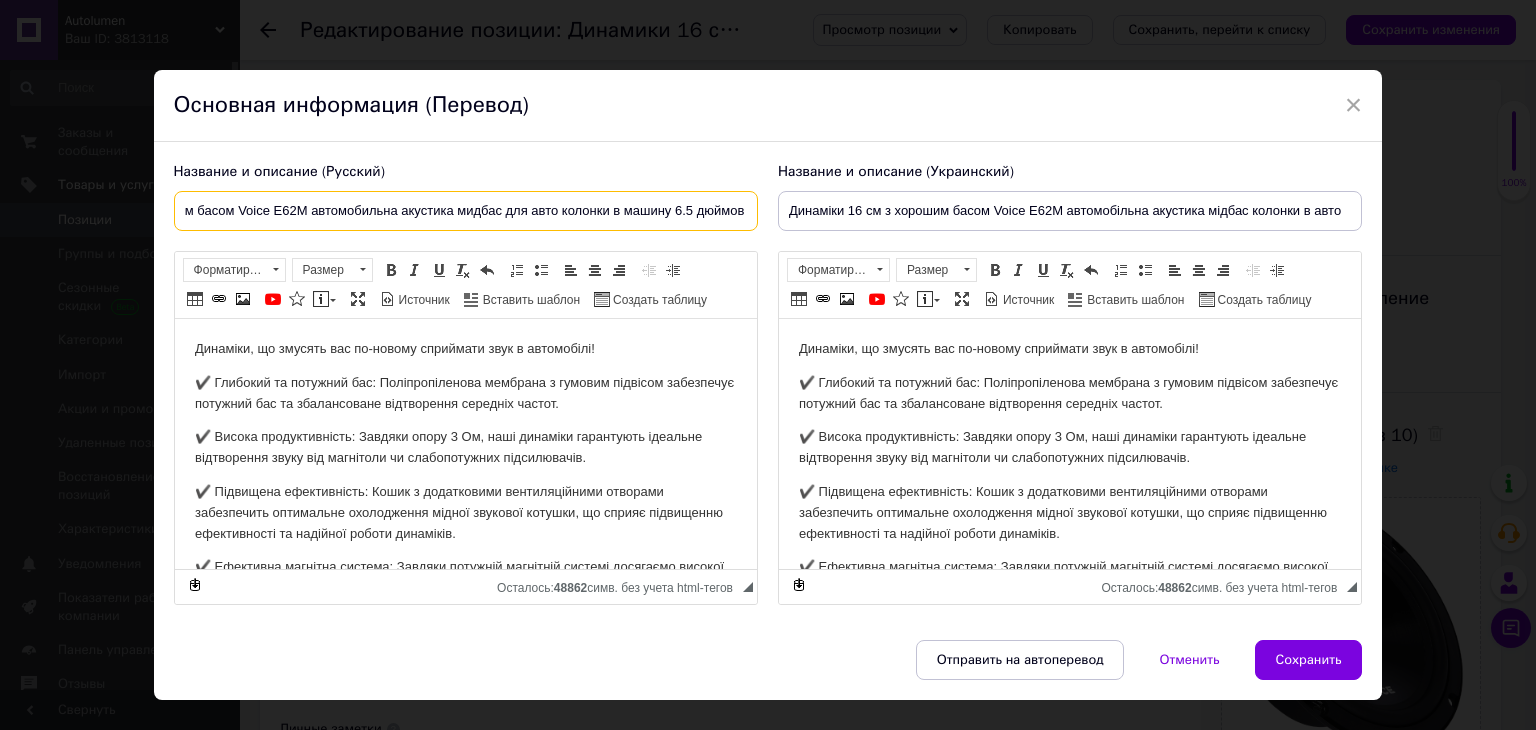 type on "Динамики 16 см с хорошим басом Voice E62M автомобильна акустика мидбас для авто колонки в машину 6.5 дюймов" 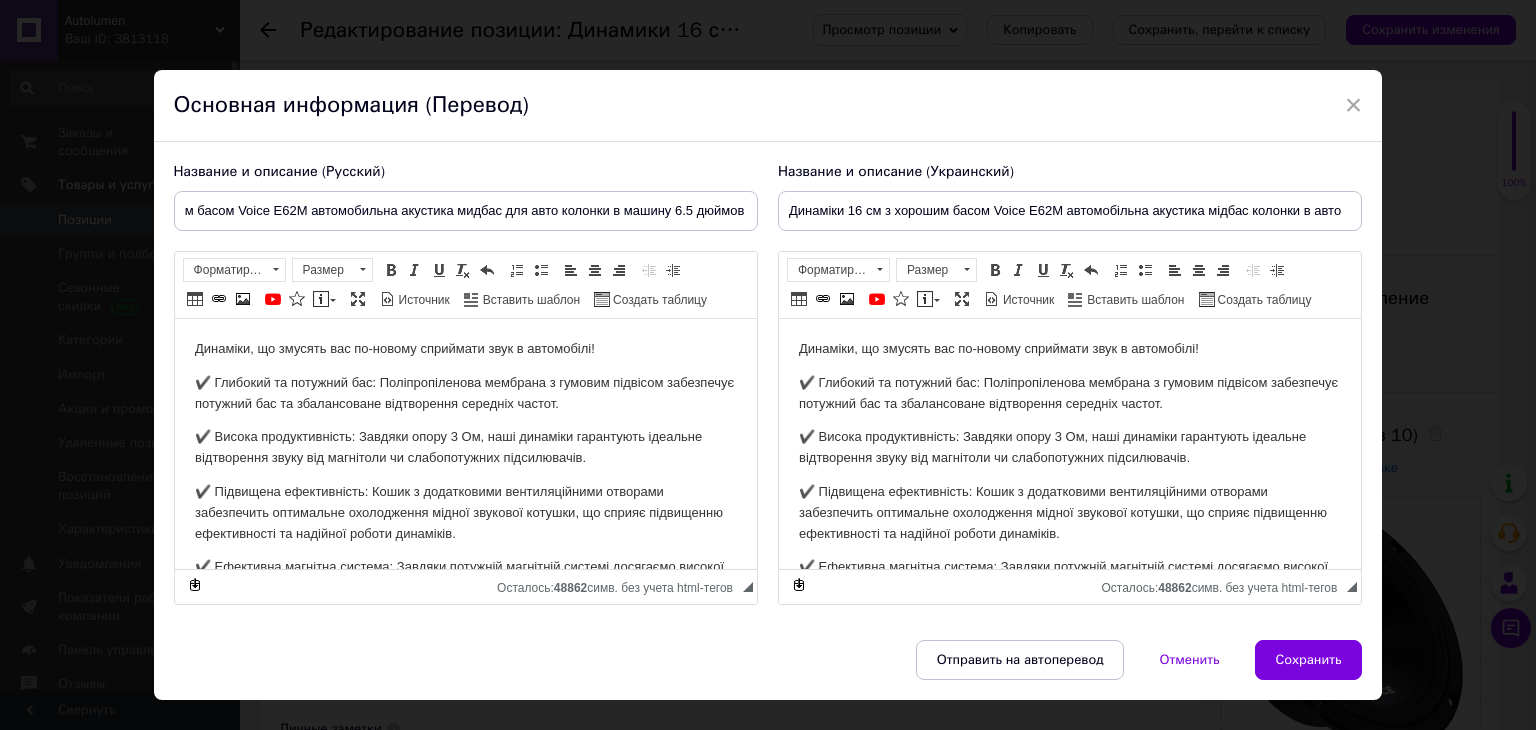 scroll, scrollTop: 0, scrollLeft: 0, axis: both 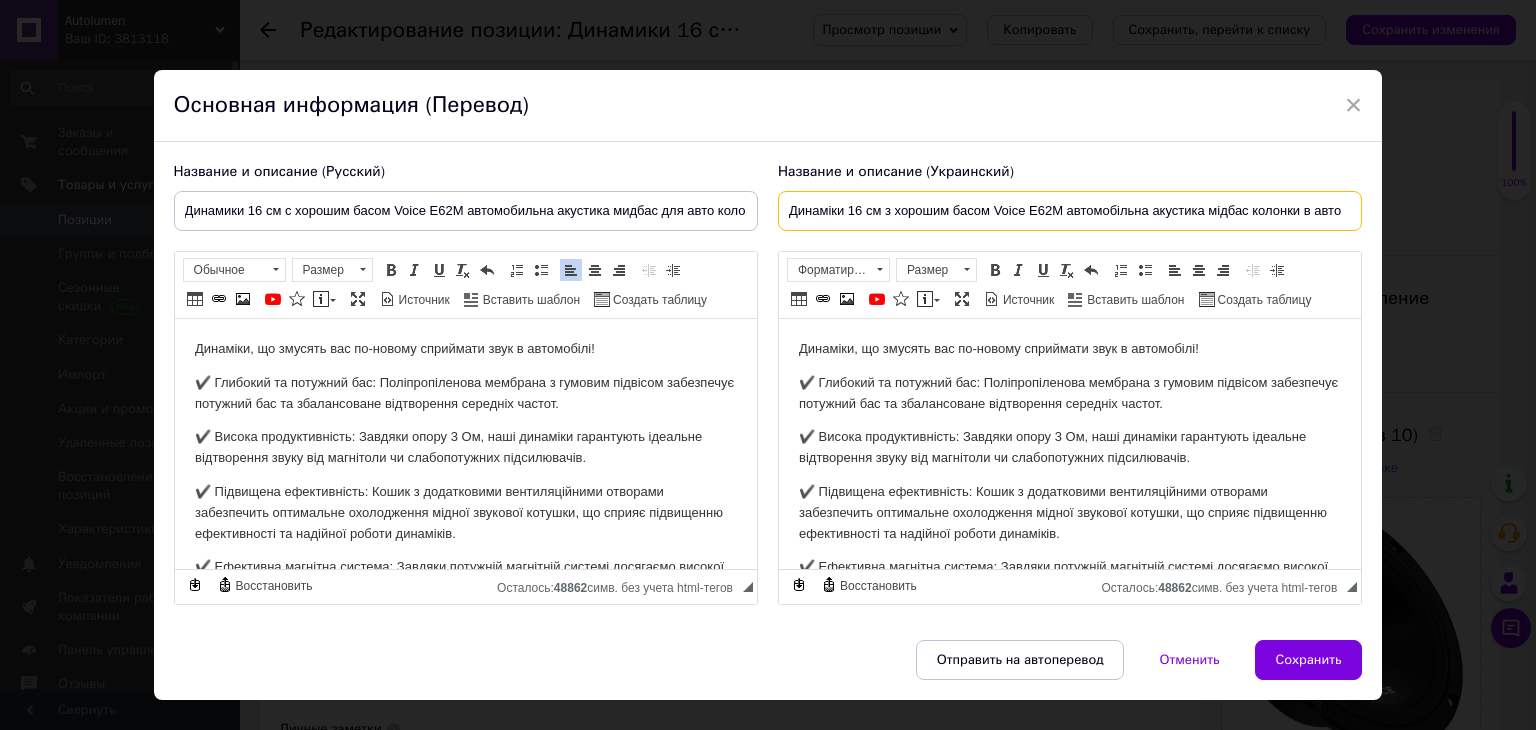 click on "Динаміки 16 см з хорошим басом Voice E62M автомобільна акустика мідбас колонки в авто" at bounding box center (1070, 211) 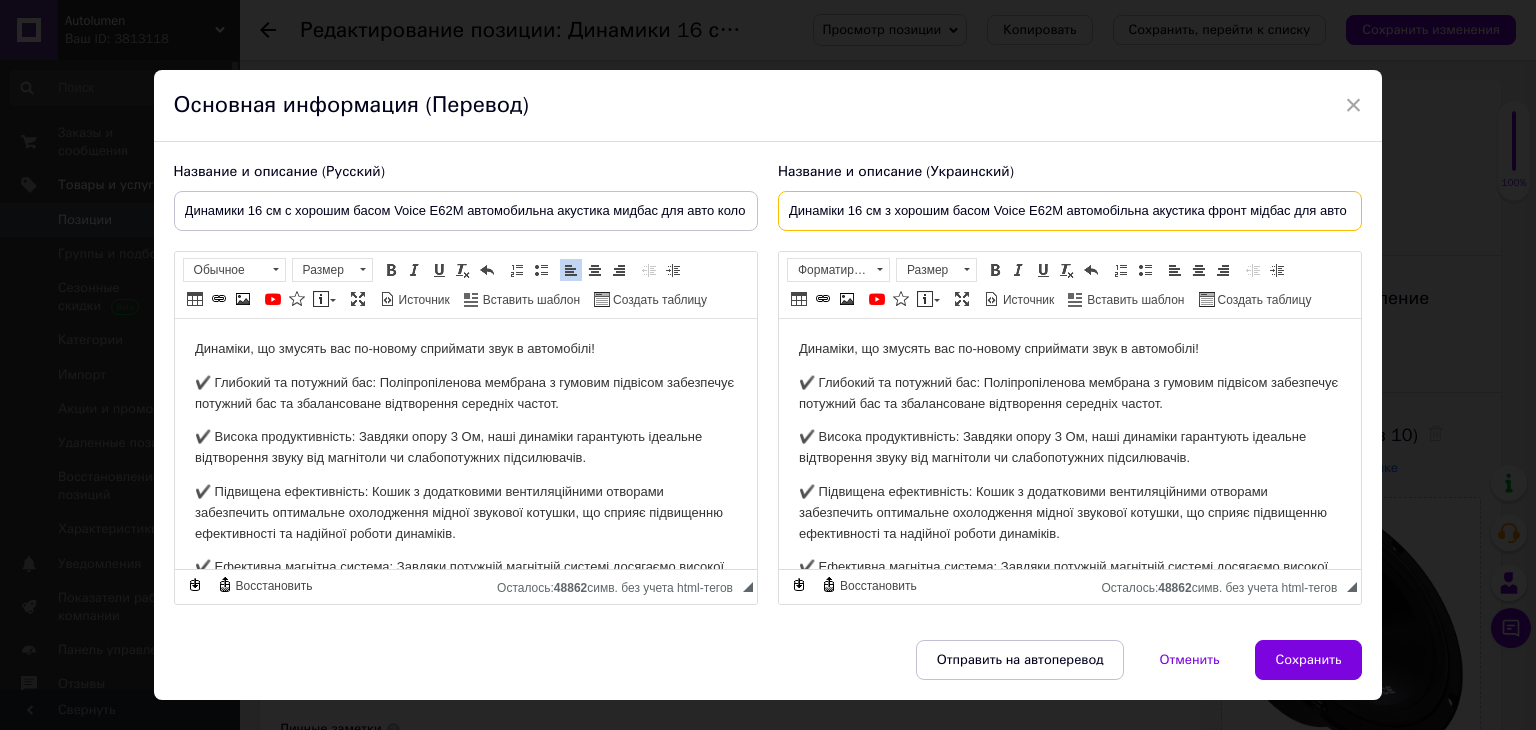 scroll, scrollTop: 0, scrollLeft: 292, axis: horizontal 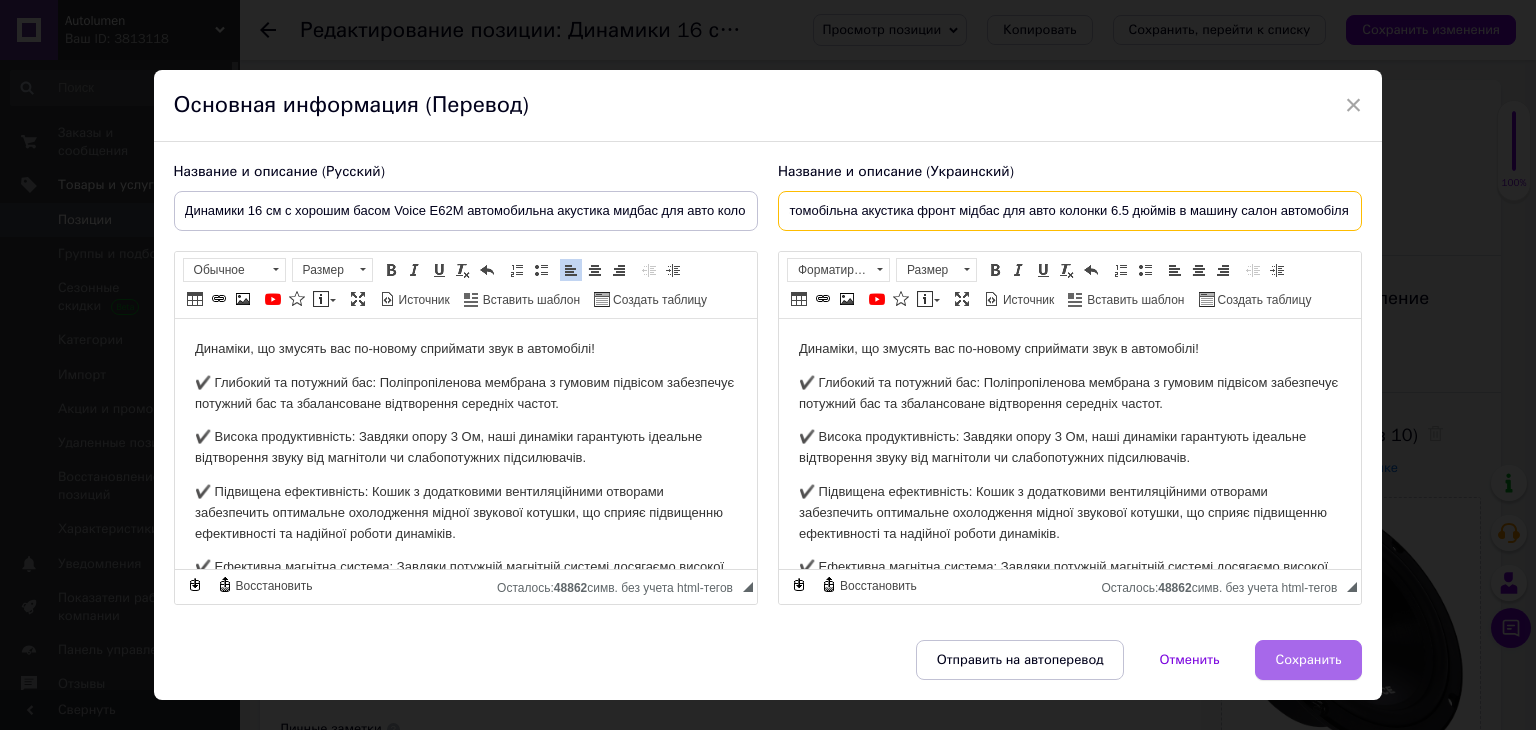 type on "Динаміки 16 см з хорошим басом Voice E62M автомобільна акустика фронт мідбас для авто колонки 6.5 дюймів в машину салон автомобіля" 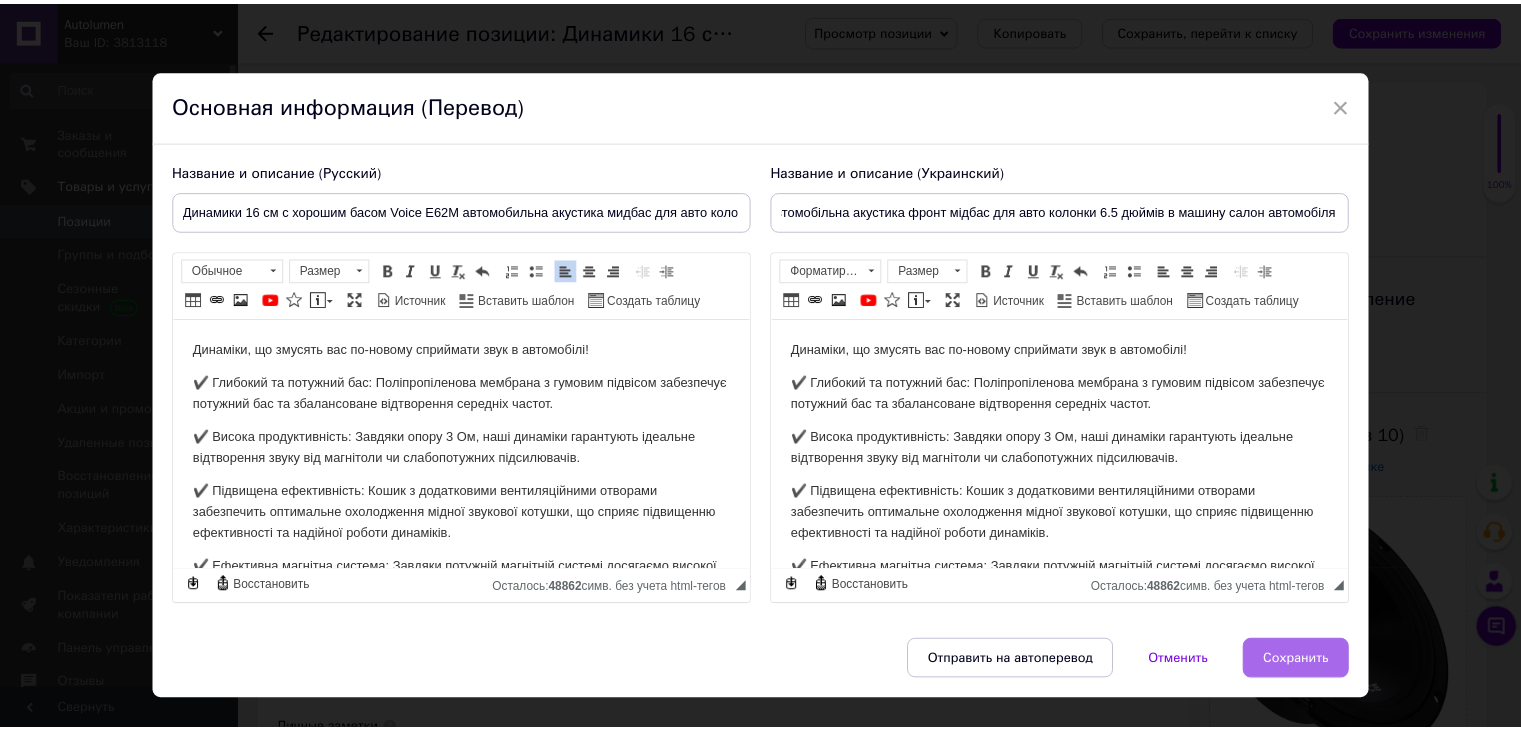 scroll, scrollTop: 0, scrollLeft: 0, axis: both 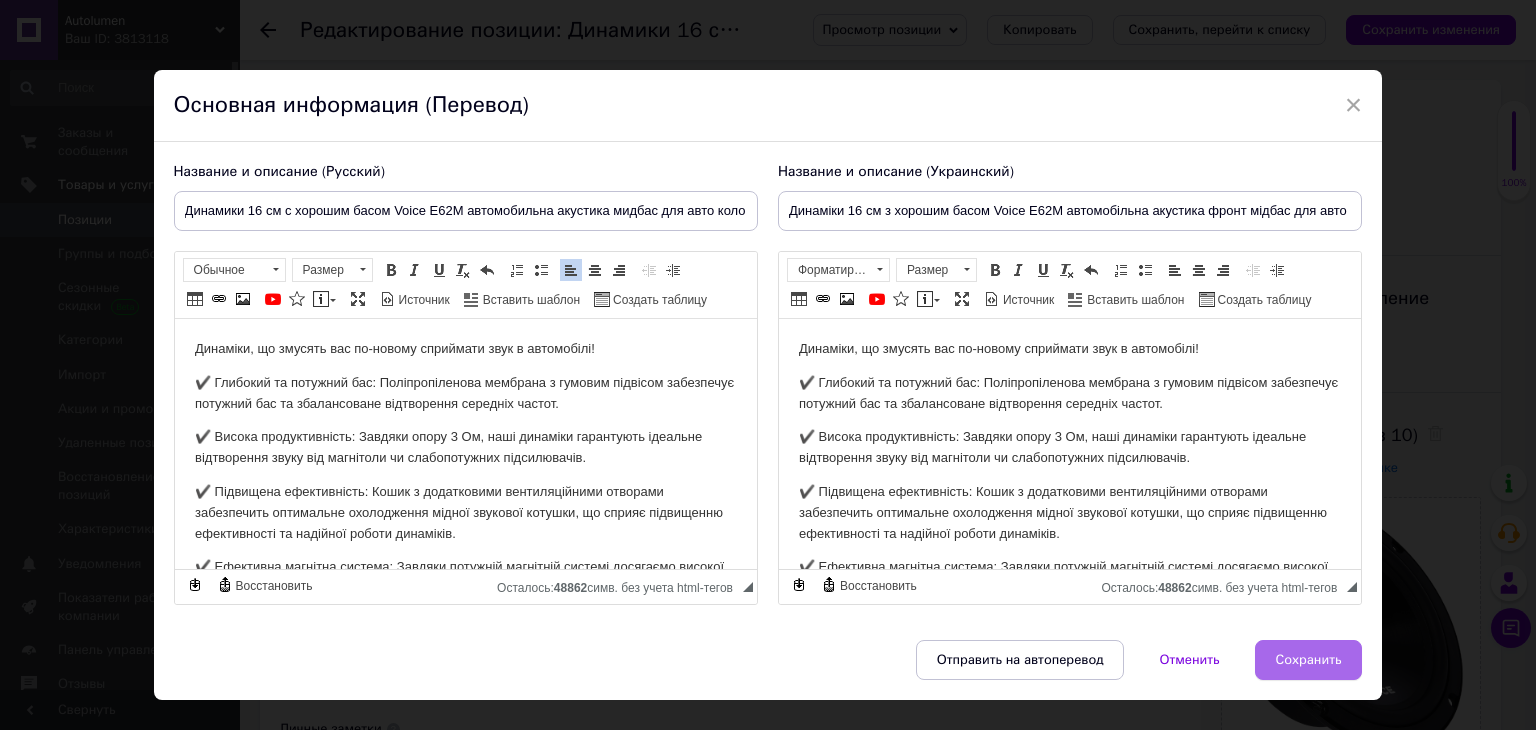 click on "Сохранить" at bounding box center (1309, 660) 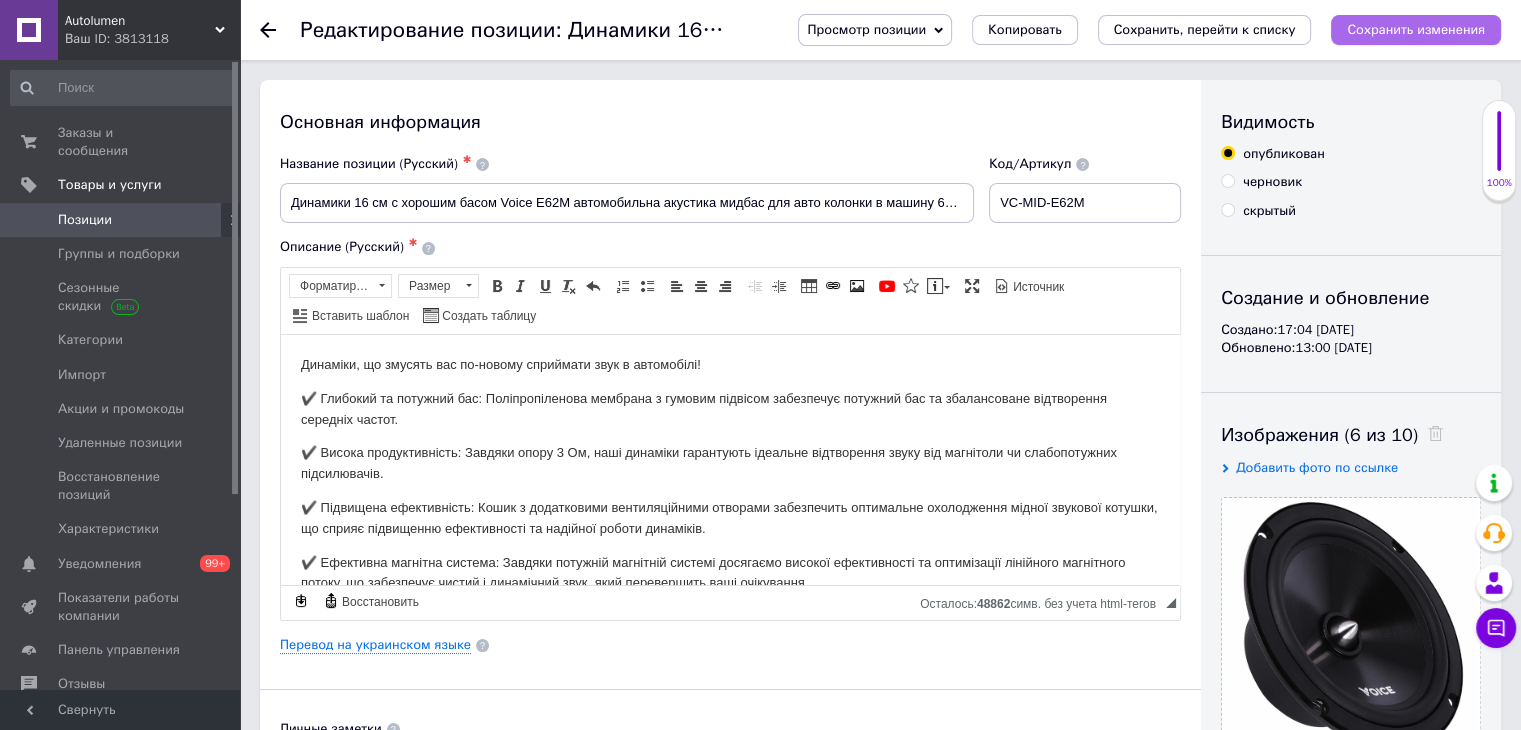 click on "Сохранить изменения" at bounding box center (1416, 30) 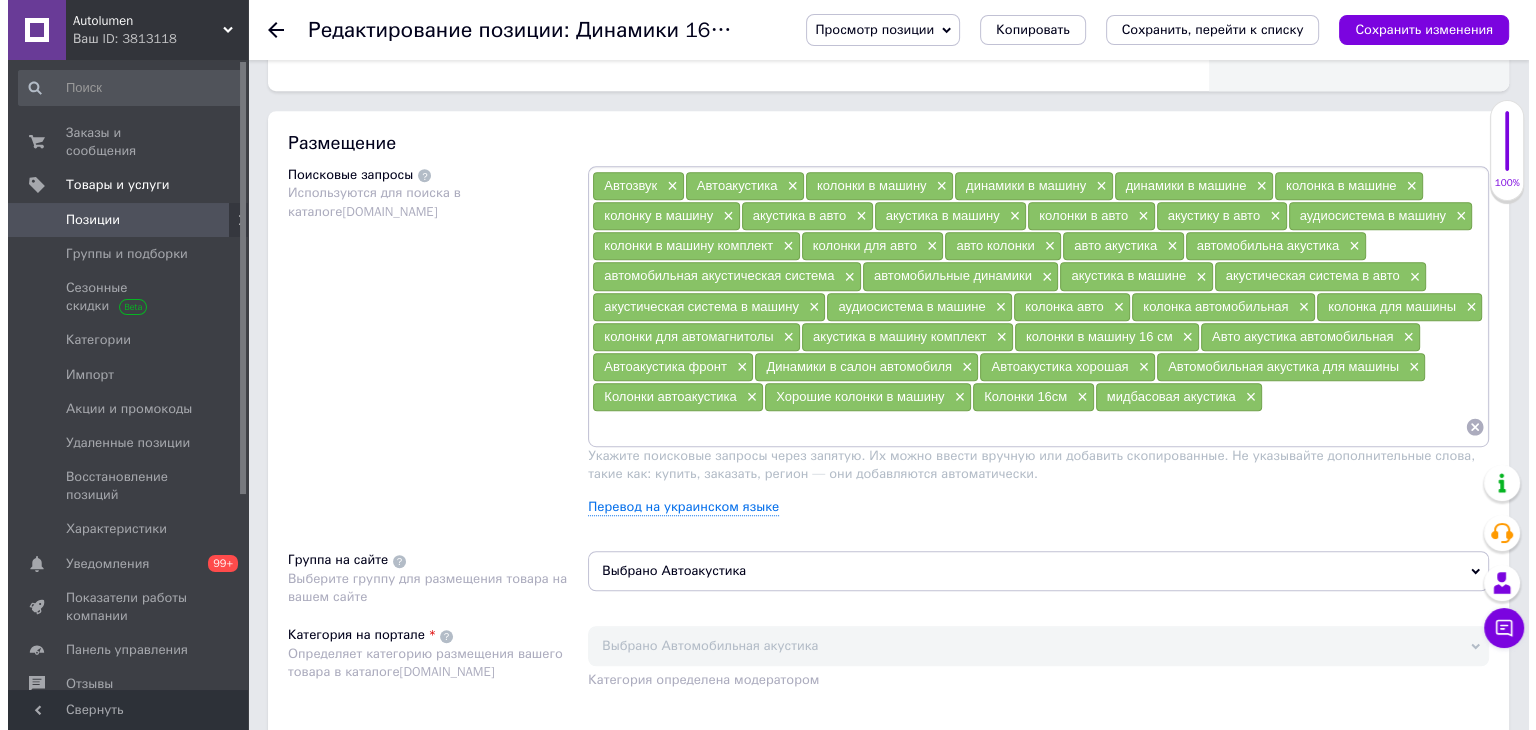 scroll, scrollTop: 1136, scrollLeft: 0, axis: vertical 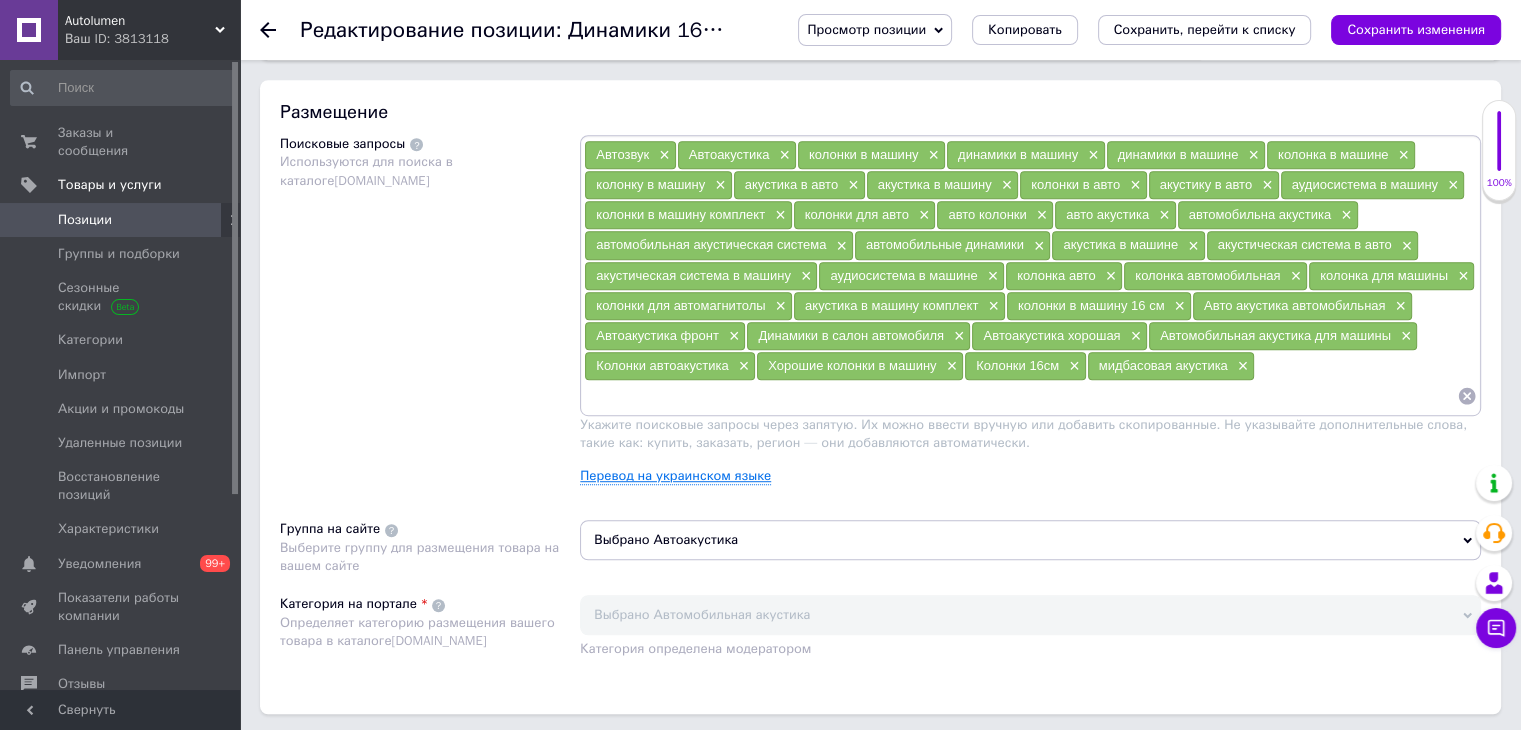 click on "Перевод на украинском языке" at bounding box center [675, 476] 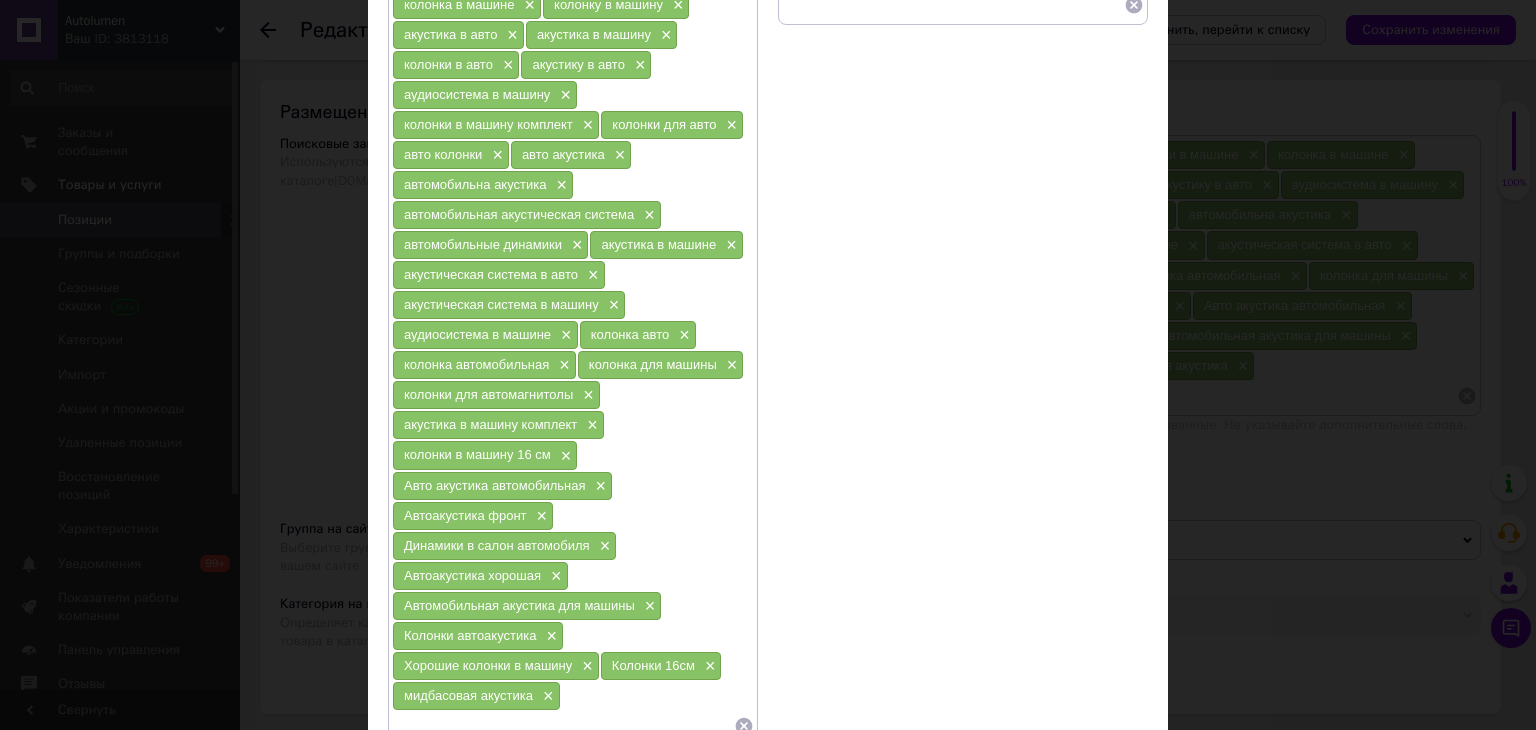 scroll, scrollTop: 291, scrollLeft: 0, axis: vertical 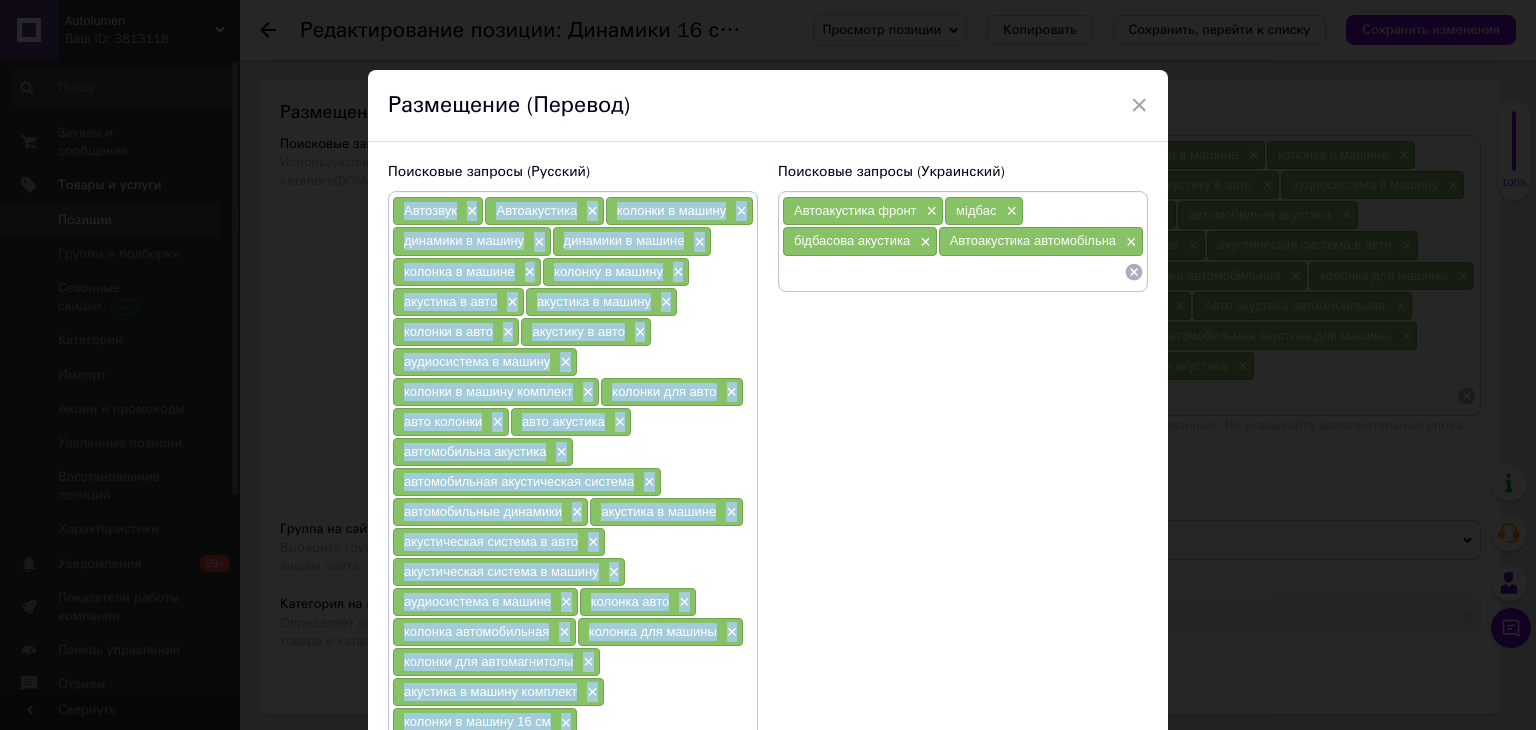drag, startPoint x: 592, startPoint y: 661, endPoint x: 403, endPoint y: 203, distance: 495.46442 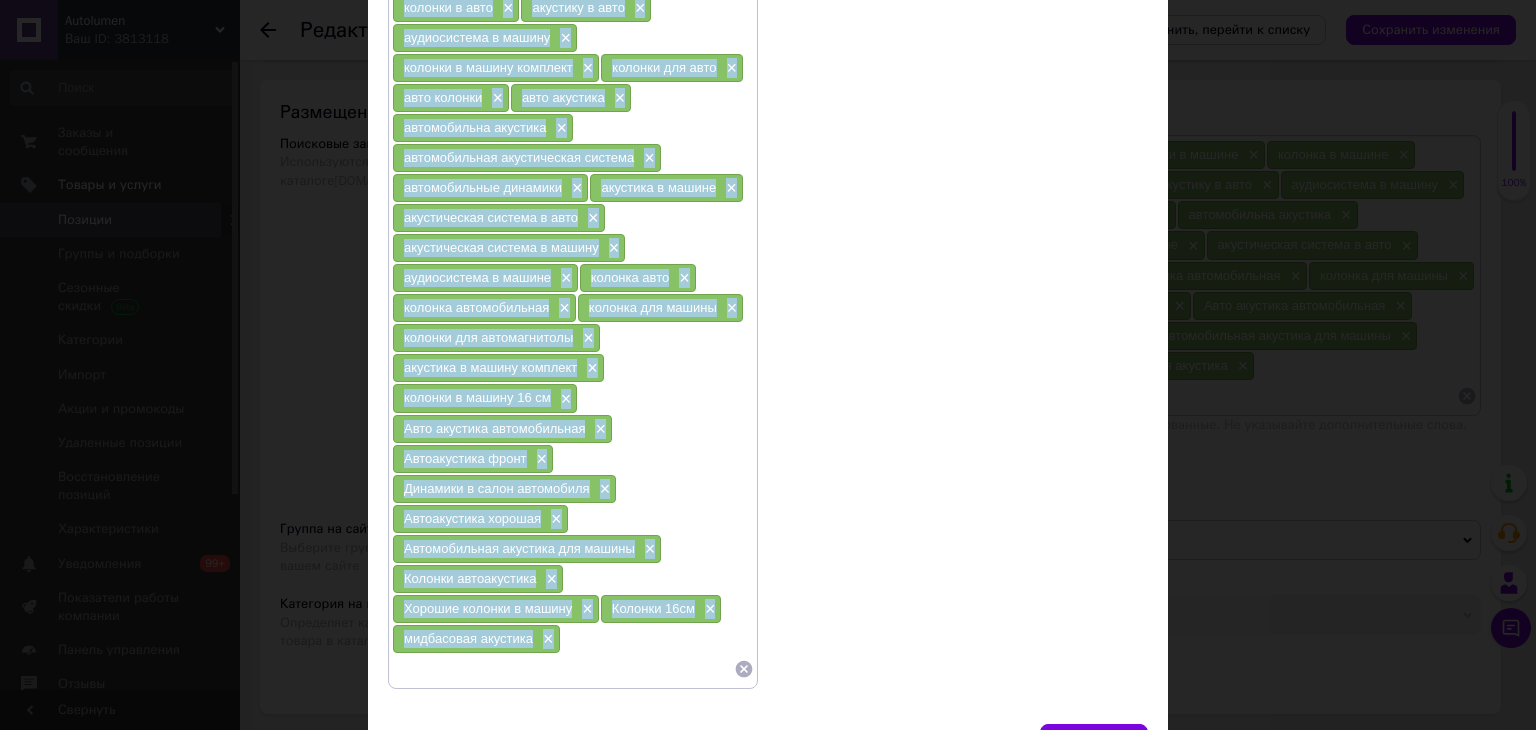 scroll, scrollTop: 332, scrollLeft: 0, axis: vertical 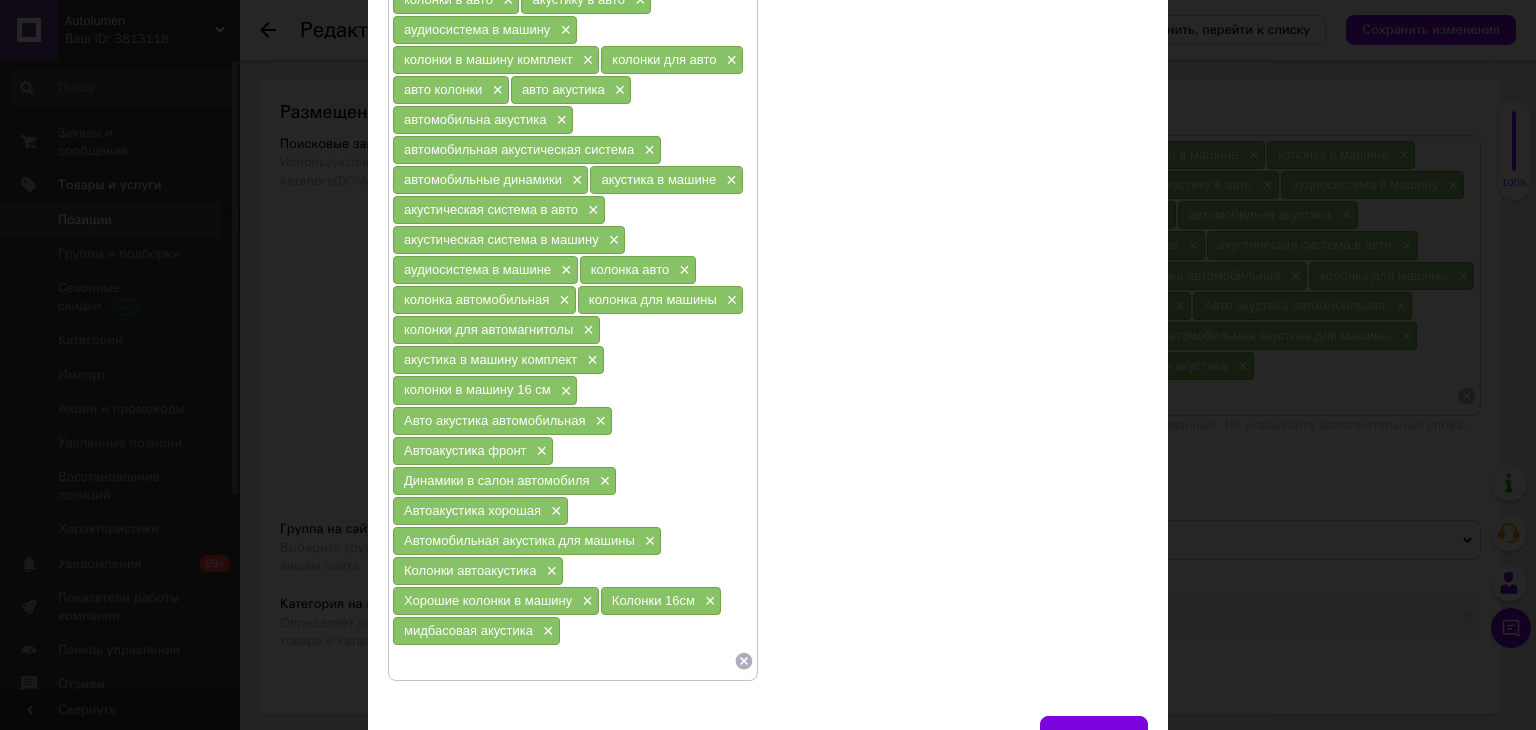 click at bounding box center (563, 661) 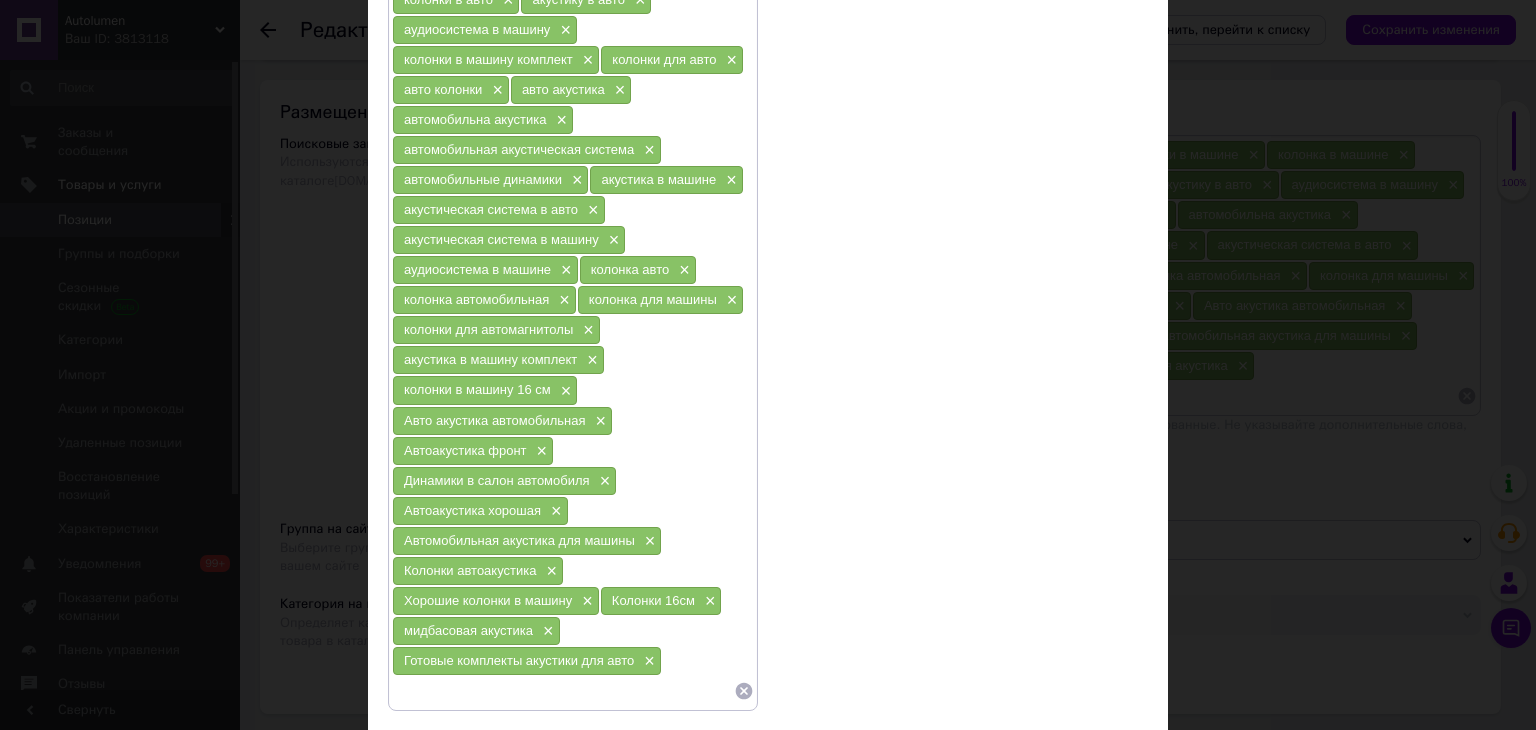 click on "Готовые комплекты акустики для авто ×" at bounding box center [527, 661] 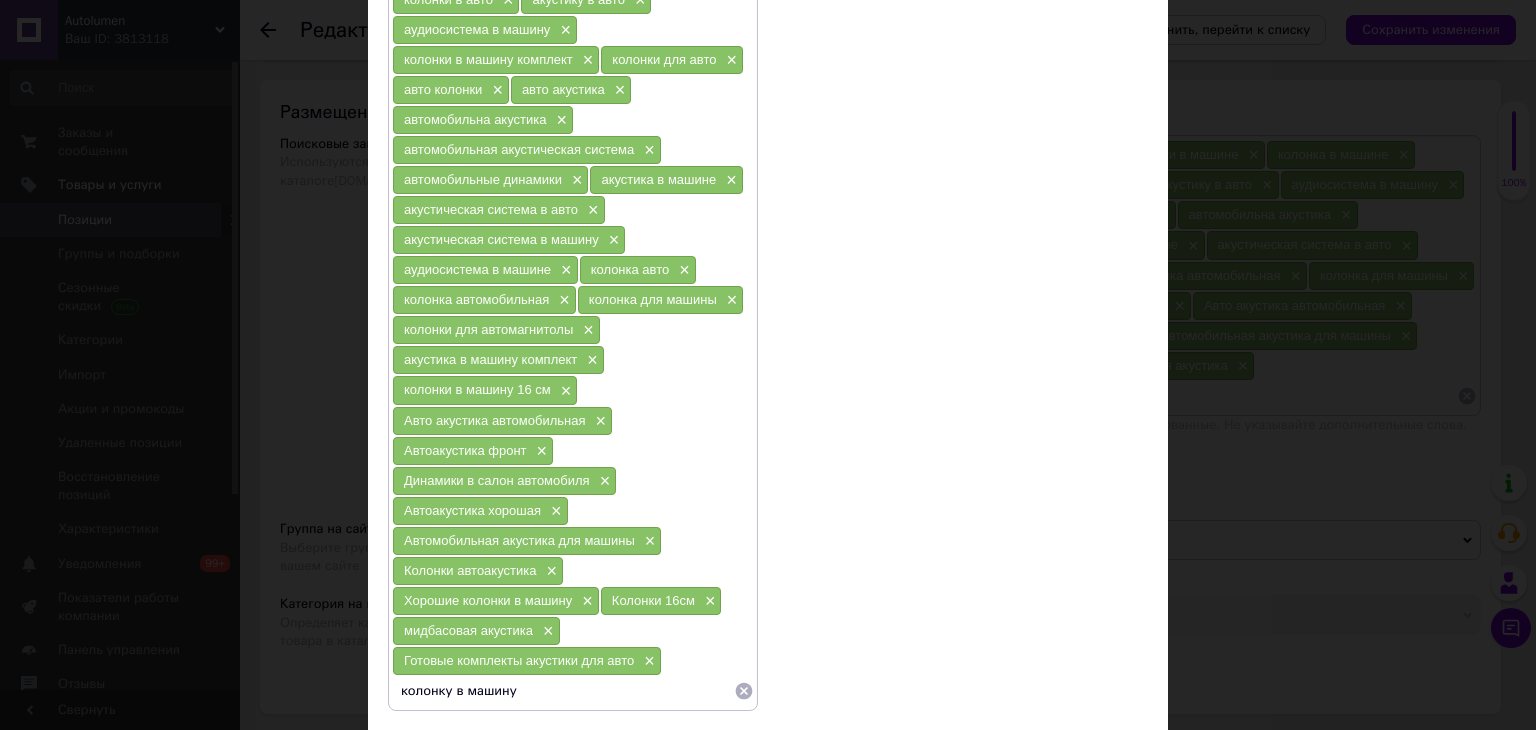 click on "колонку в машину" at bounding box center [563, 691] 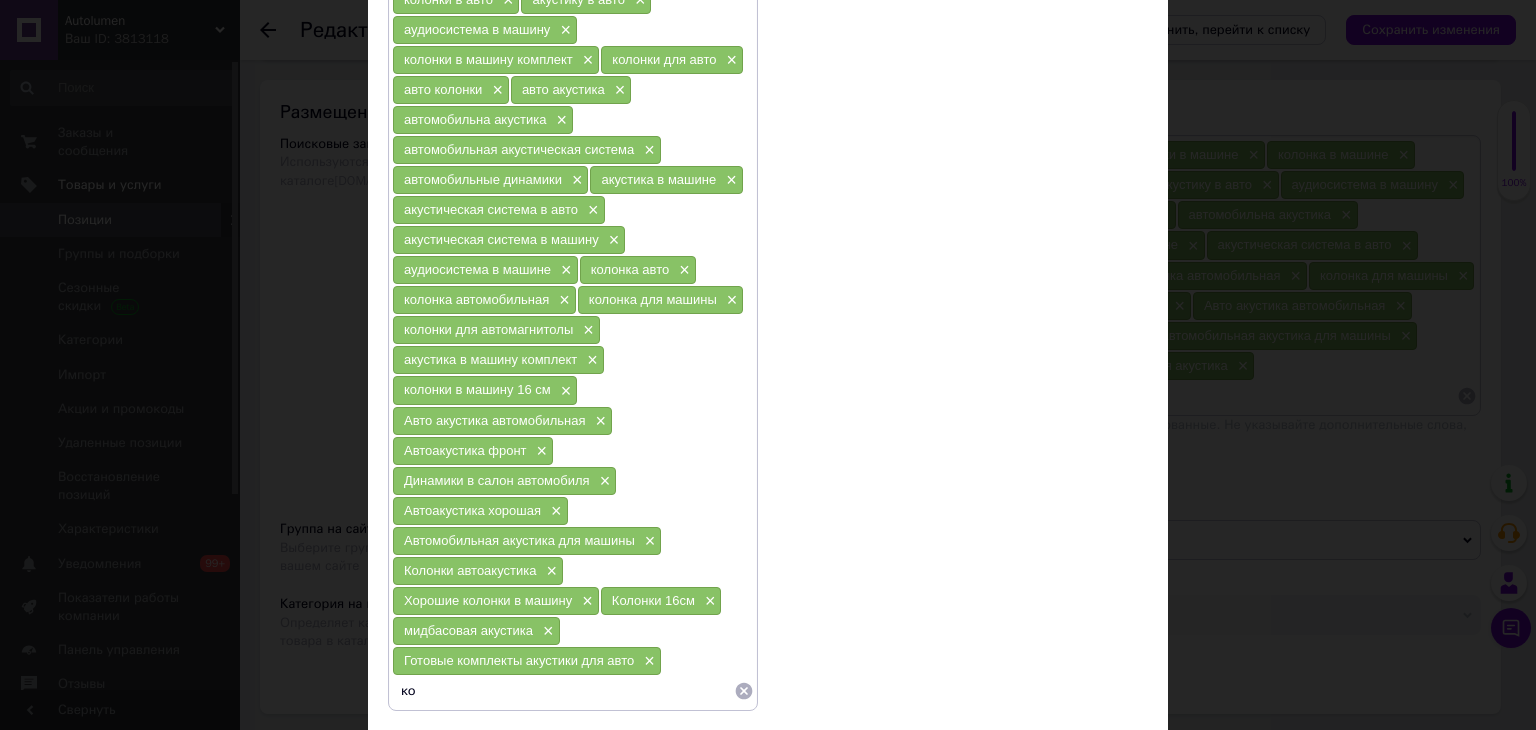 type on "к" 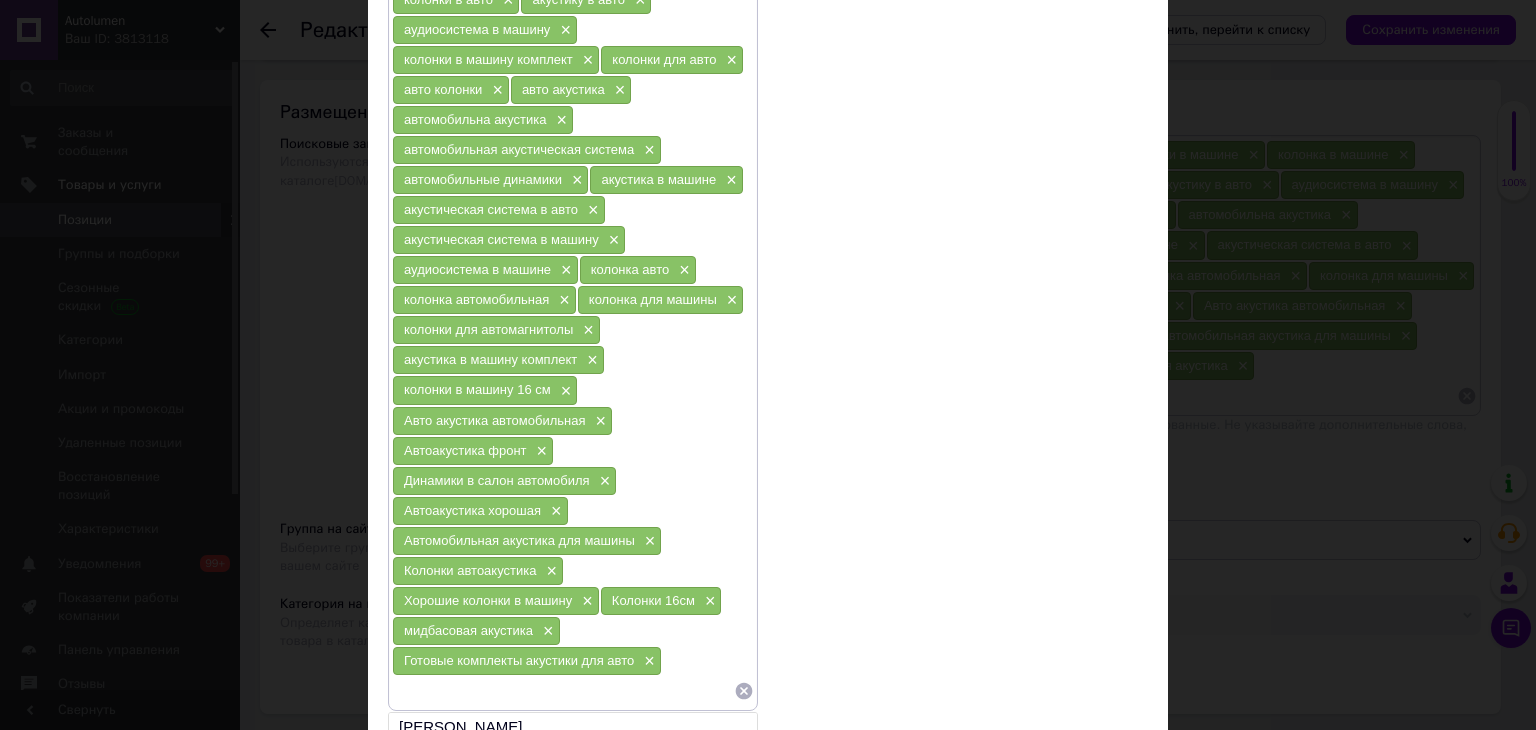 paste on "колонка в машине" 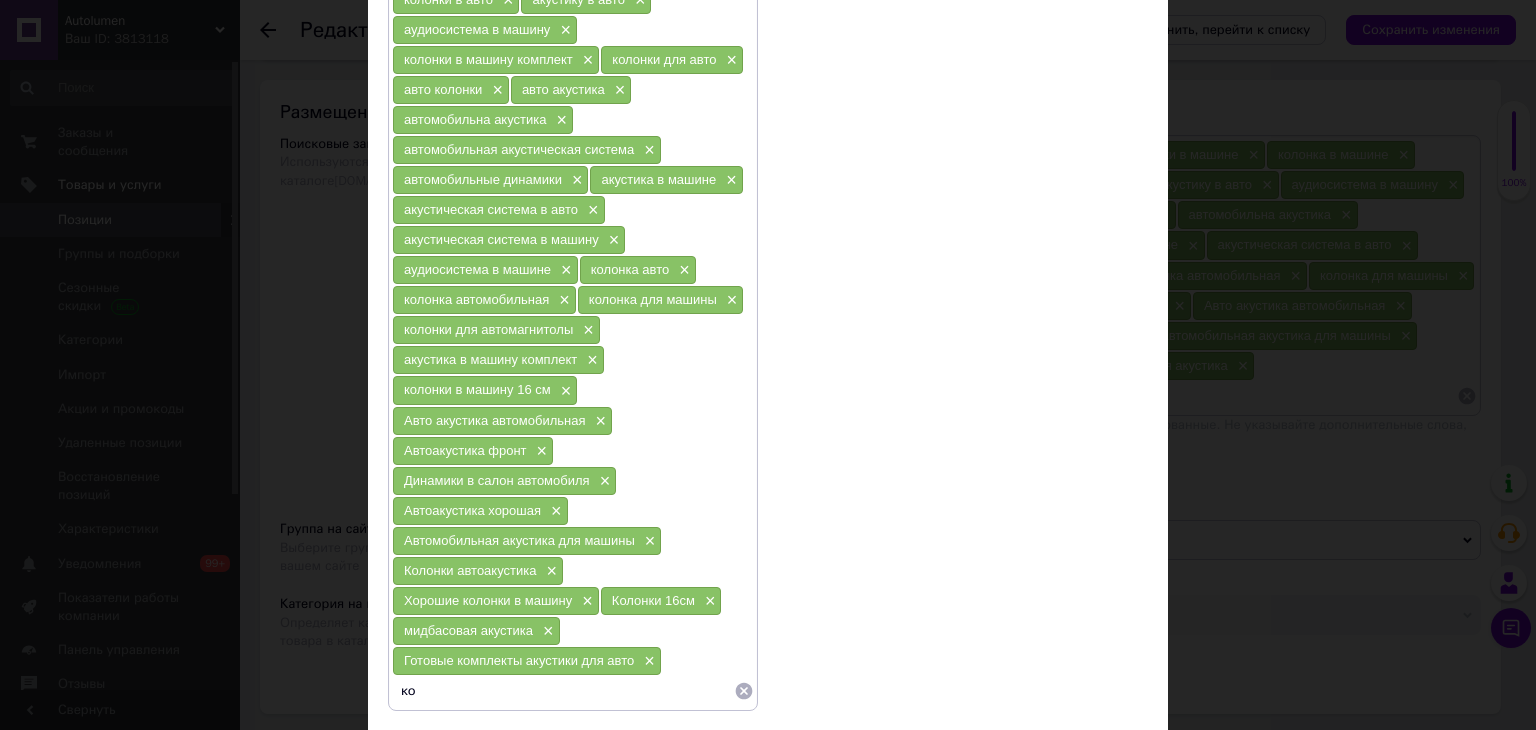 type on "к" 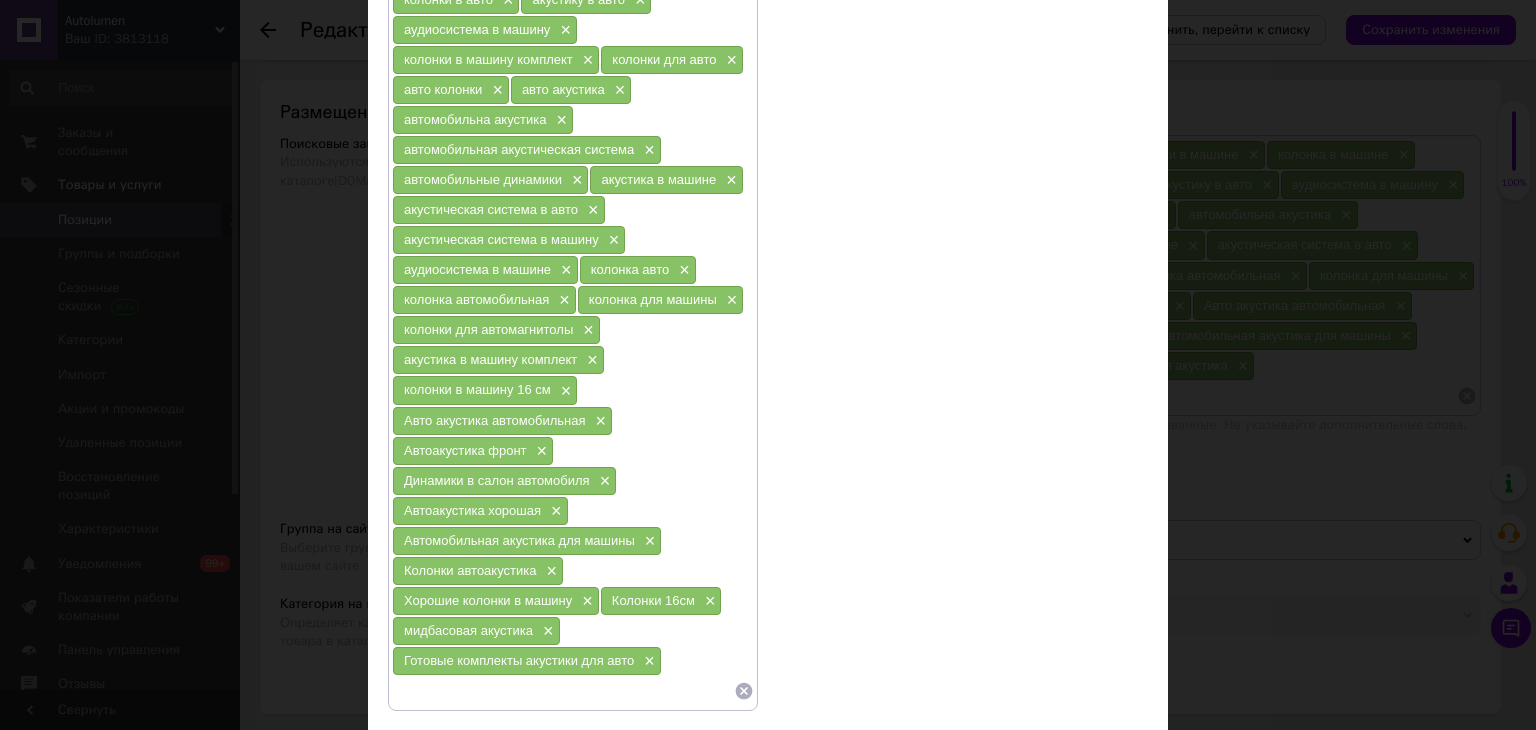 type on "Готовые комплекты акустики для авто" 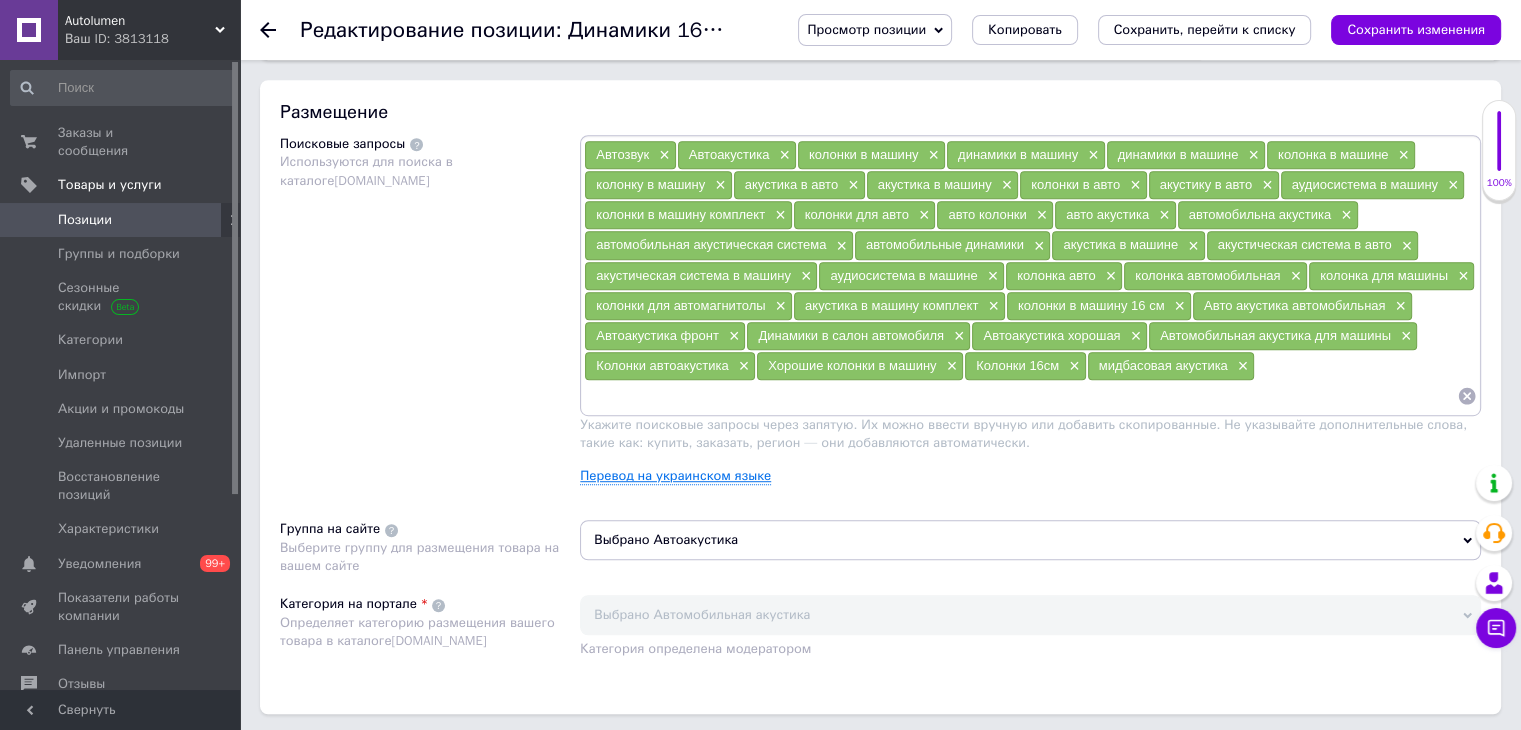 click on "Перевод на украинском языке" at bounding box center [675, 476] 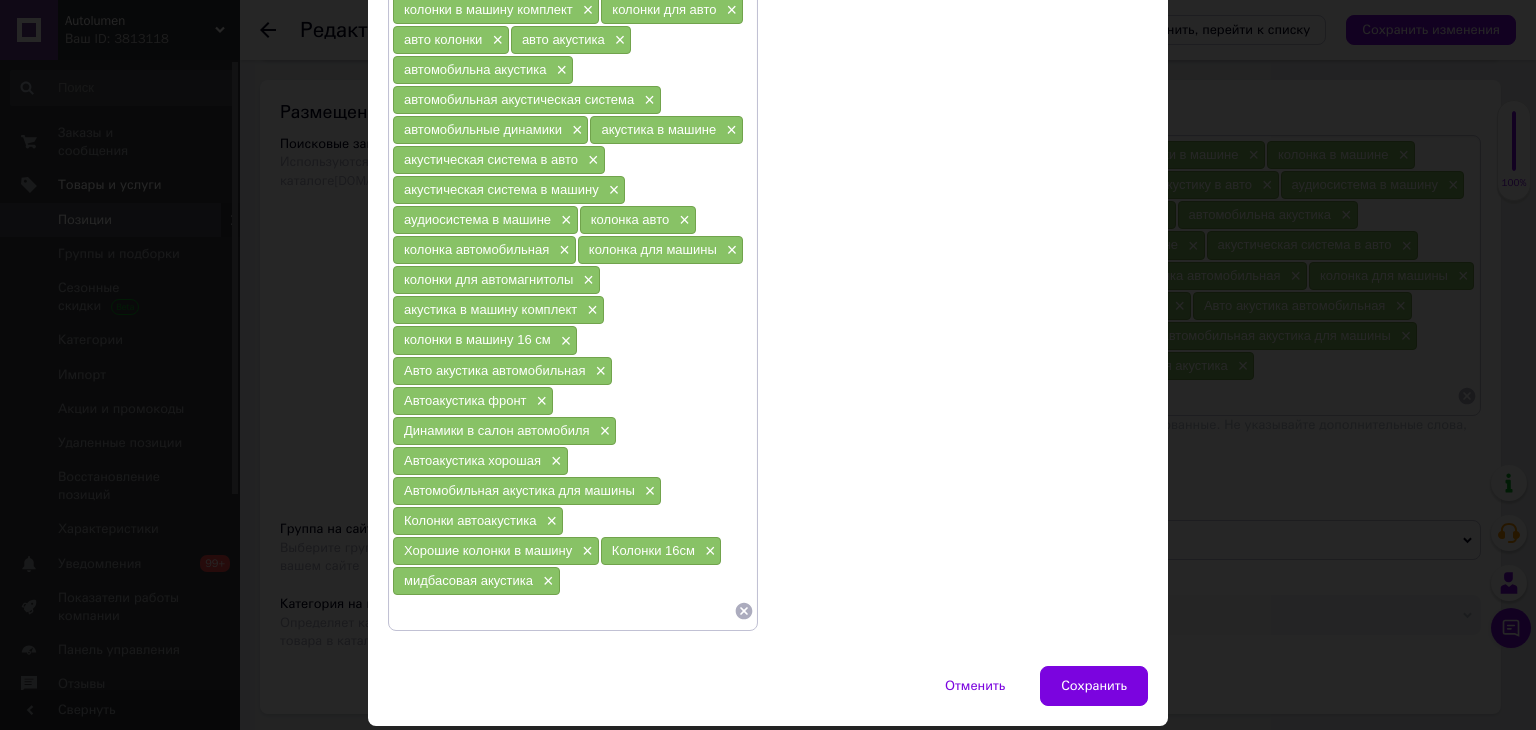 scroll, scrollTop: 388, scrollLeft: 0, axis: vertical 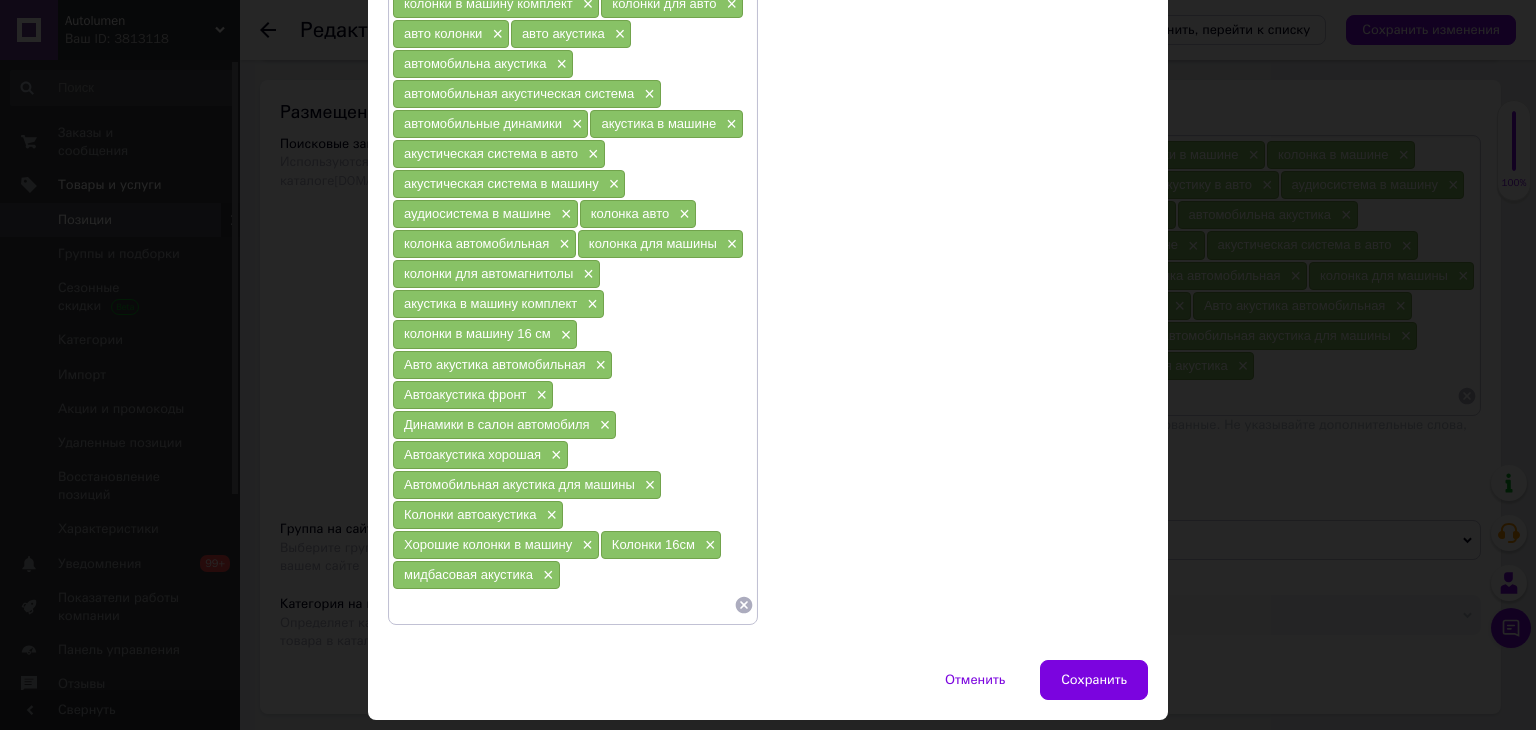click at bounding box center (563, 605) 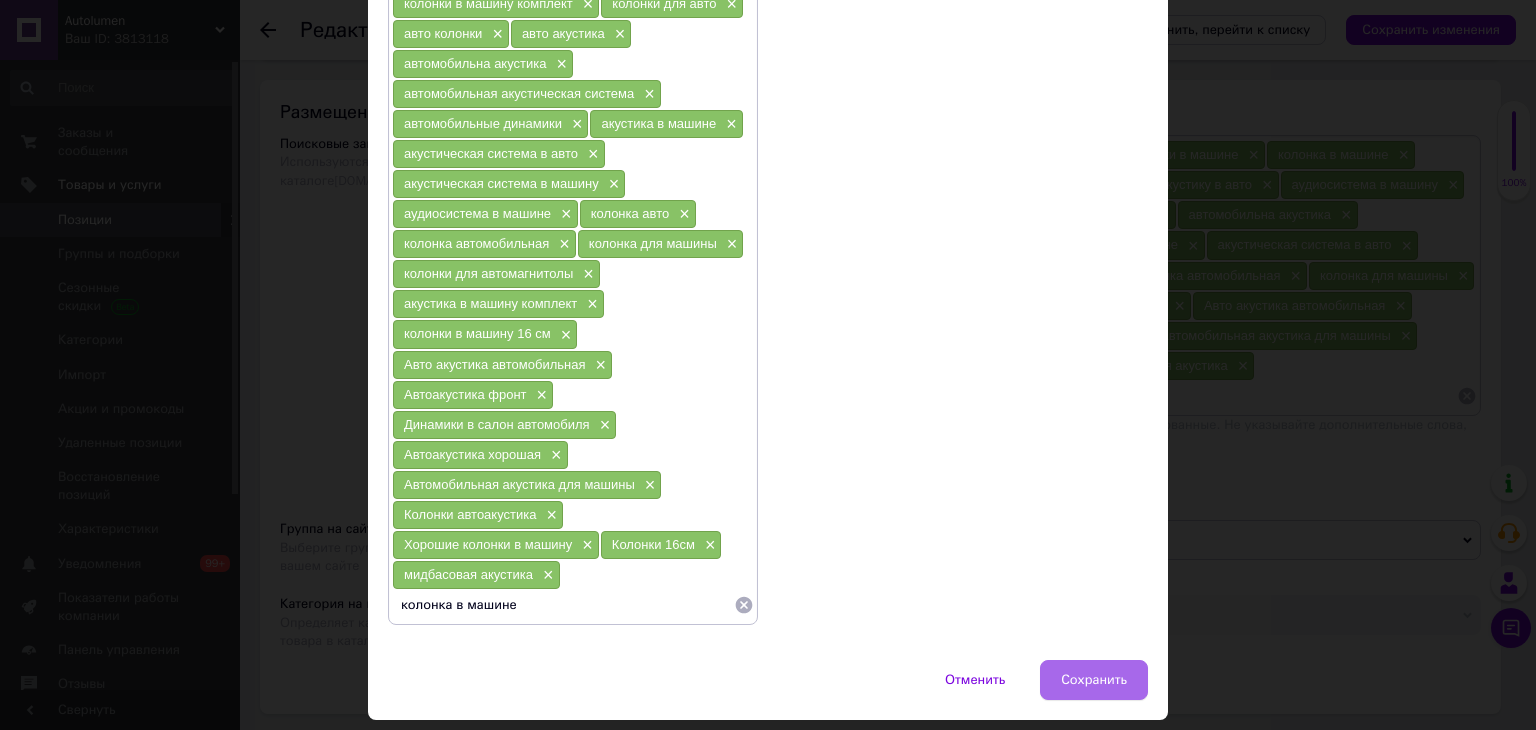 type on "колонка в машине" 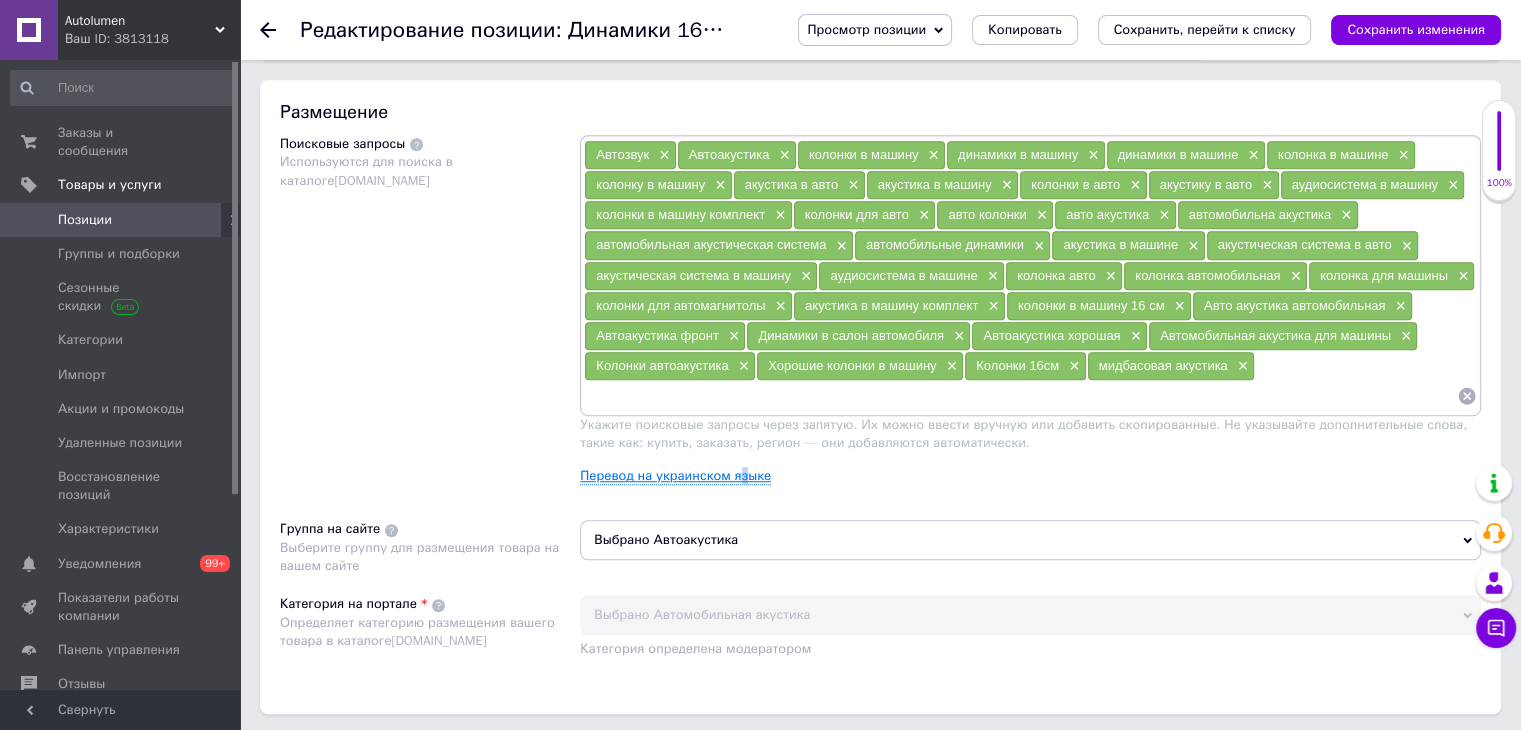 click on "Перевод на украинском языке" at bounding box center (675, 476) 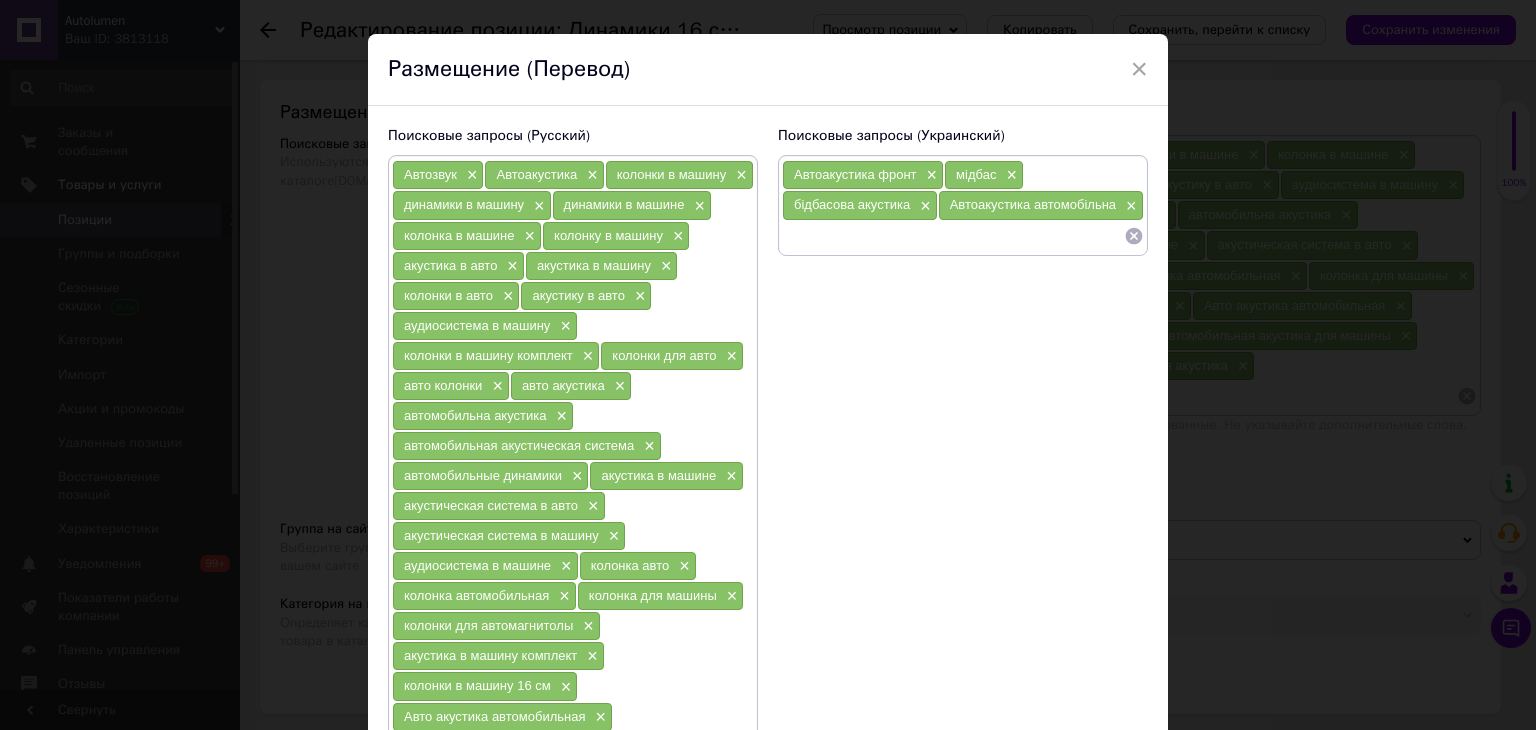 scroll, scrollTop: 38, scrollLeft: 0, axis: vertical 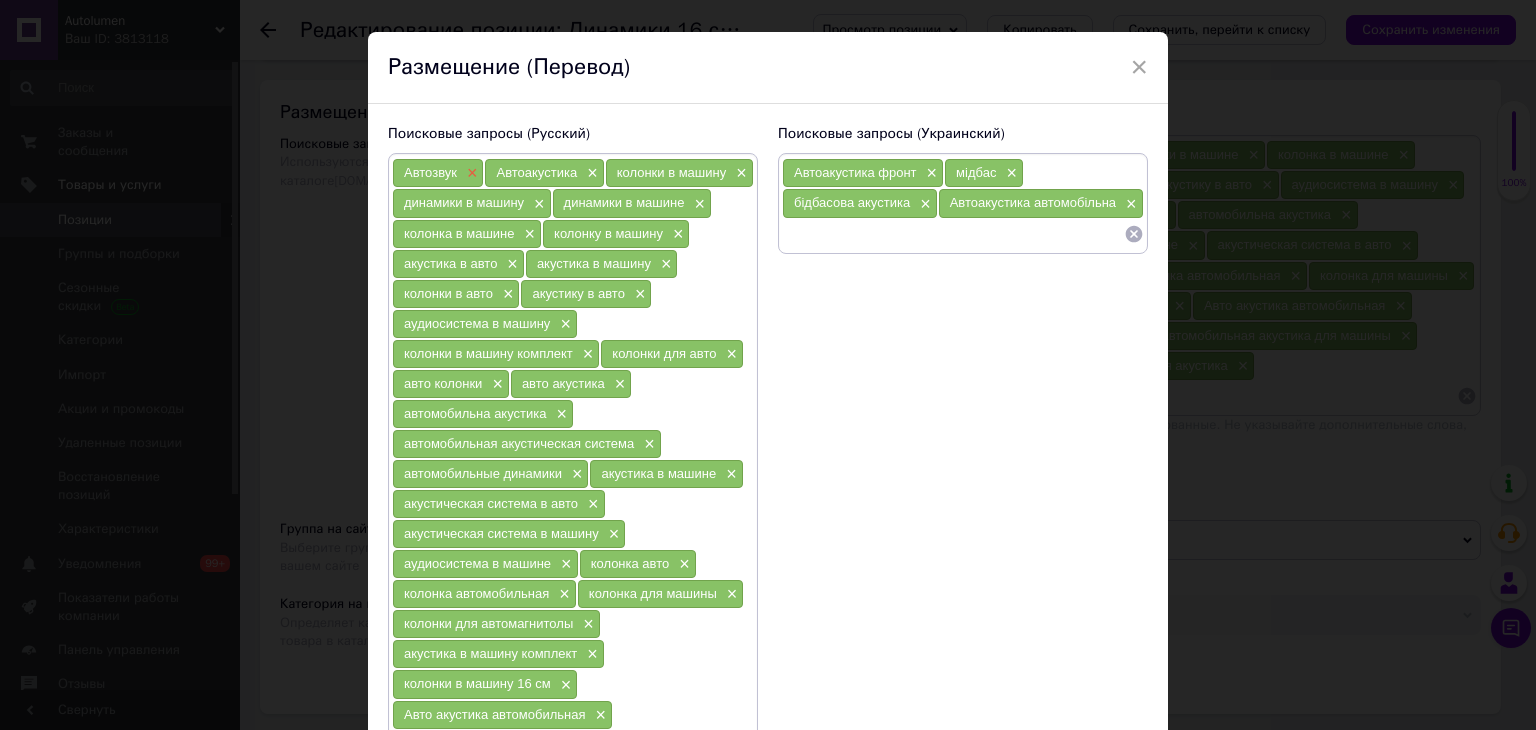 click on "×" at bounding box center (470, 173) 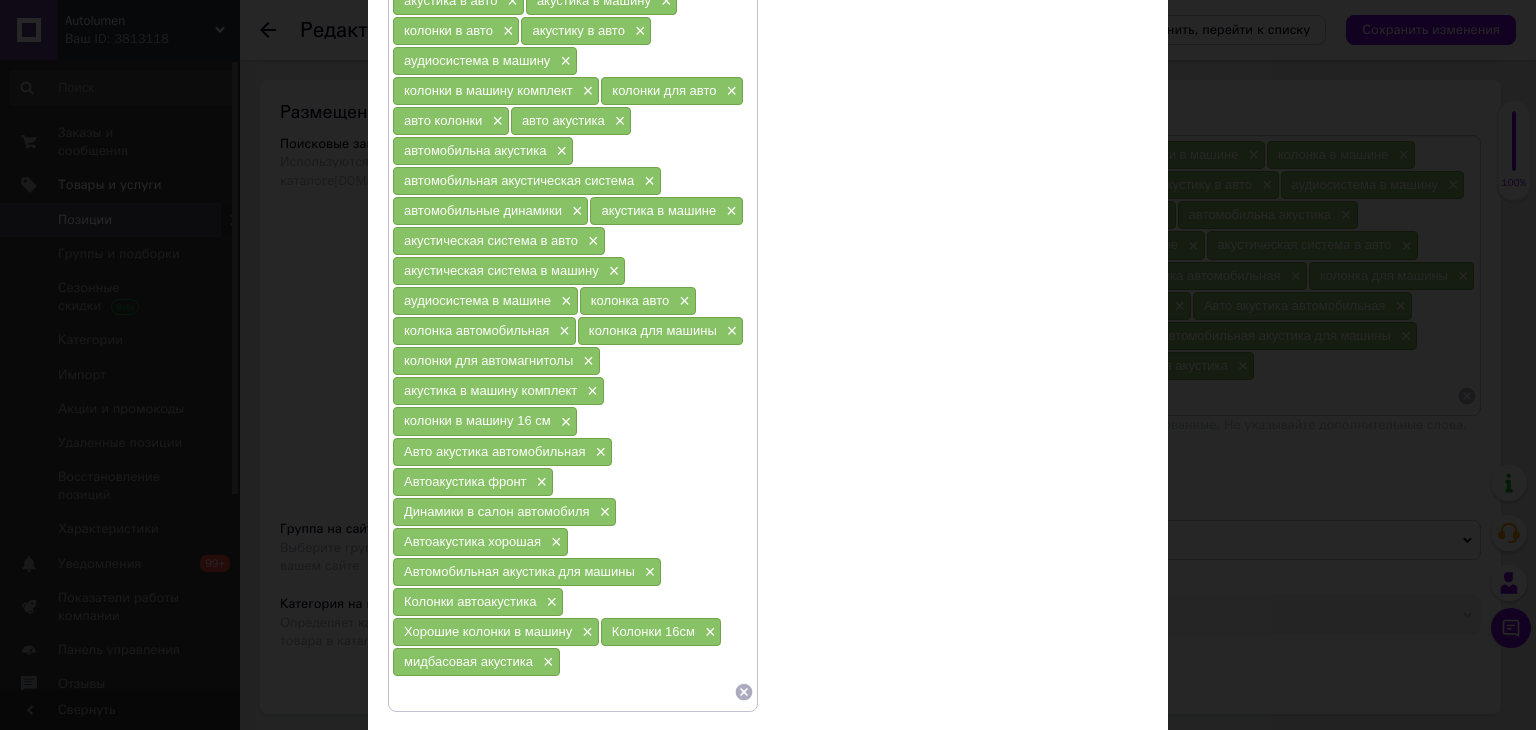 scroll, scrollTop: 335, scrollLeft: 0, axis: vertical 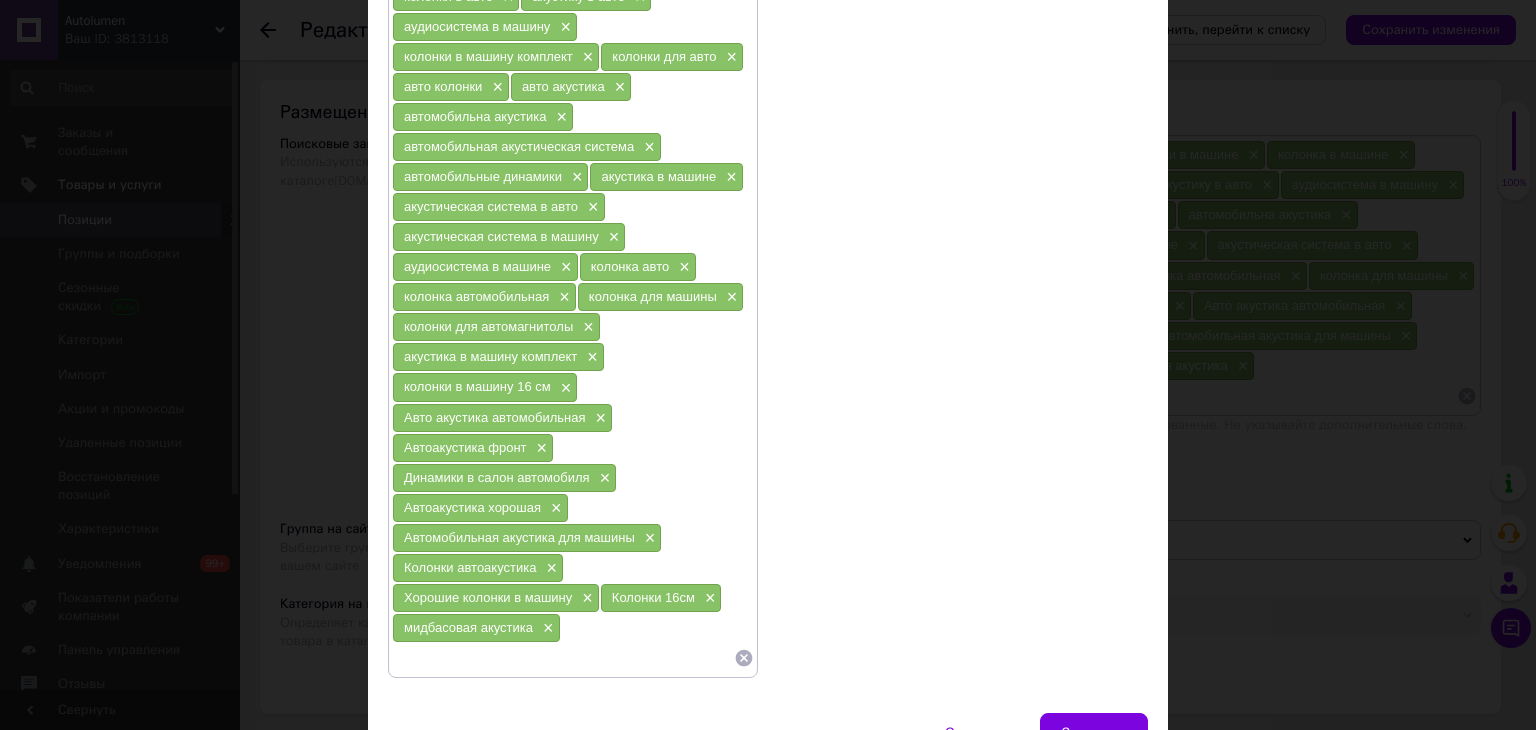 drag, startPoint x: 631, startPoint y: 631, endPoint x: 529, endPoint y: 578, distance: 114.947815 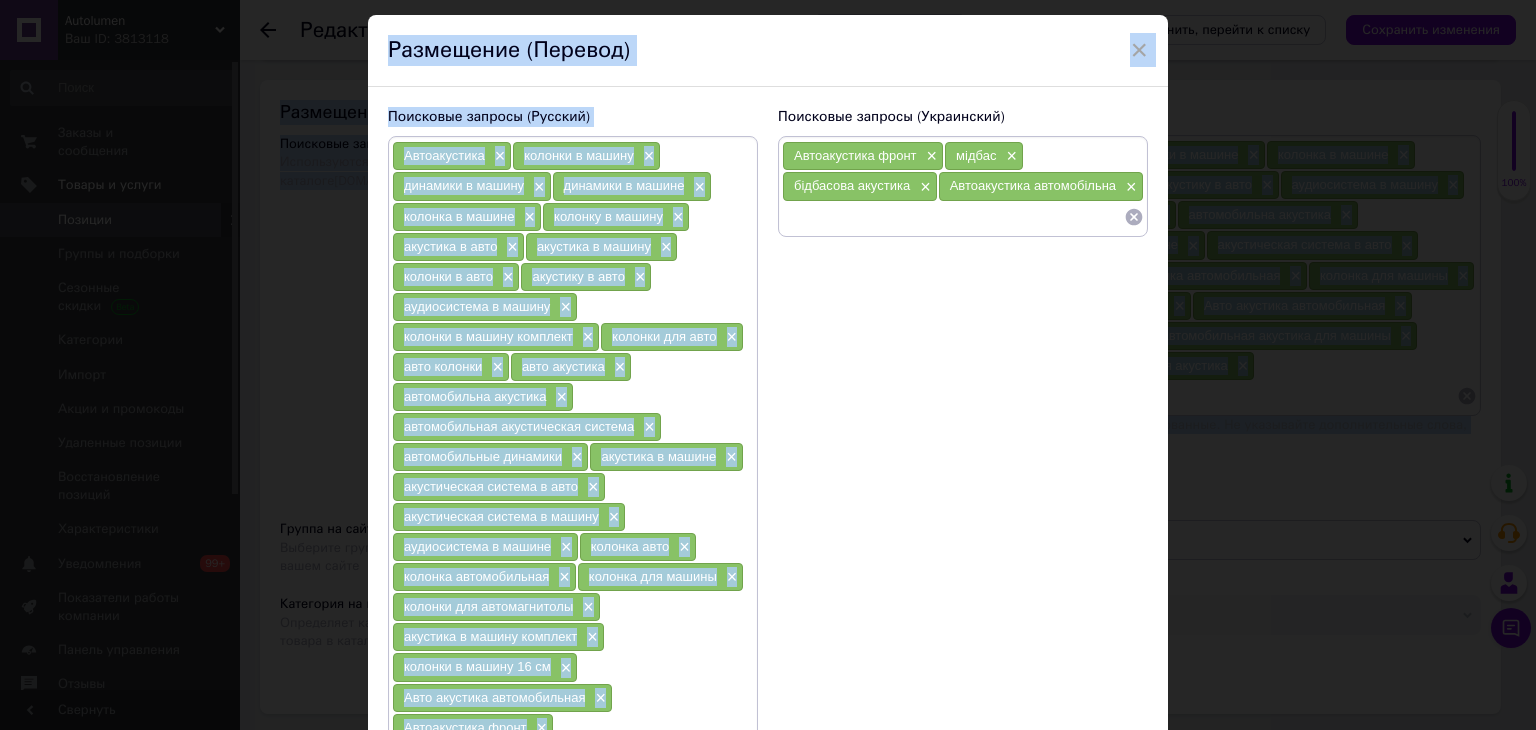 scroll, scrollTop: 0, scrollLeft: 0, axis: both 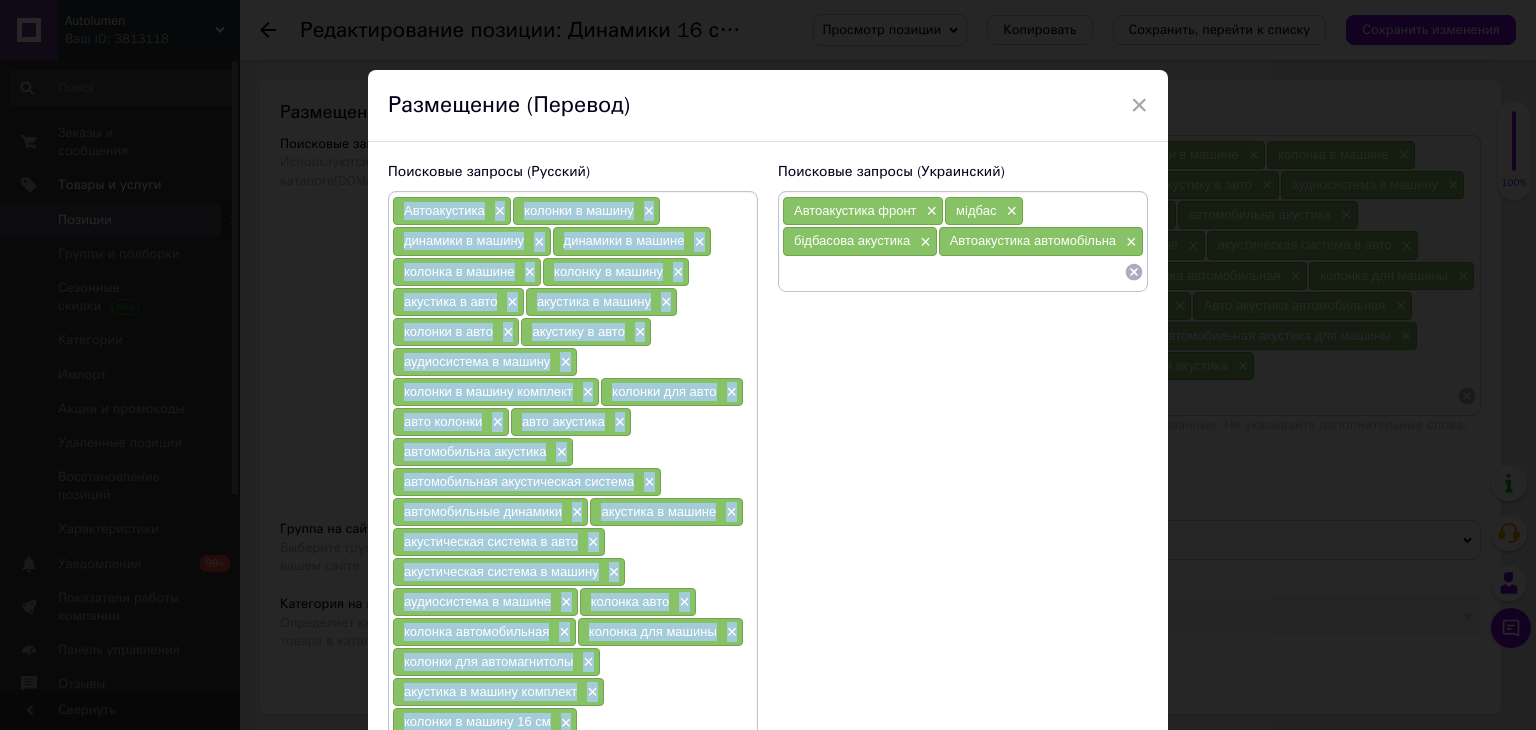 drag, startPoint x: 568, startPoint y: 614, endPoint x: 387, endPoint y: 204, distance: 448.1752 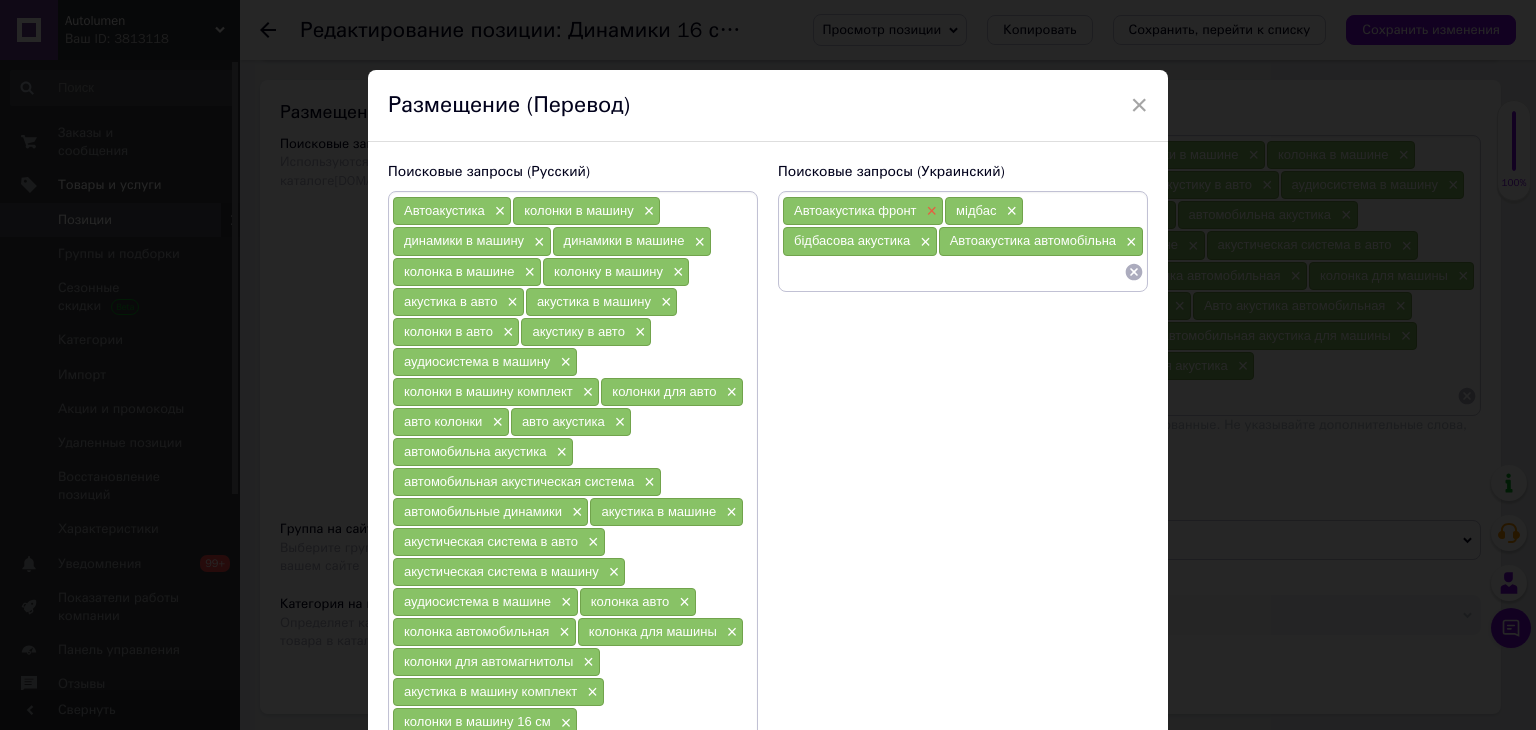 click on "×" at bounding box center [930, 211] 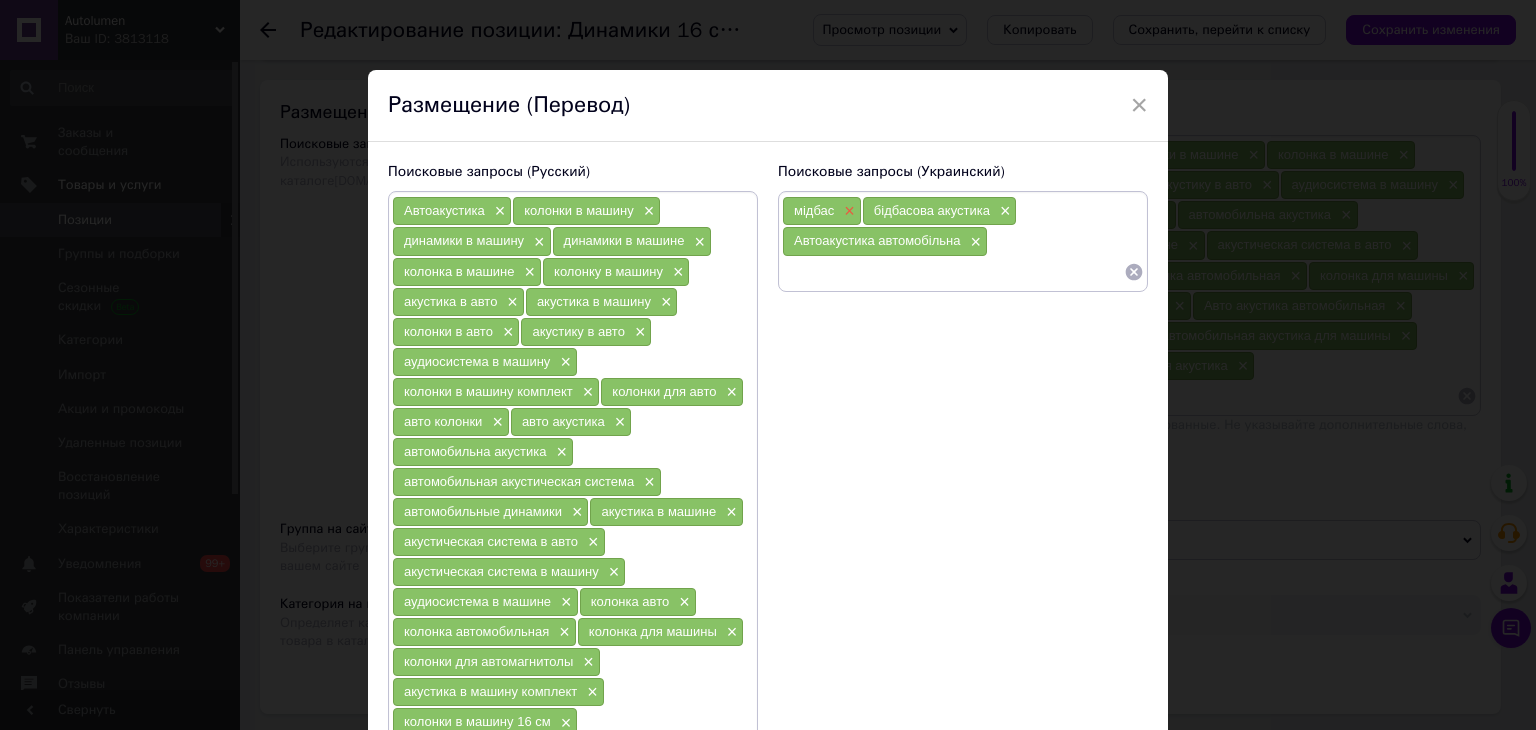 click on "×" at bounding box center [847, 211] 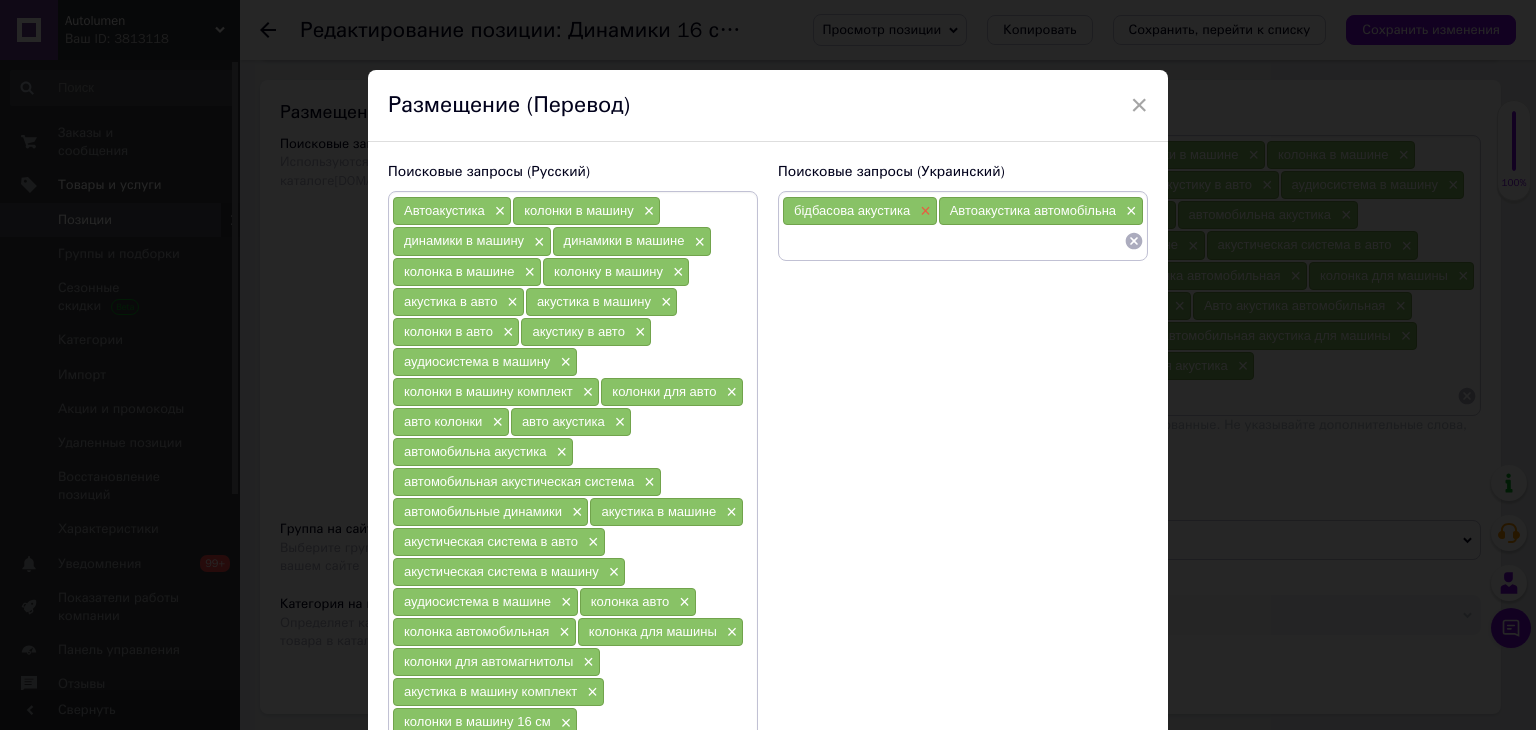 click on "×" at bounding box center [923, 211] 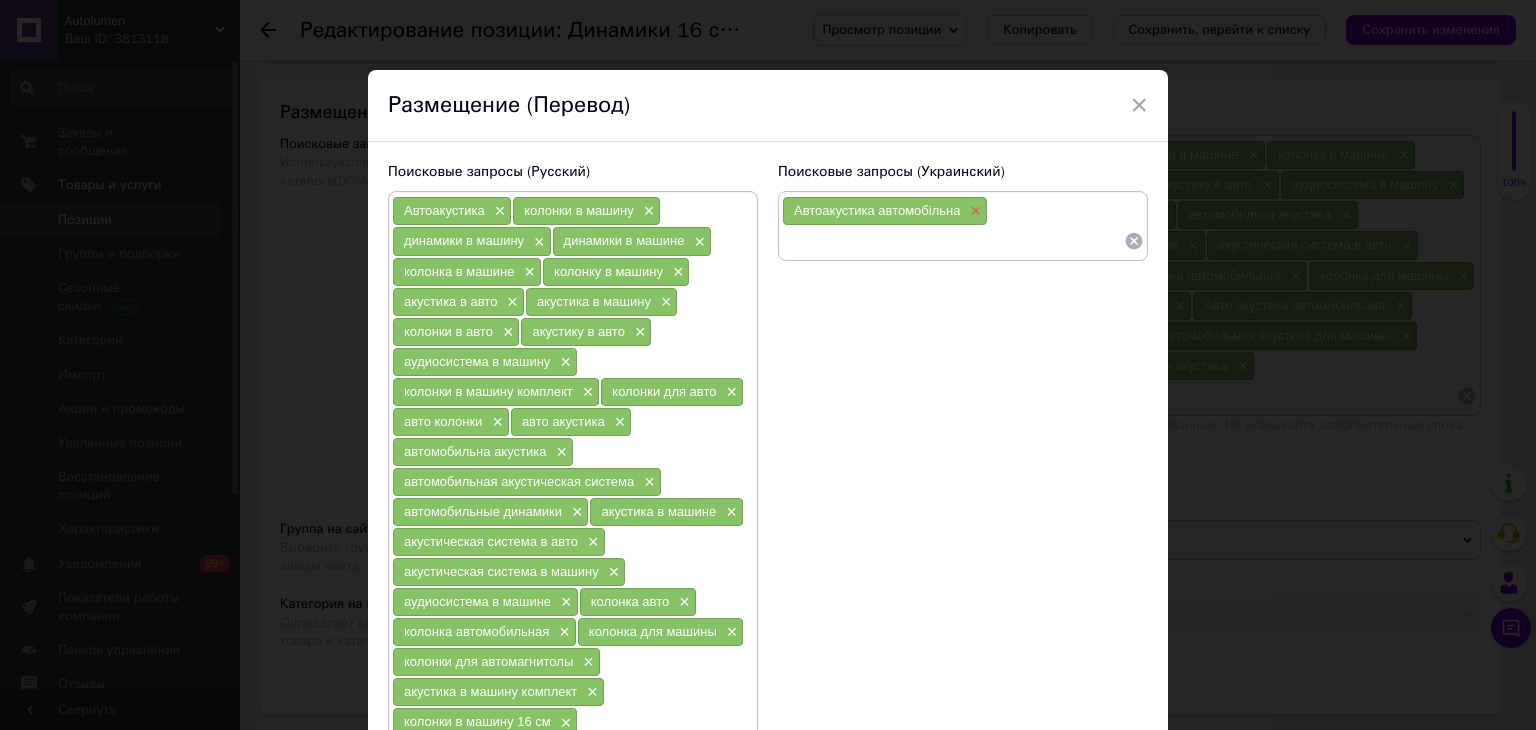 click on "×" at bounding box center [973, 211] 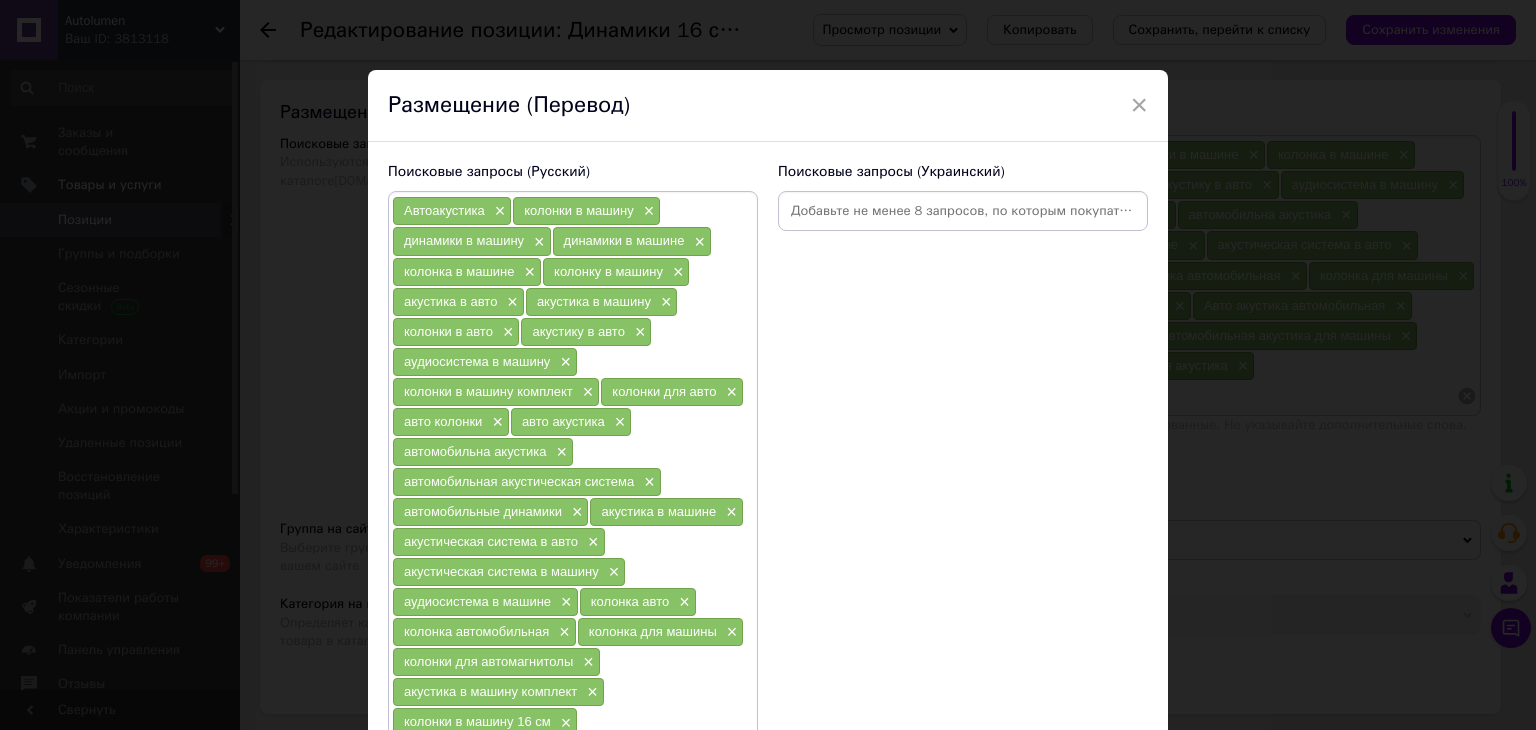 click at bounding box center (963, 211) 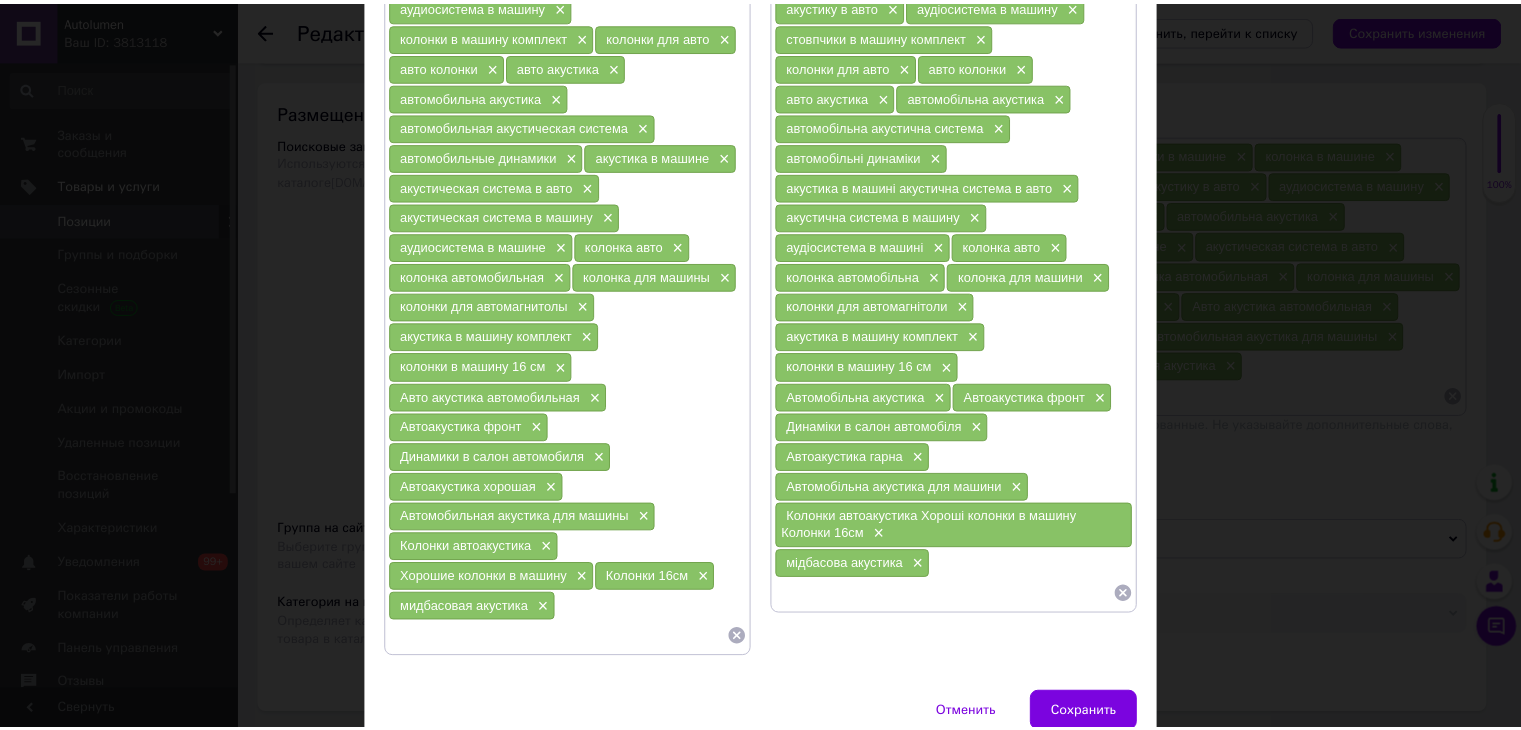 scroll, scrollTop: 429, scrollLeft: 0, axis: vertical 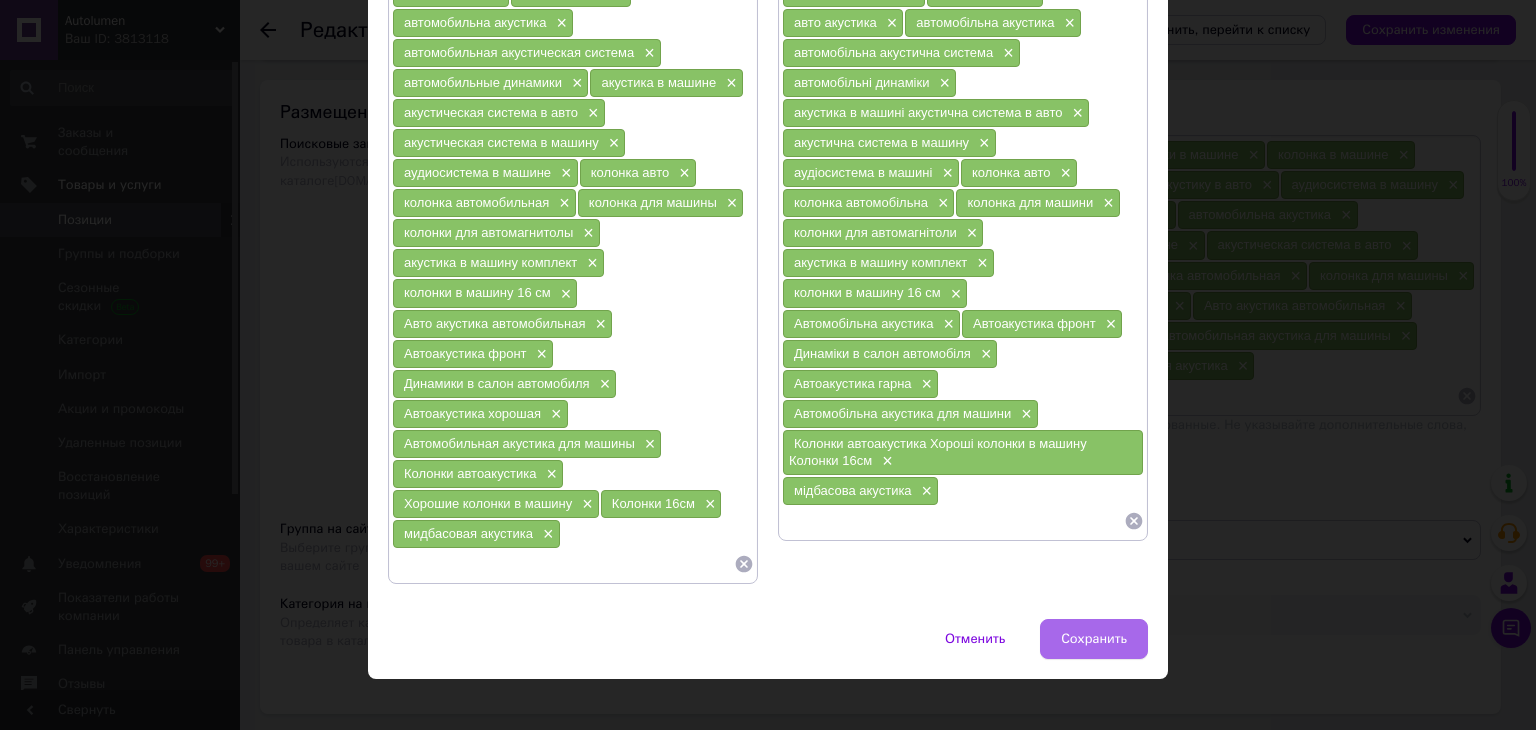 click on "Сохранить" at bounding box center (1094, 639) 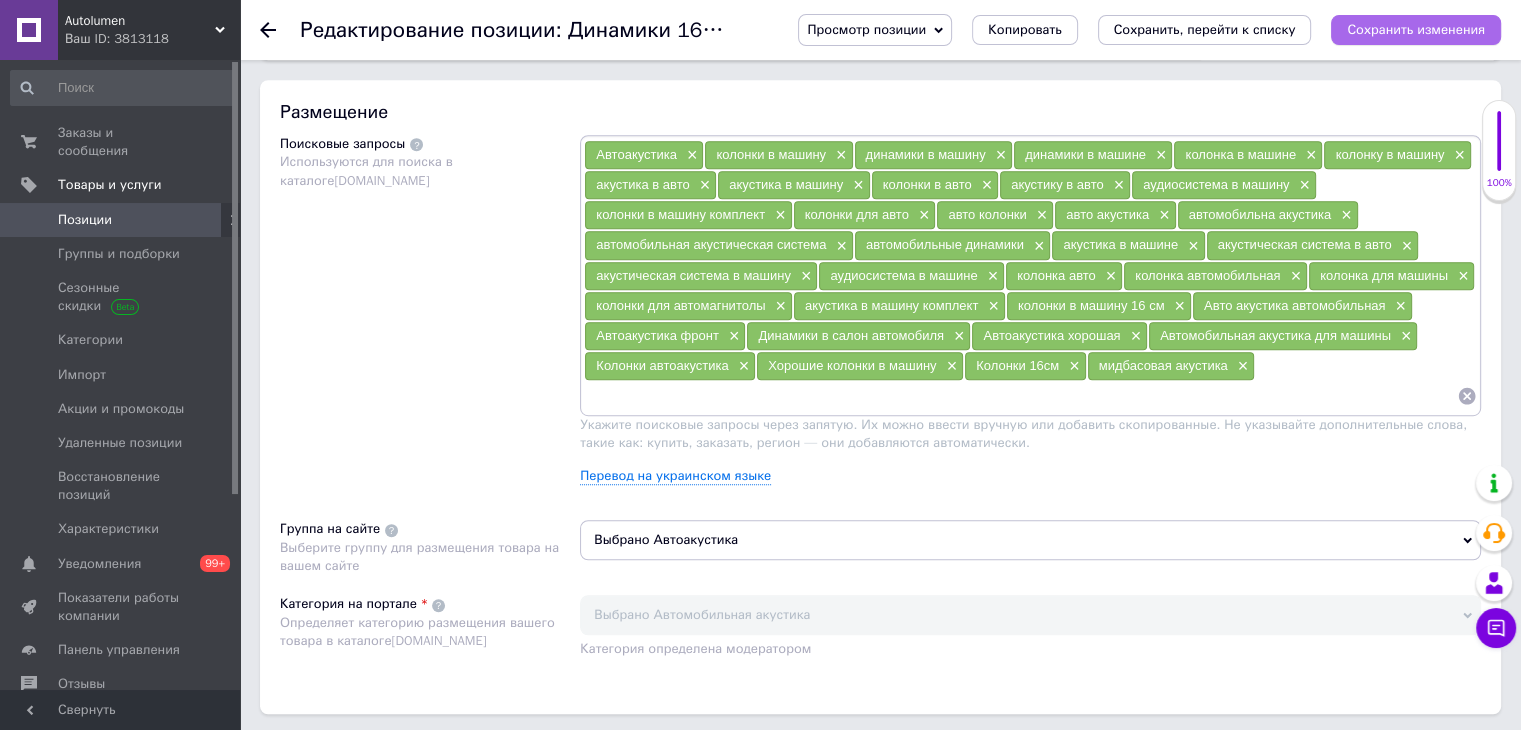 click on "Сохранить изменения" at bounding box center (1416, 29) 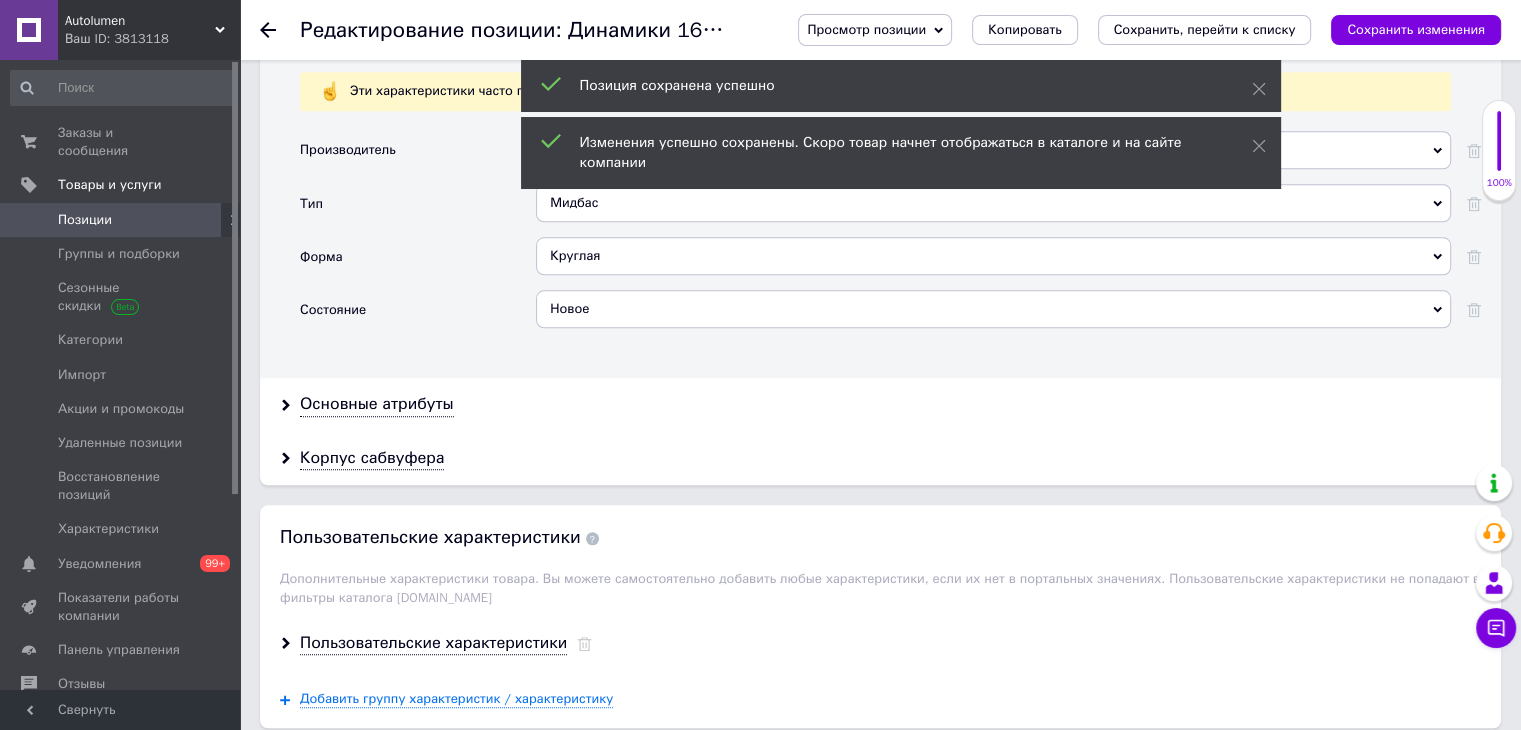 scroll, scrollTop: 2058, scrollLeft: 0, axis: vertical 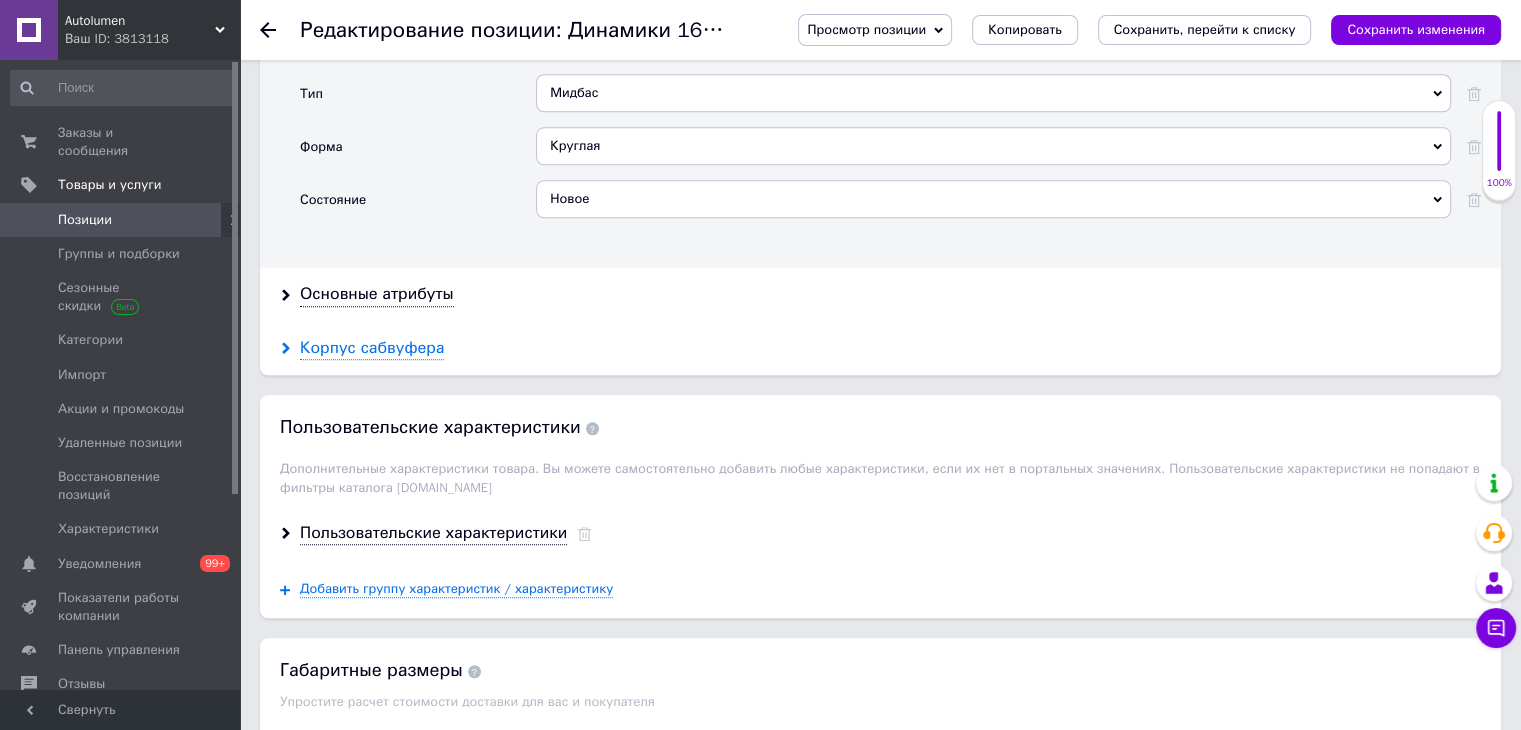 click on "Корпус сабвуфера" at bounding box center (372, 348) 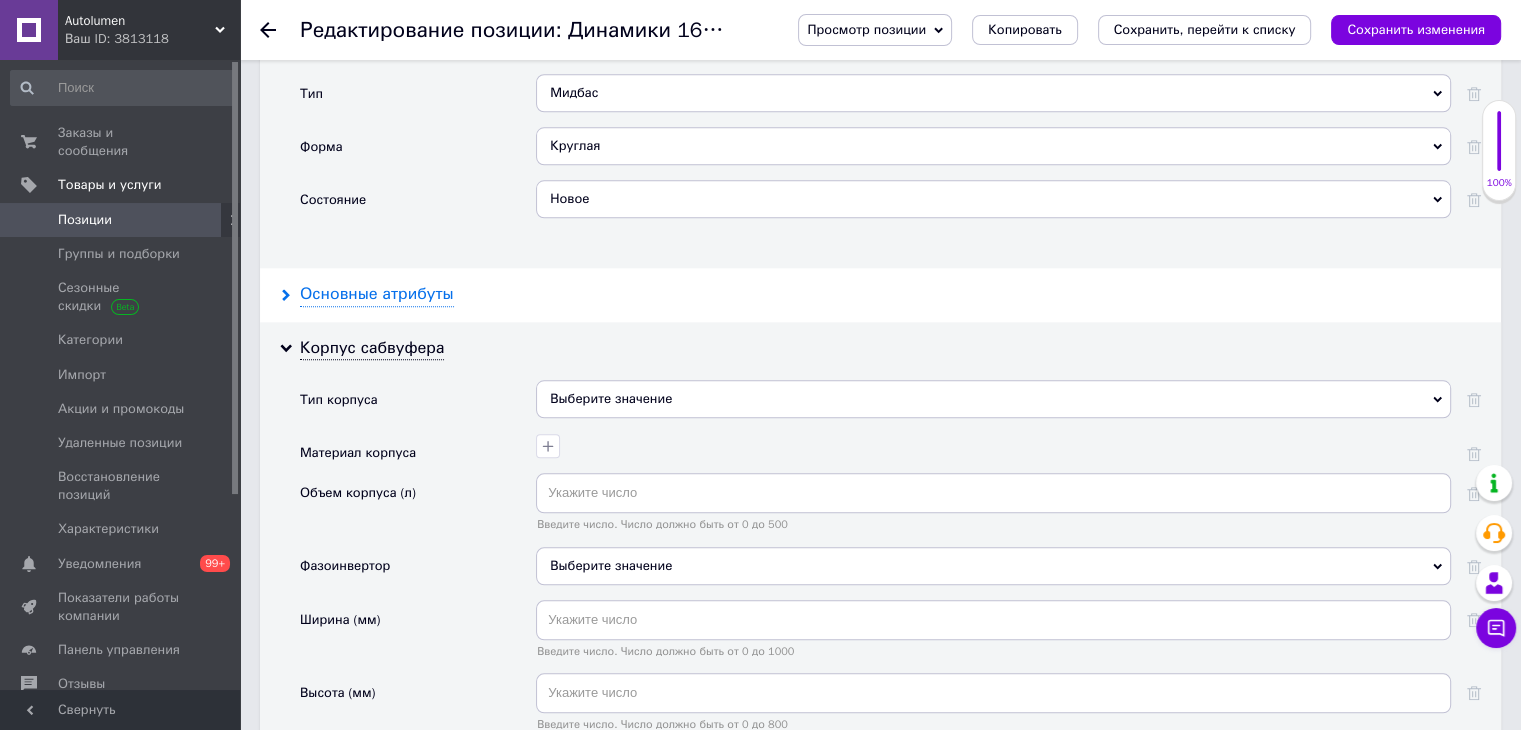 click on "Основные атрибуты" at bounding box center (377, 294) 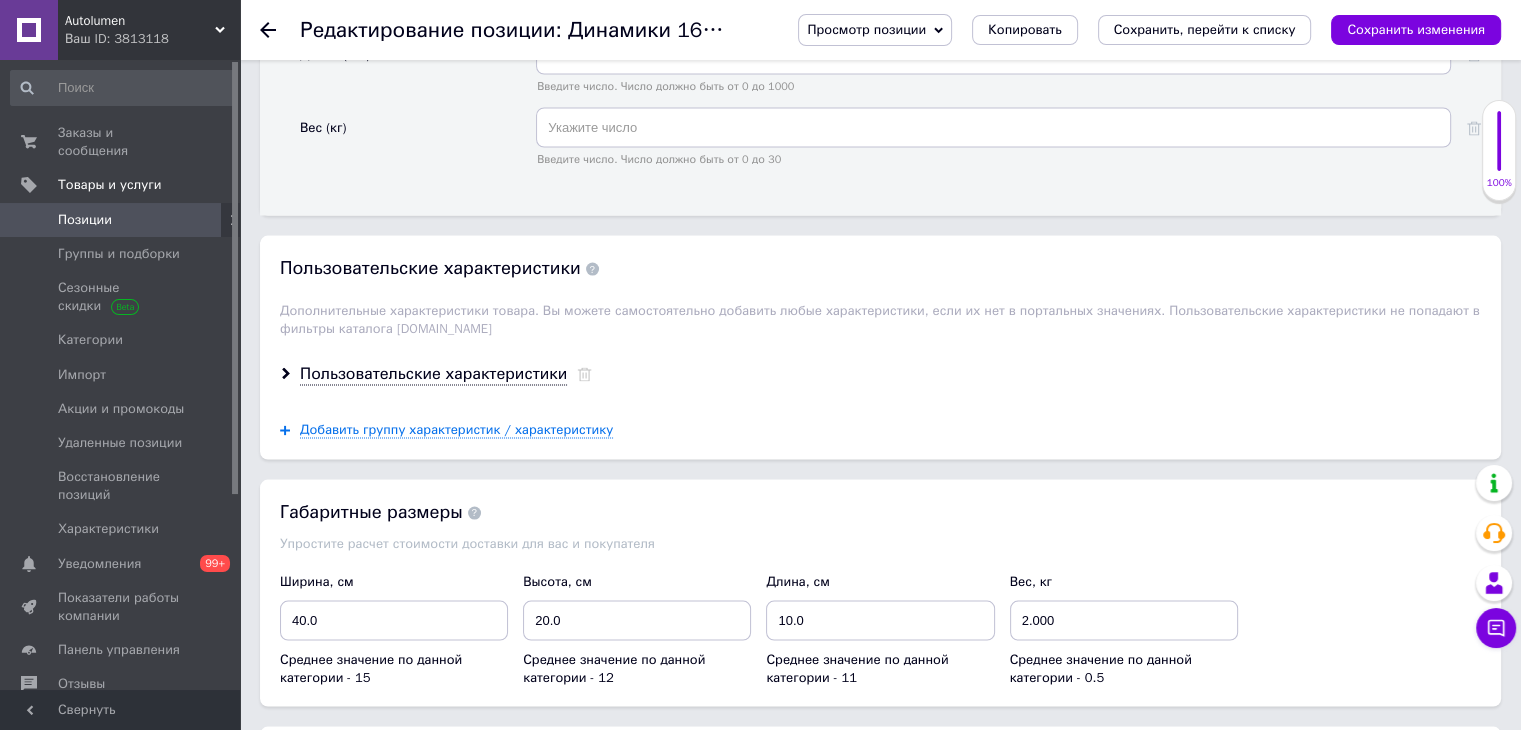 scroll, scrollTop: 3816, scrollLeft: 0, axis: vertical 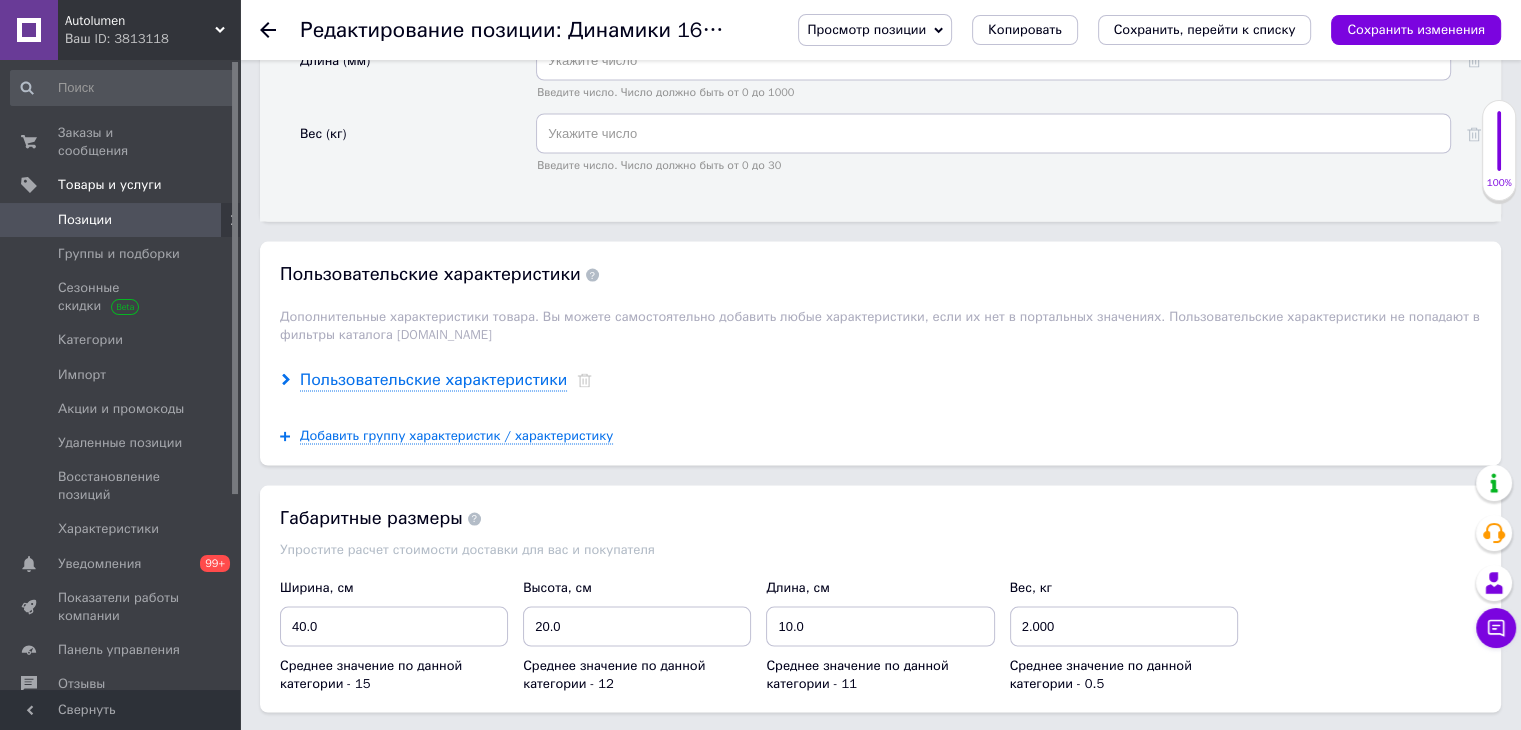 click on "Пользовательские характеристики" at bounding box center [433, 380] 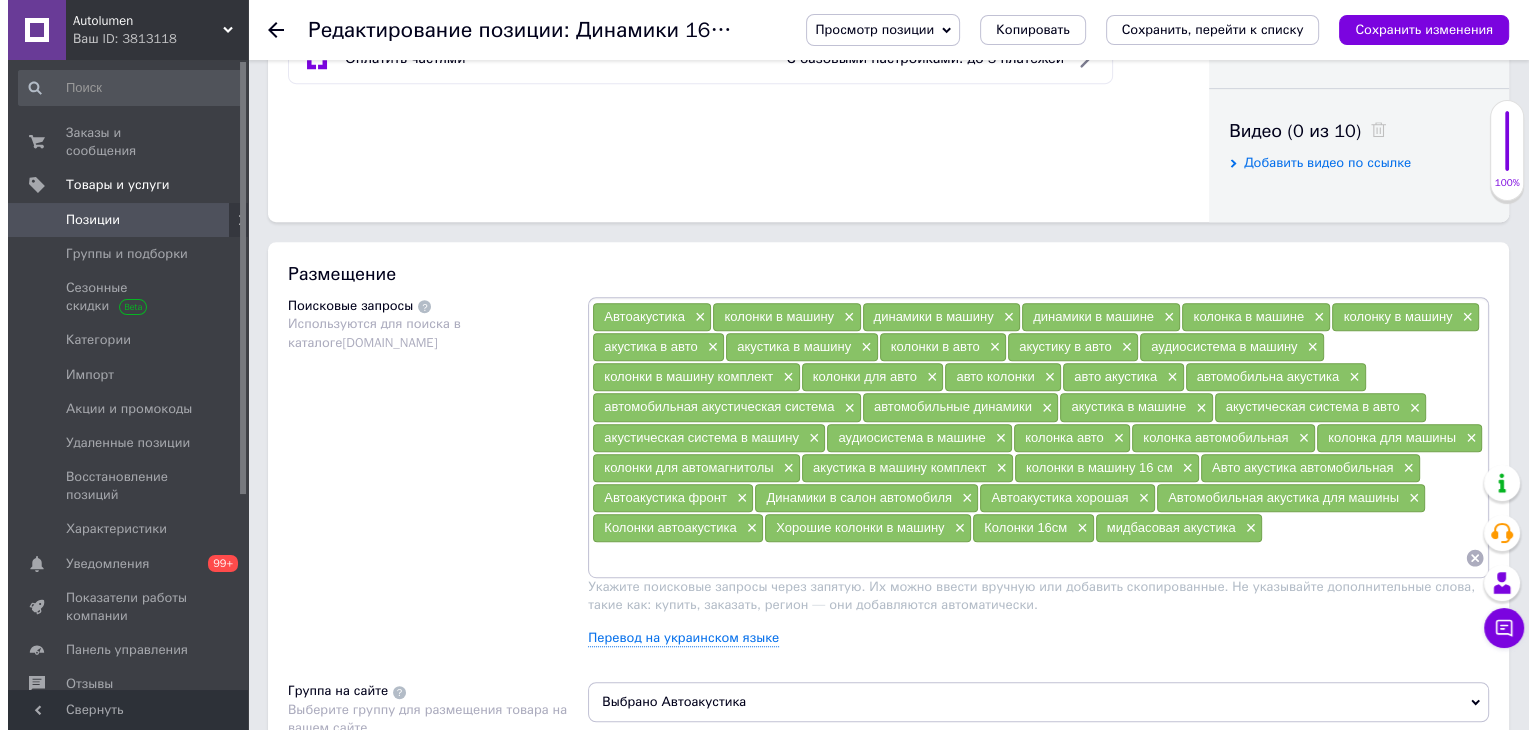 scroll, scrollTop: 316, scrollLeft: 0, axis: vertical 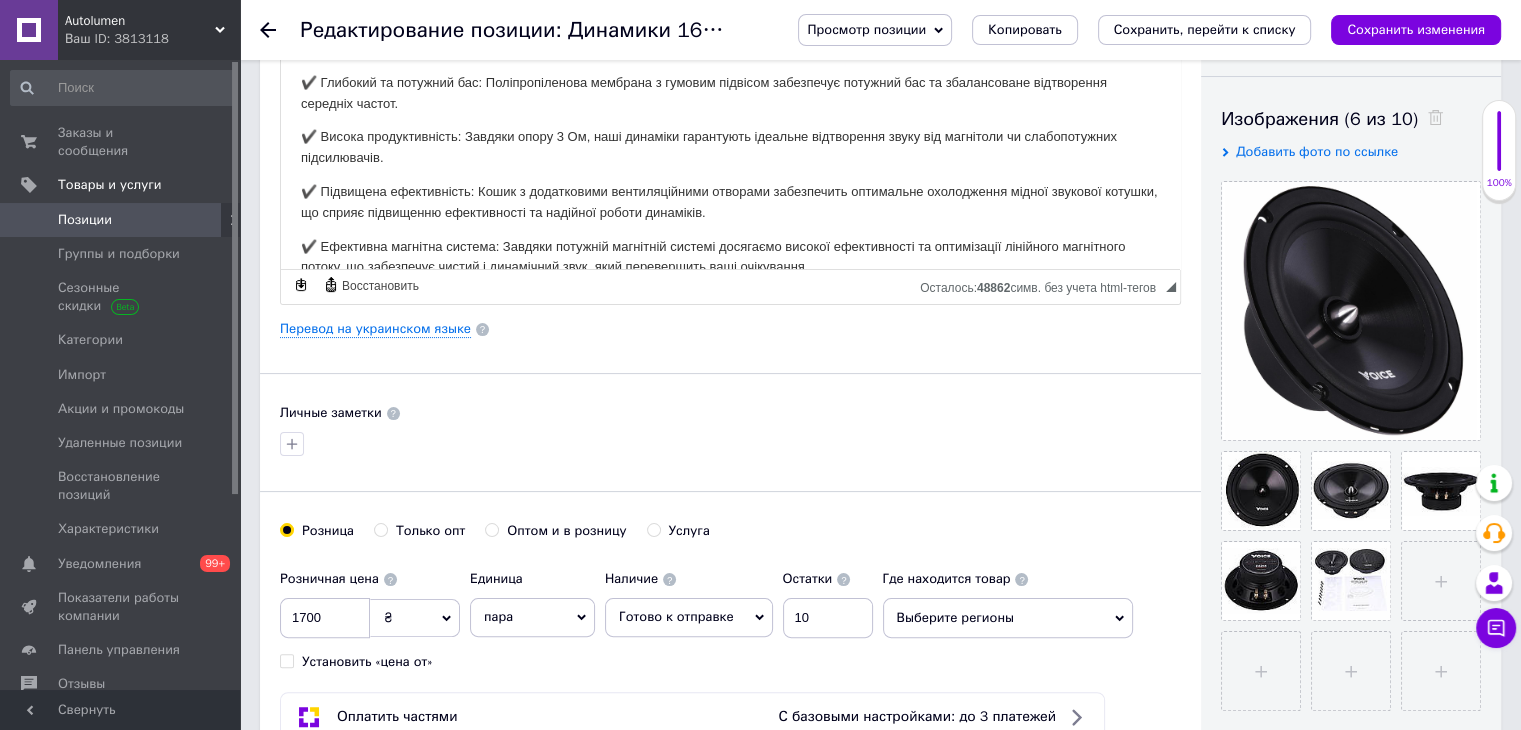click on "Видимость опубликован черновик скрытый Создание и обновление Создано:  17:04 [DATE] Обновлено:  13:00 [DATE] Изображения (6 из 10) Добавить фото по ссылке Видео (0 из 10) Добавить видео по ссылке" at bounding box center (1351, 322) 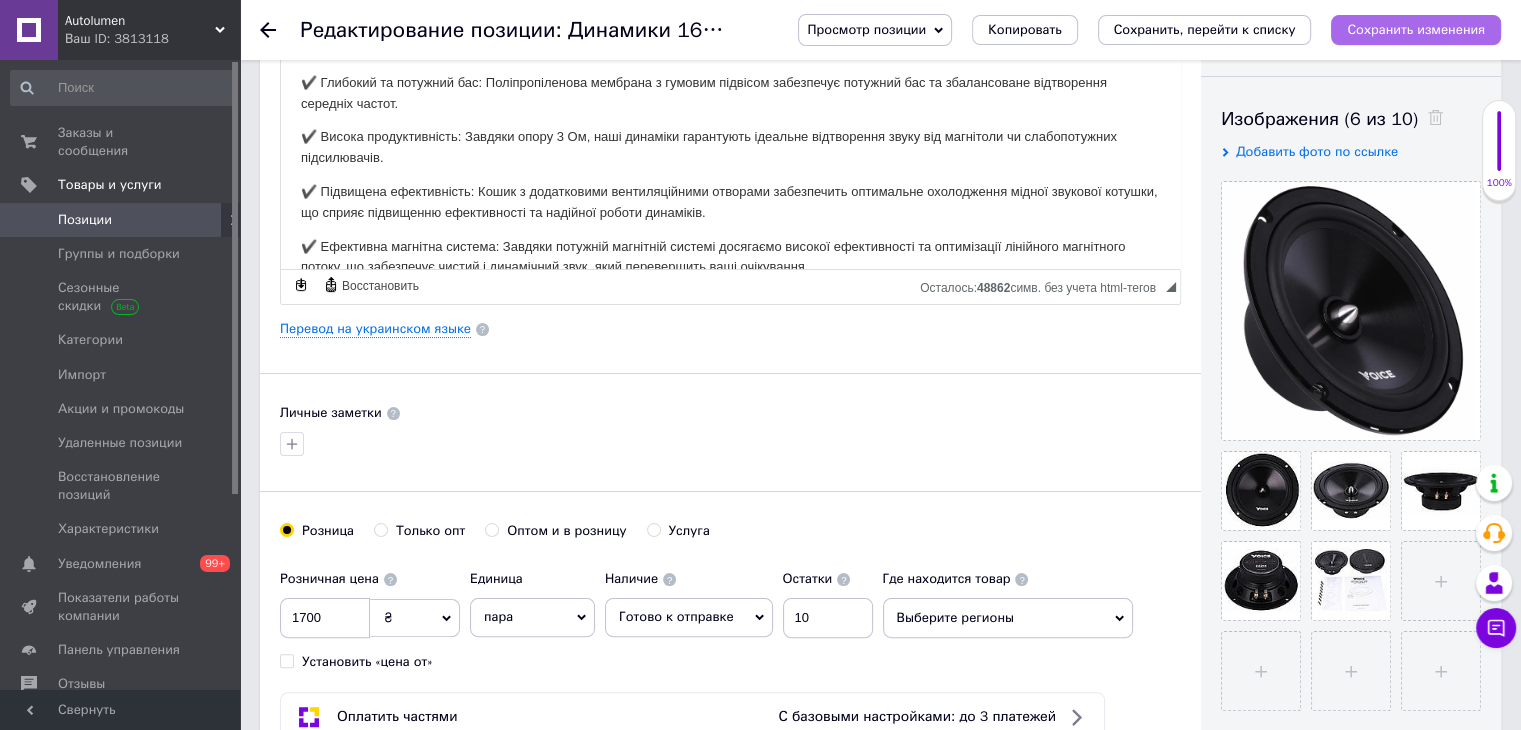 click on "Сохранить изменения" at bounding box center [1416, 30] 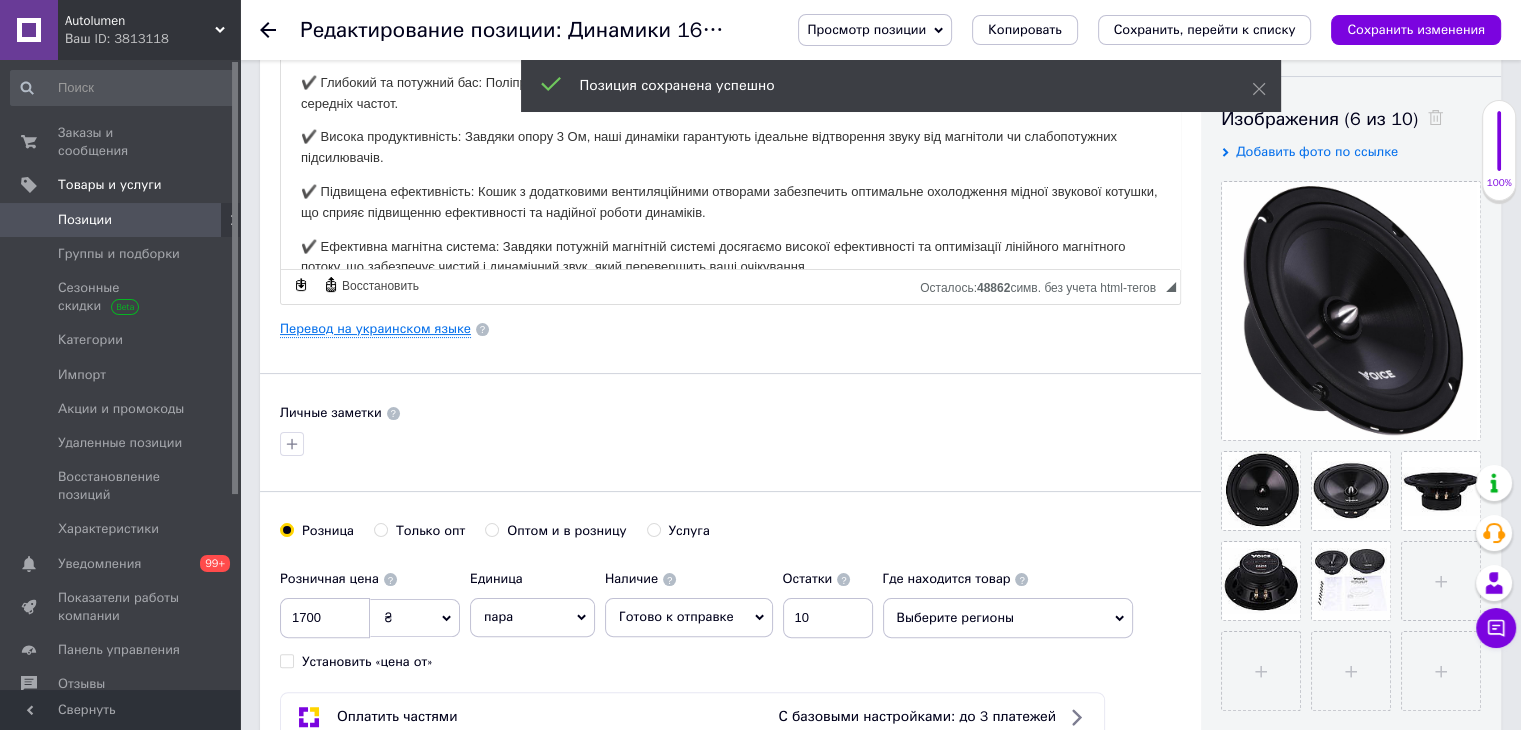 click on "Перевод на украинском языке" at bounding box center (375, 329) 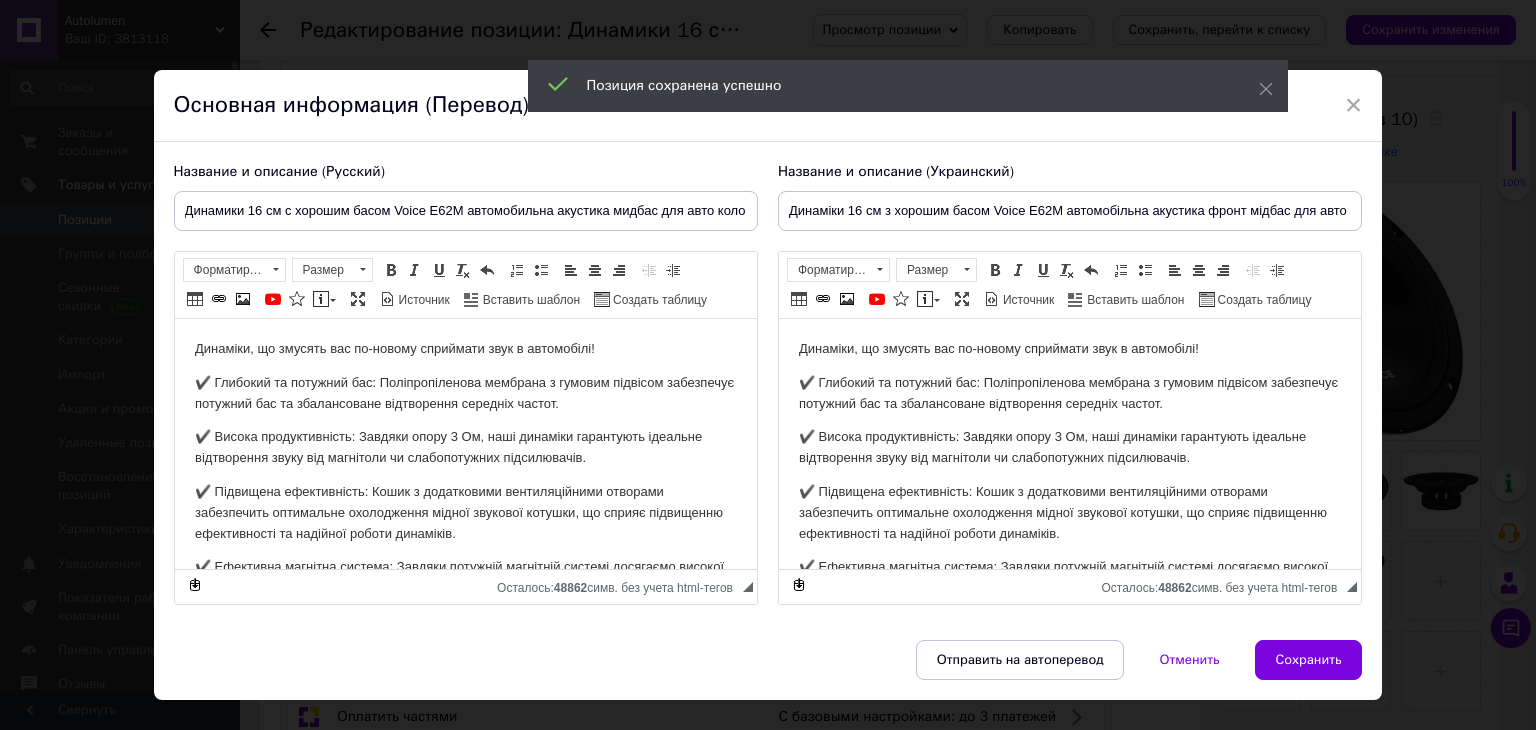 scroll, scrollTop: 0, scrollLeft: 0, axis: both 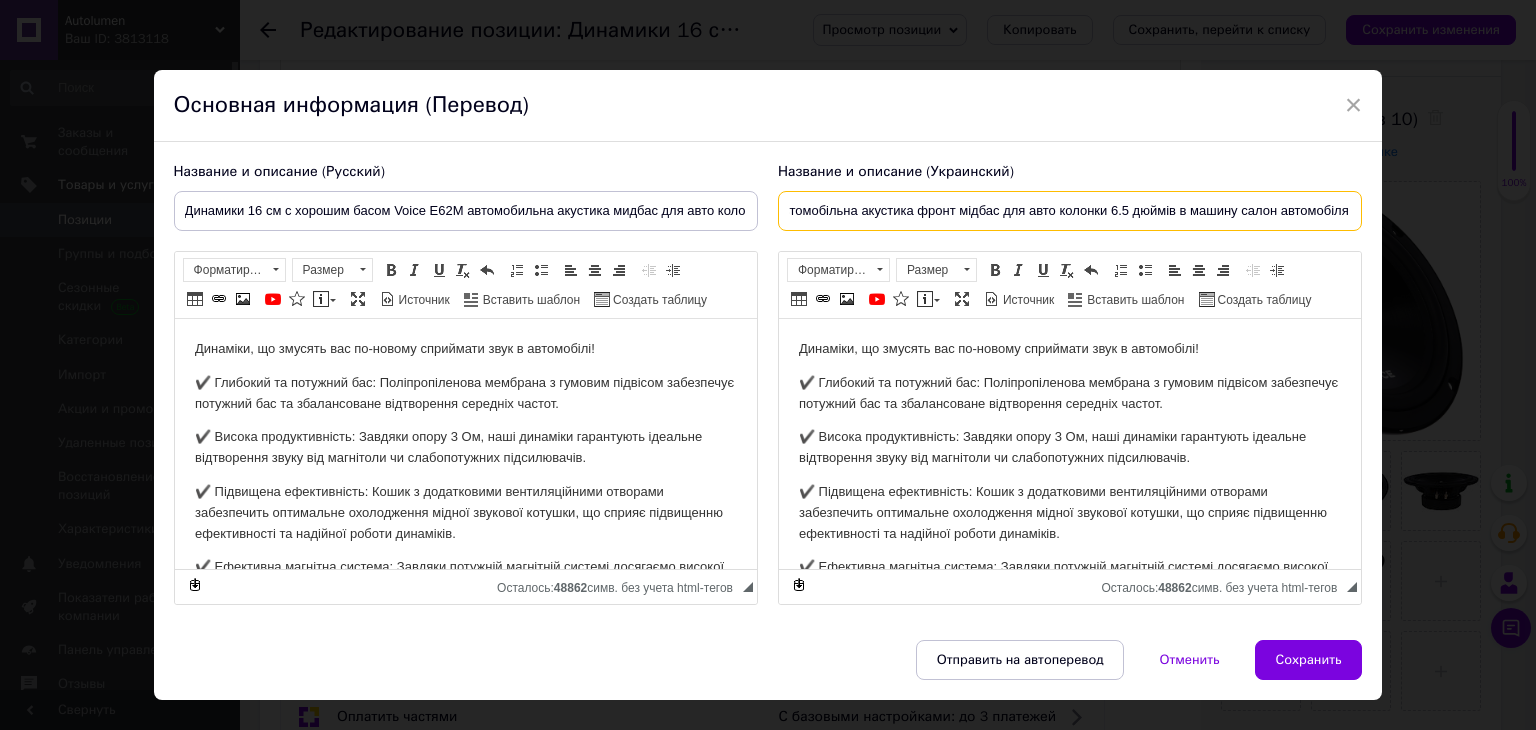 drag, startPoint x: 1253, startPoint y: 208, endPoint x: 1535, endPoint y: 270, distance: 288.73517 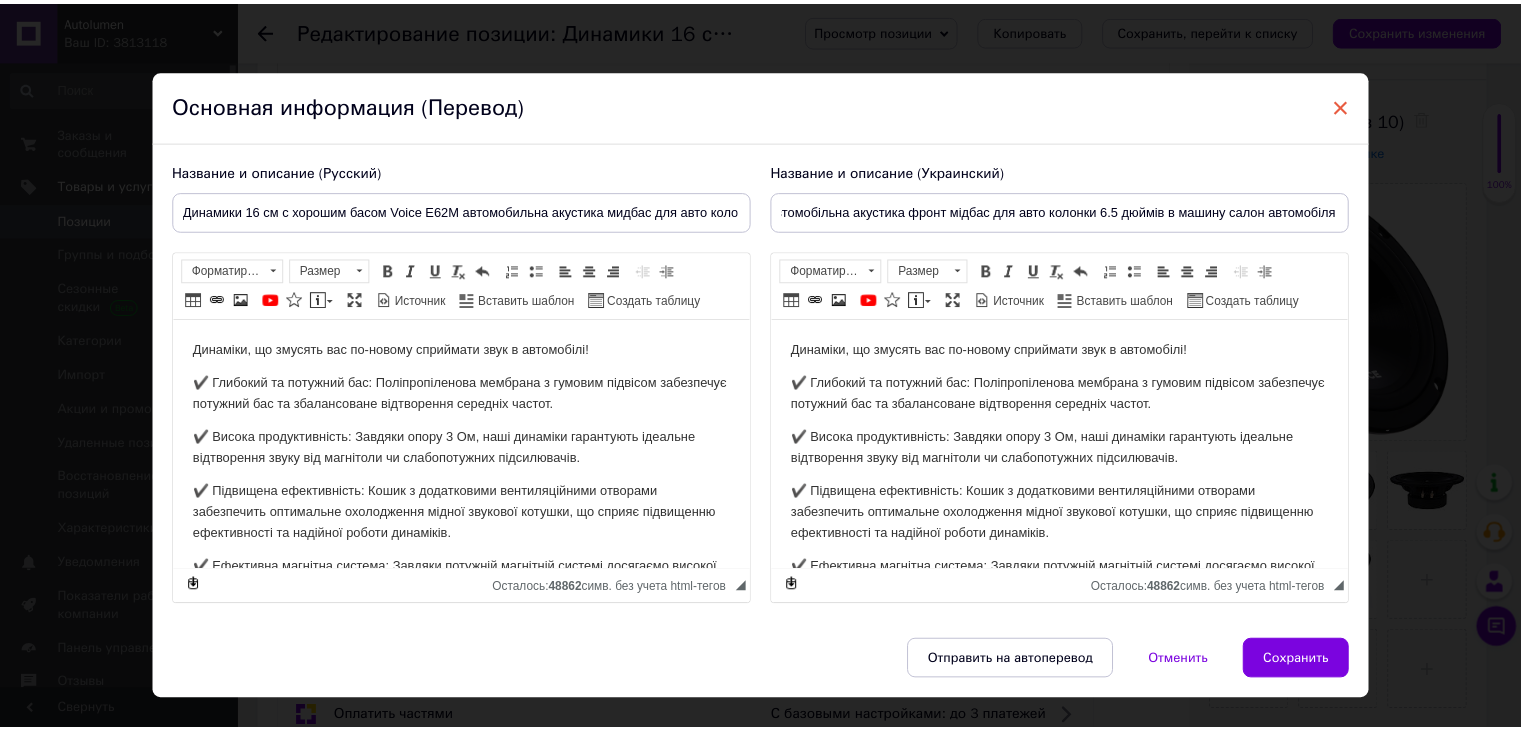 scroll, scrollTop: 0, scrollLeft: 0, axis: both 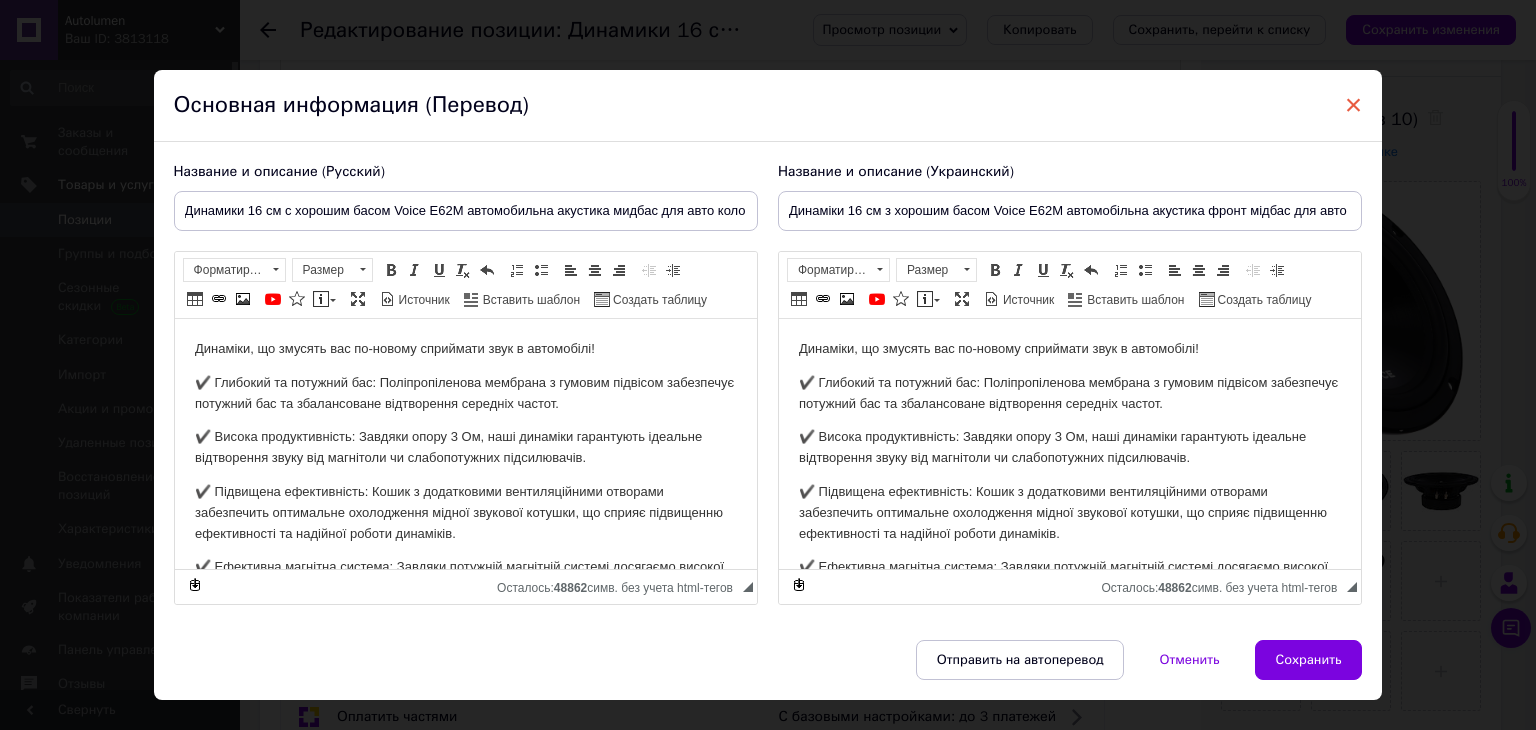 click on "×" at bounding box center (1354, 105) 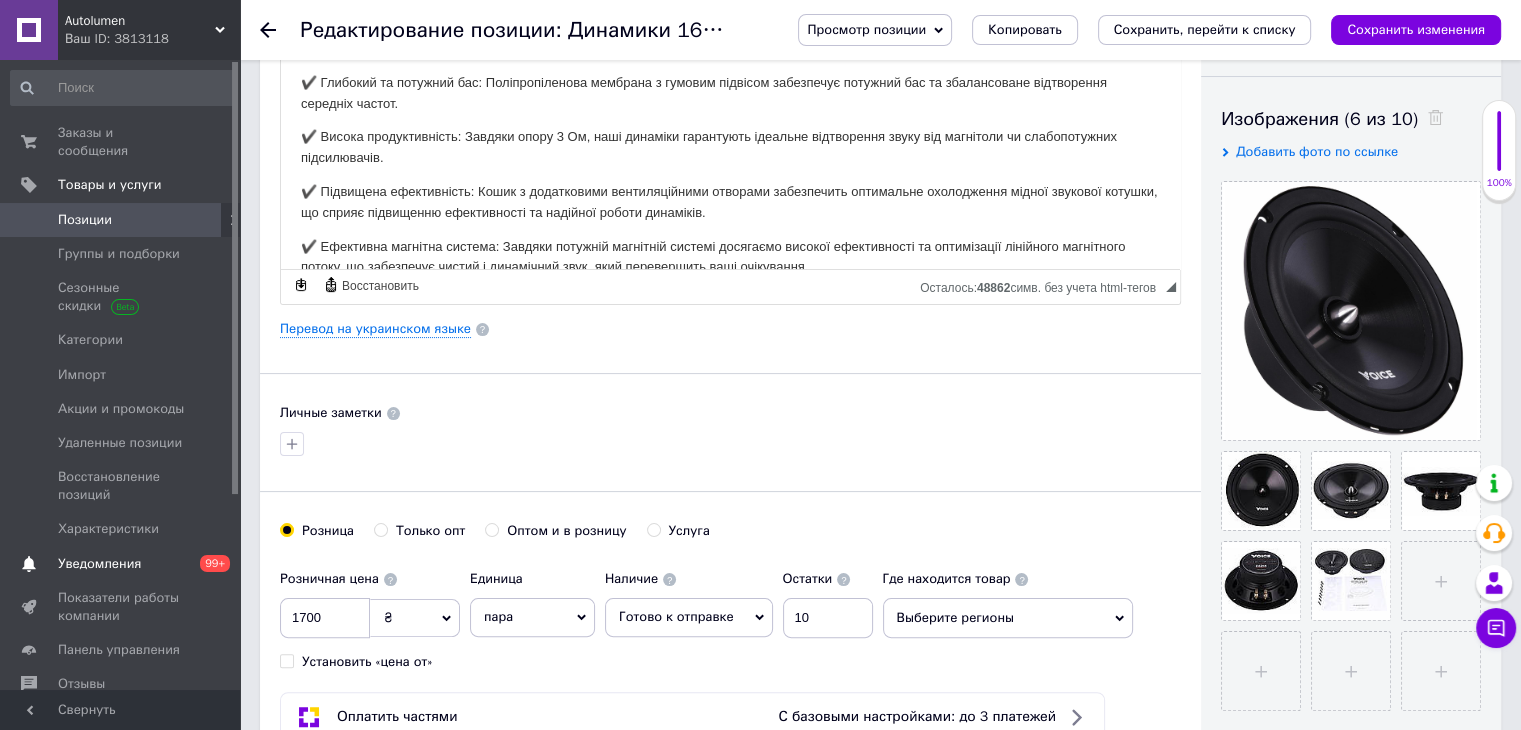 click on "Уведомления" at bounding box center (99, 564) 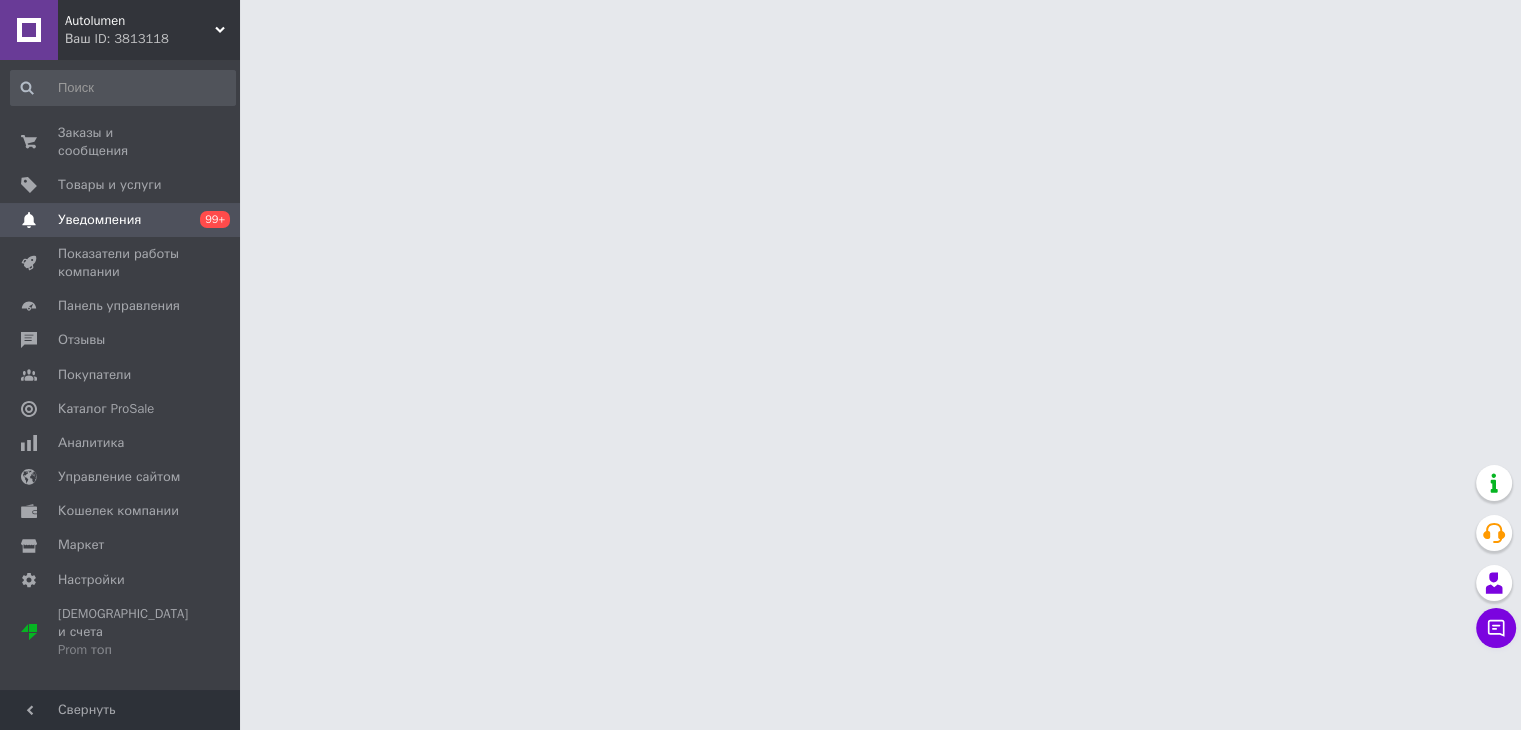 scroll, scrollTop: 0, scrollLeft: 0, axis: both 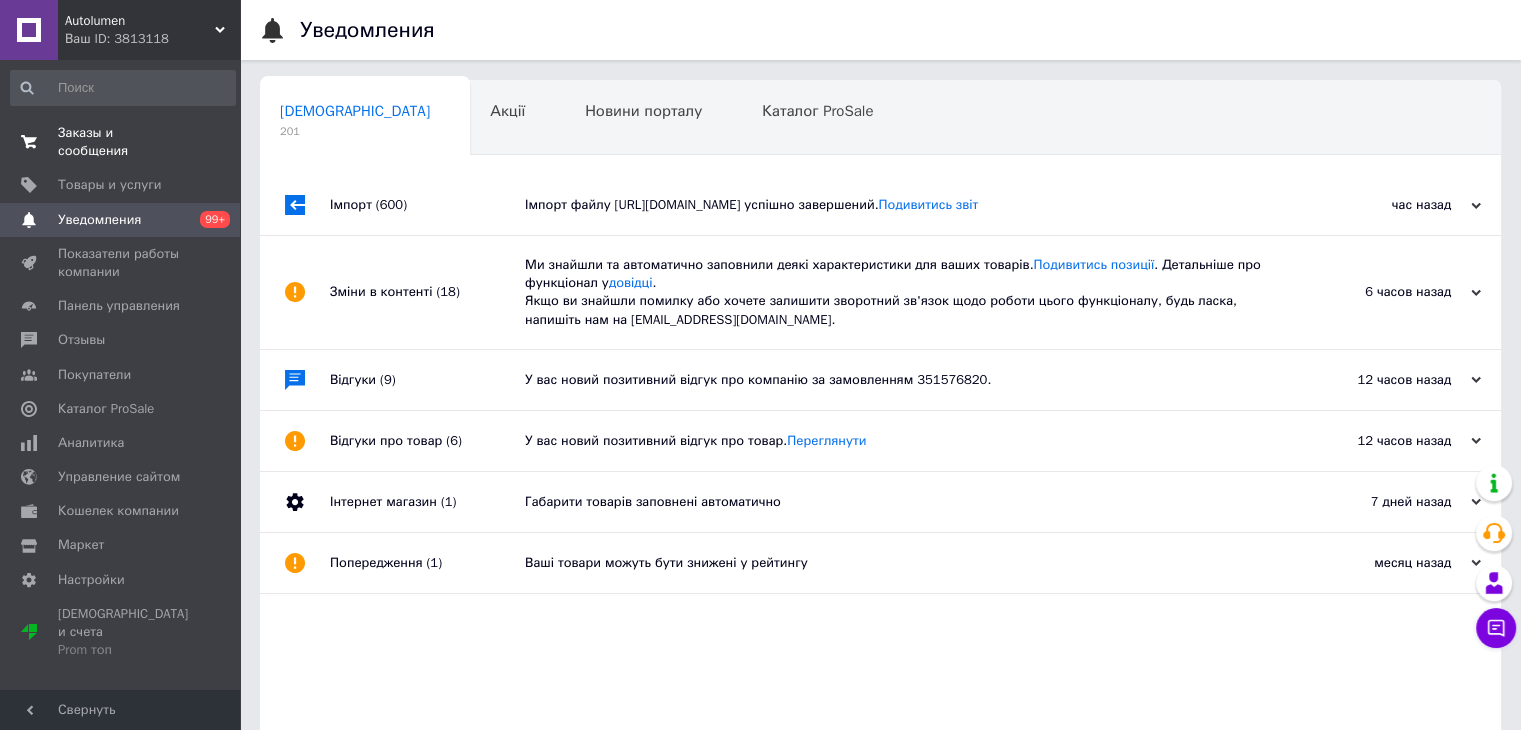 click on "Заказы и сообщения" at bounding box center [121, 142] 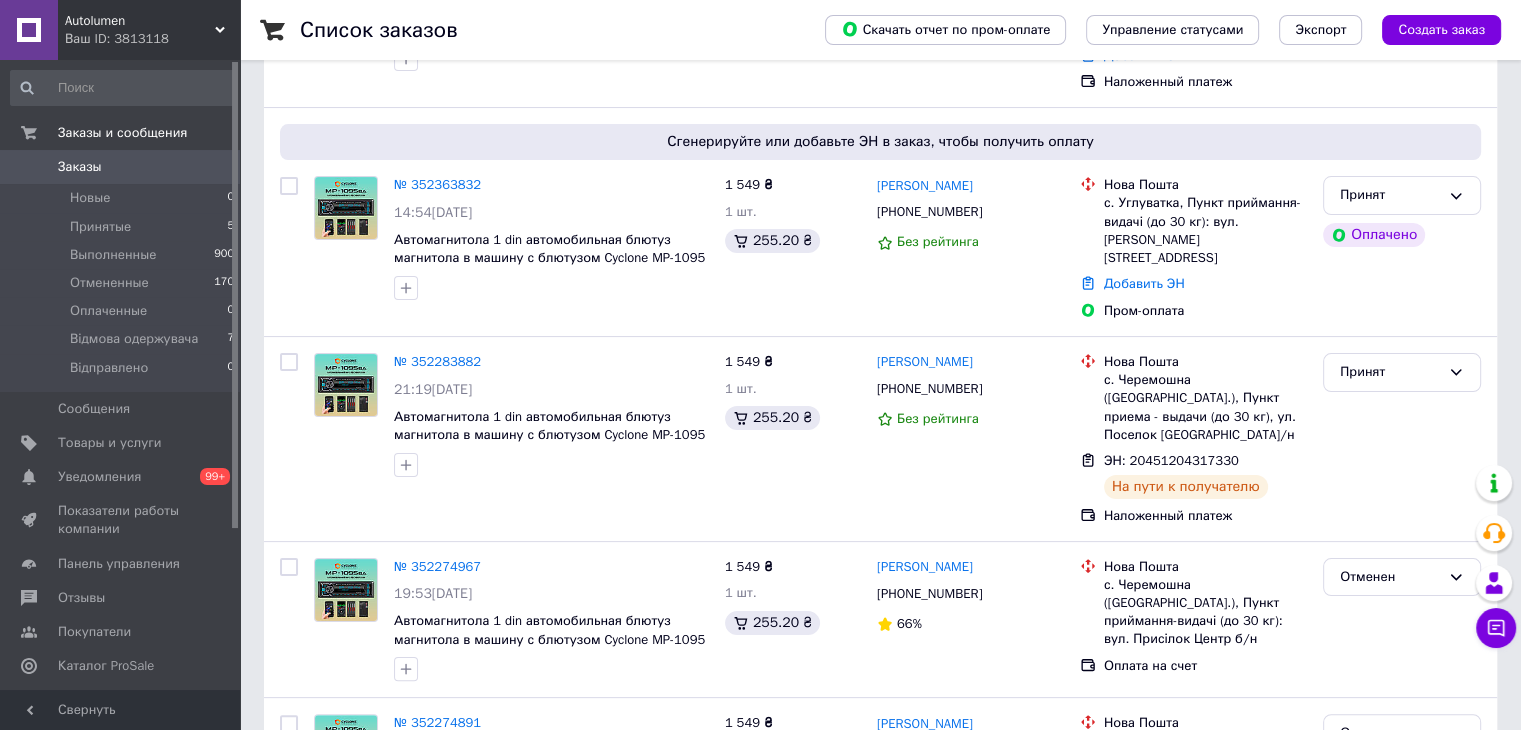 scroll, scrollTop: 0, scrollLeft: 0, axis: both 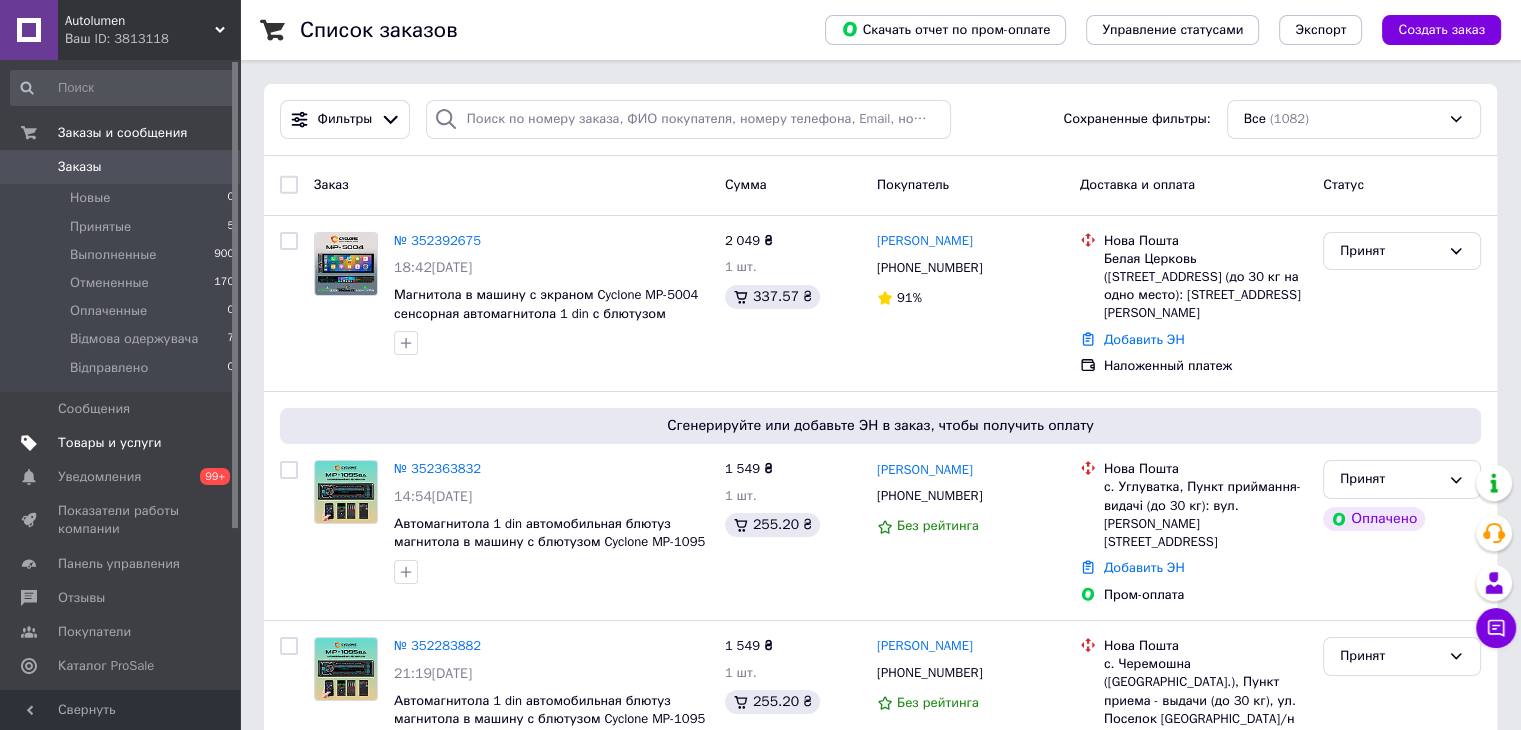 click on "Товары и услуги" at bounding box center (110, 443) 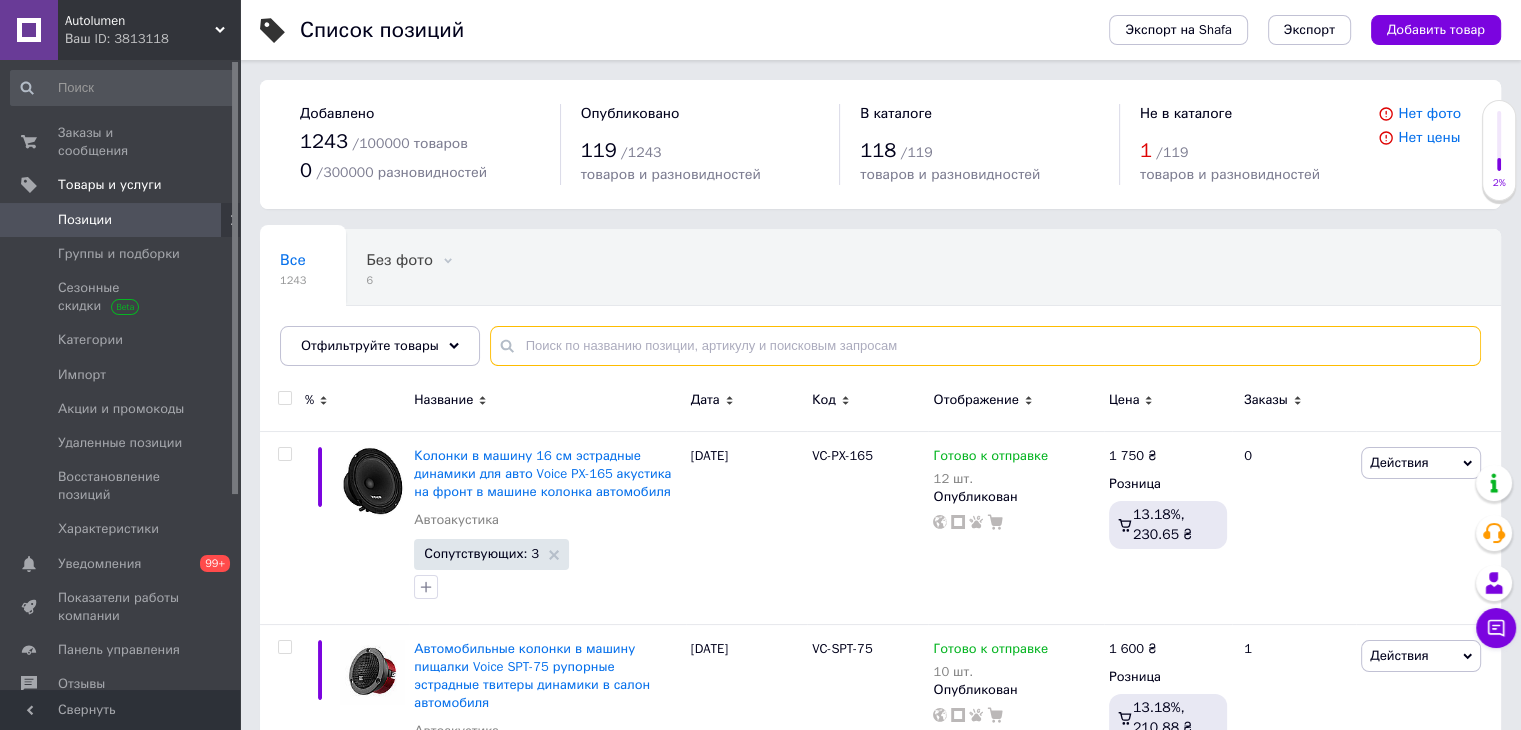 click at bounding box center [985, 346] 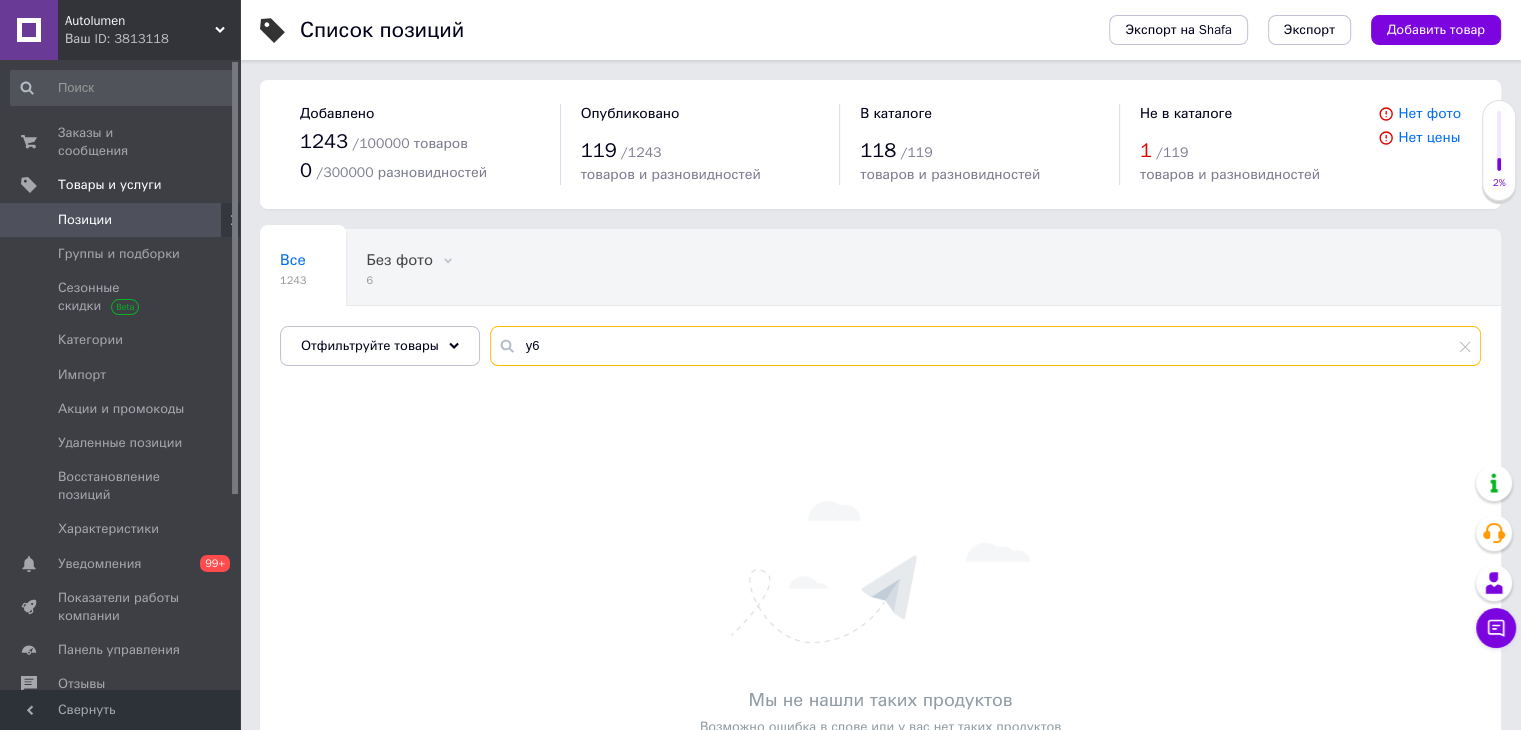 type on "у" 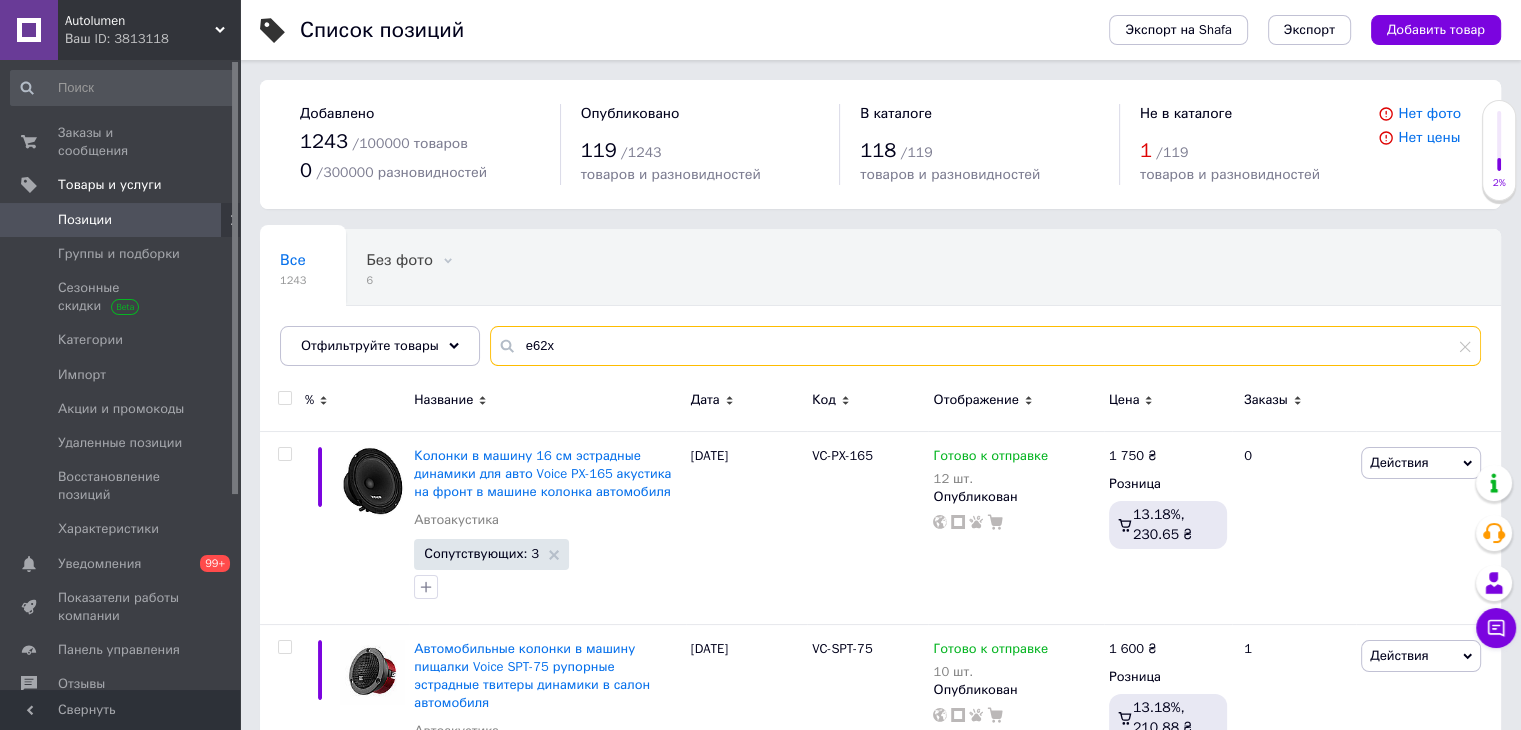 type on "e62x" 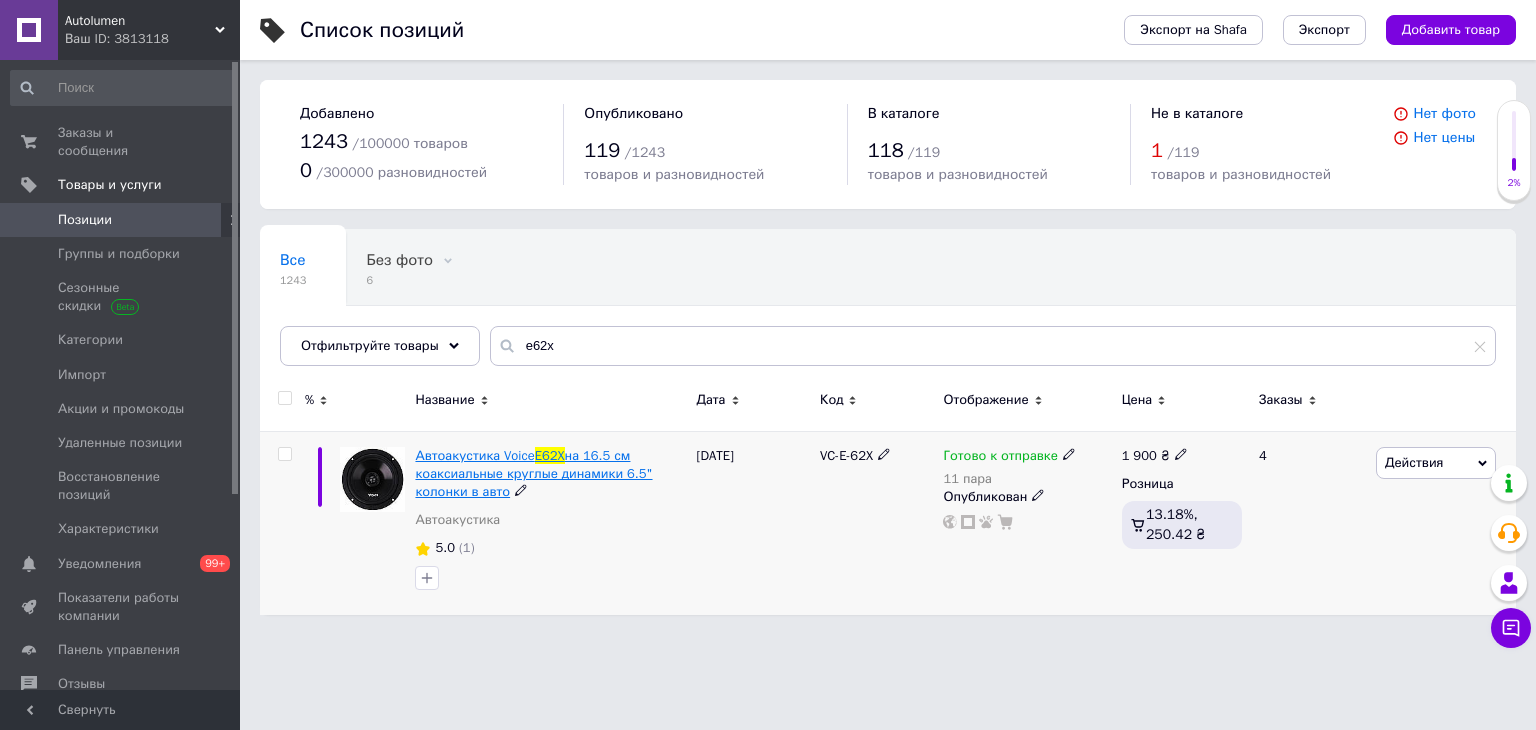 click on "на 16.5 см коаксиальные круглые динамики 6.5" колонки в авто" at bounding box center (533, 473) 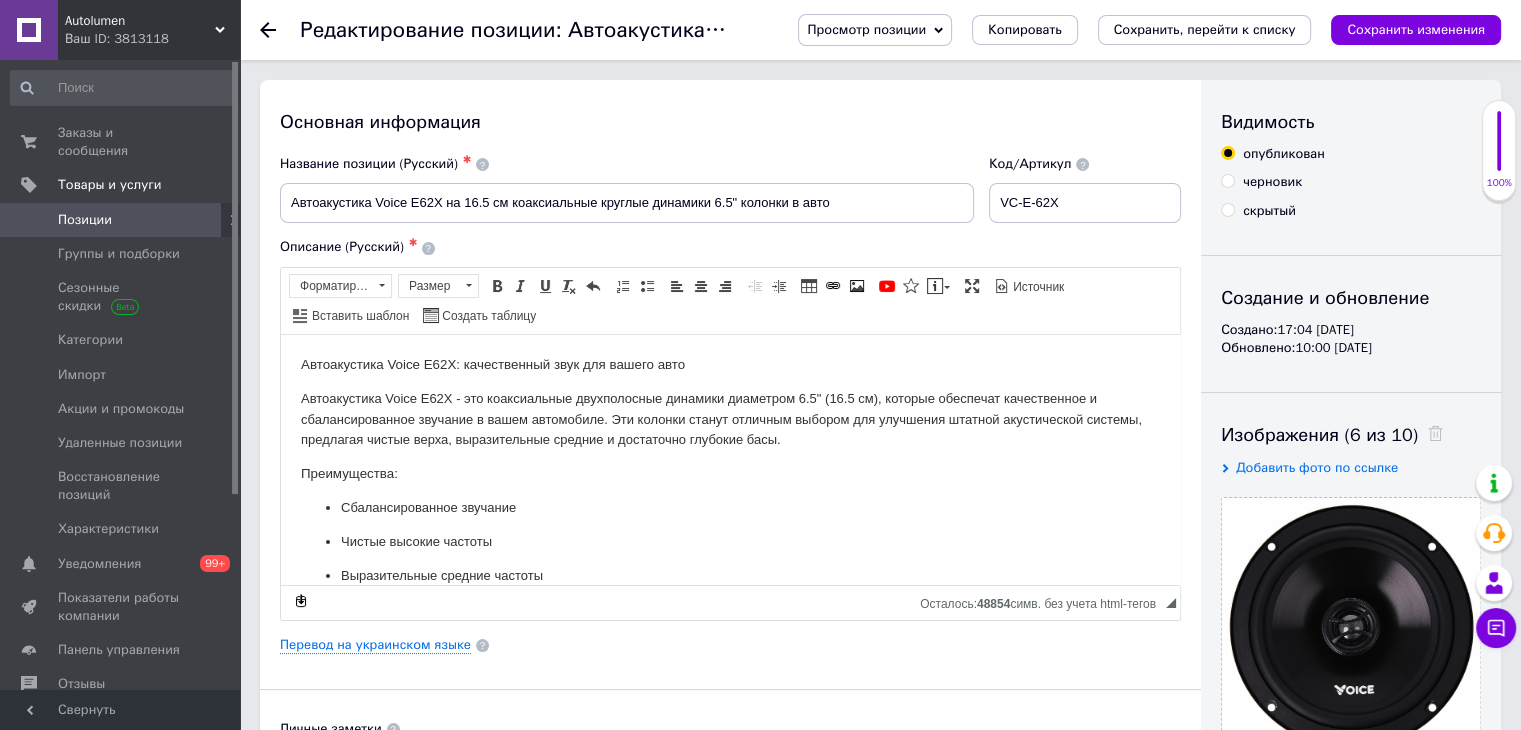 scroll, scrollTop: 0, scrollLeft: 0, axis: both 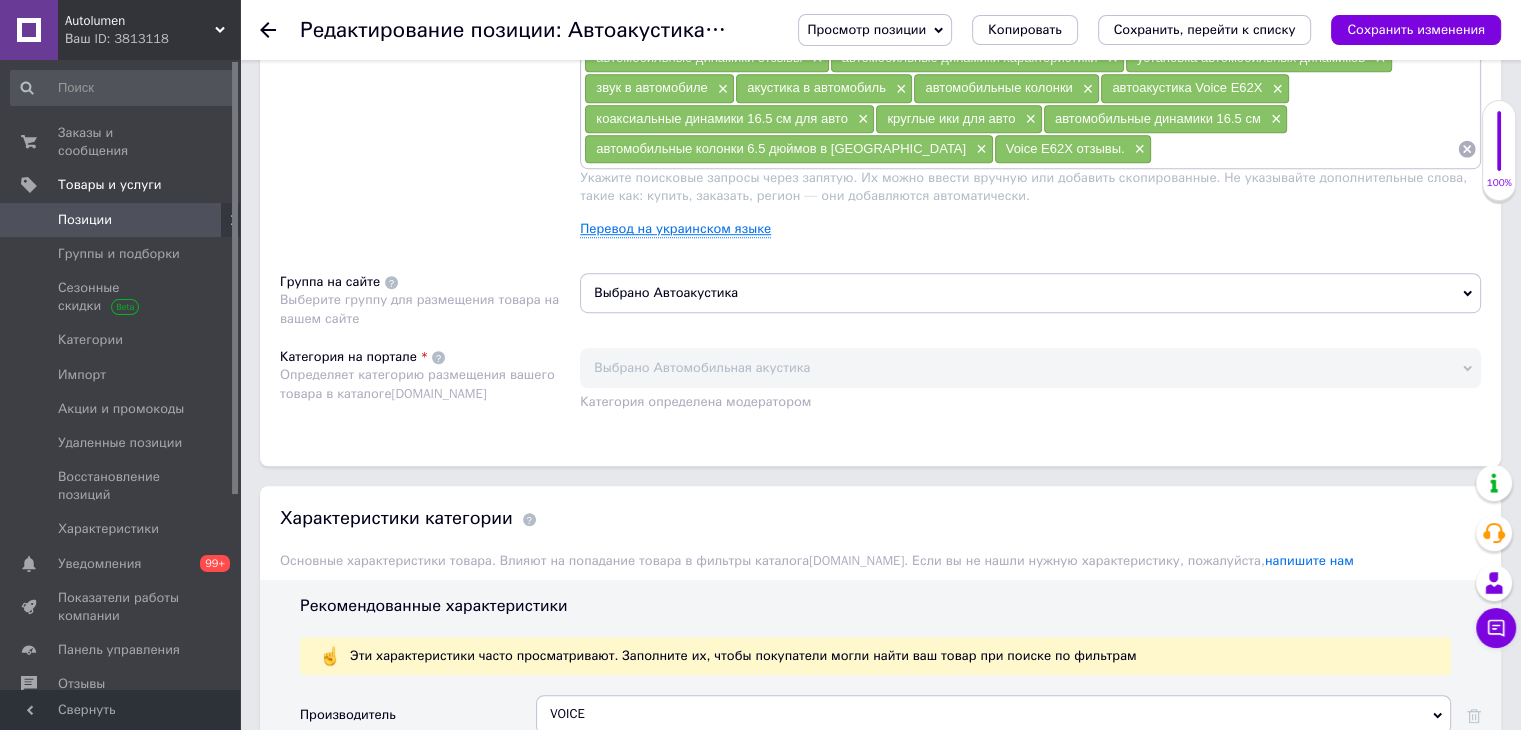 click on "Перевод на украинском языке" at bounding box center [675, 229] 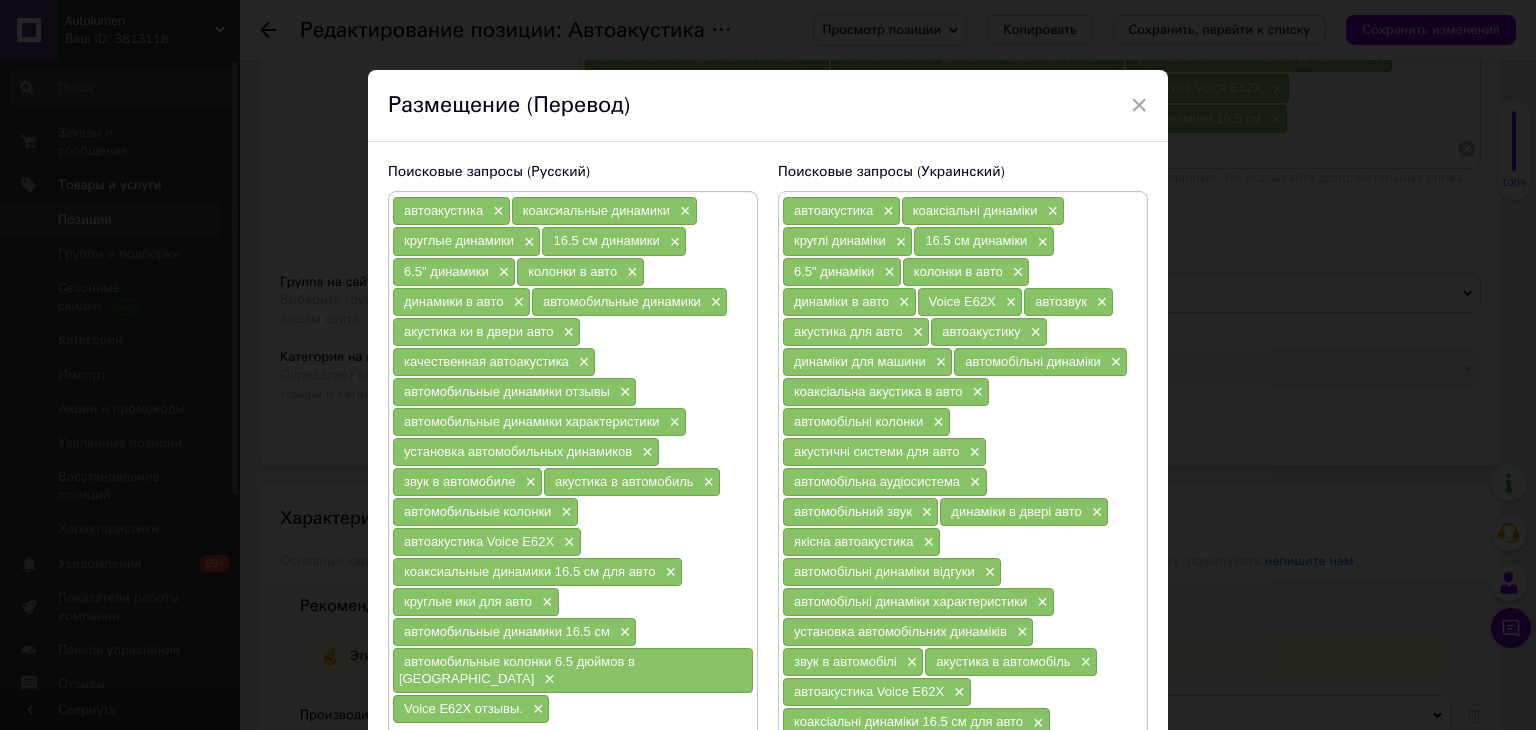 scroll, scrollTop: 316, scrollLeft: 0, axis: vertical 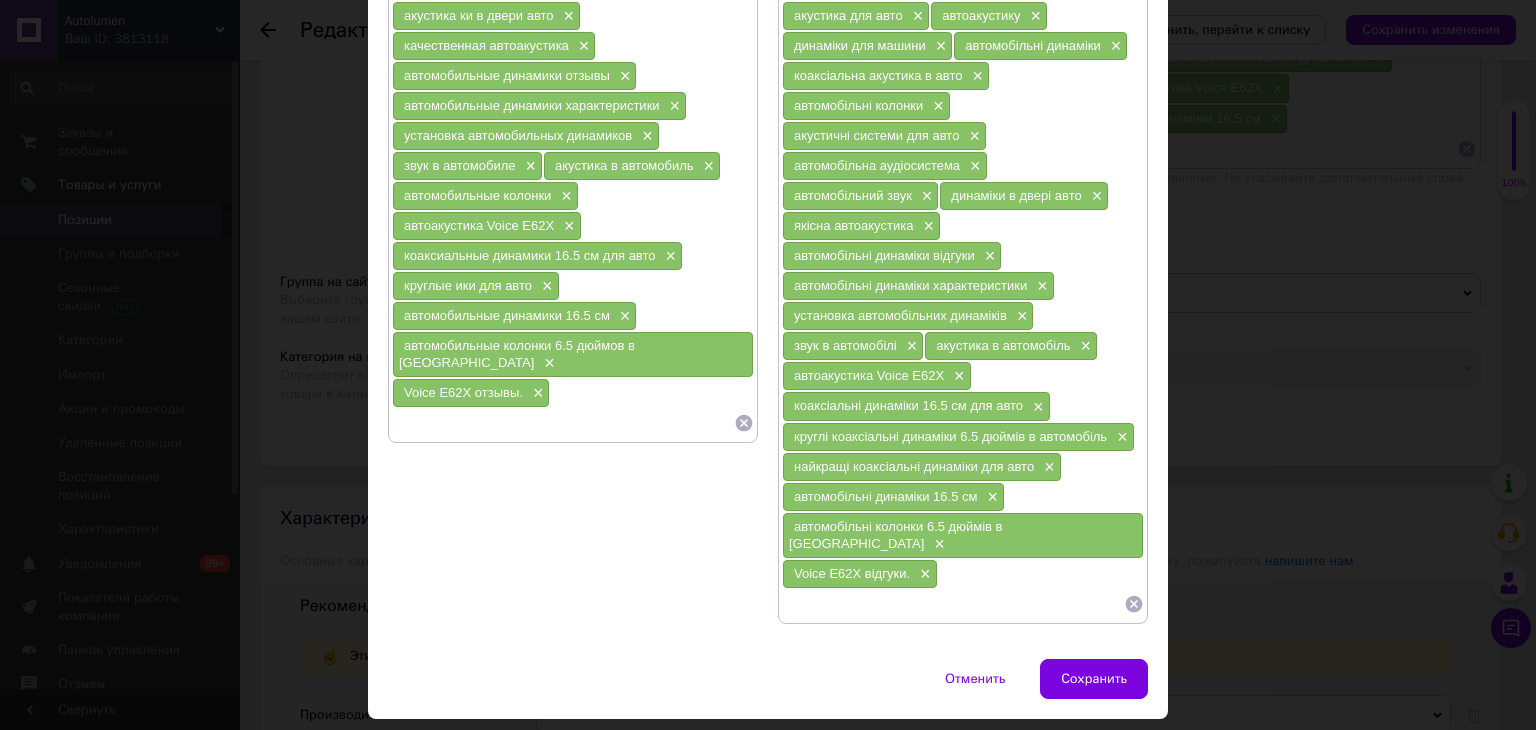 click at bounding box center (563, 423) 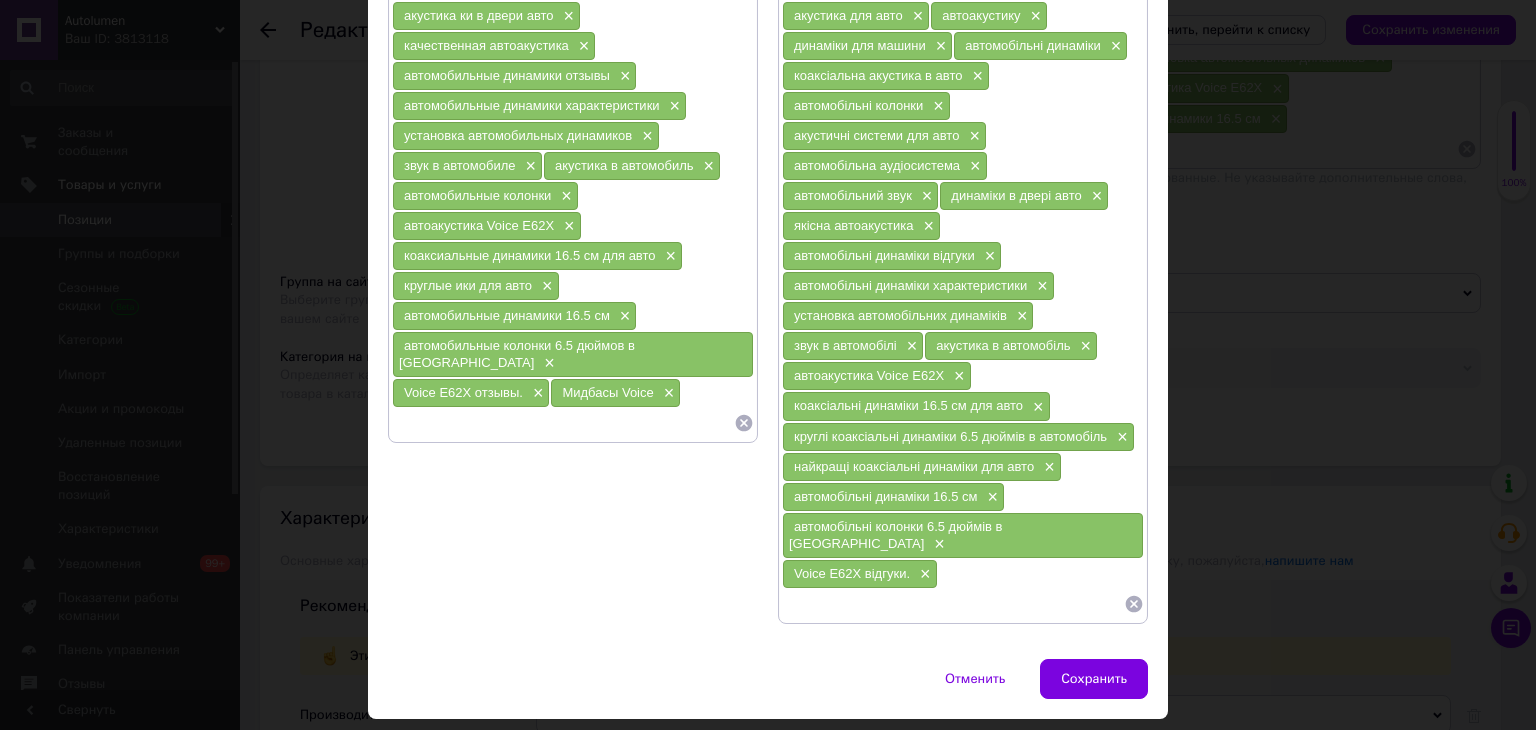 paste on "Мидбас акустика" 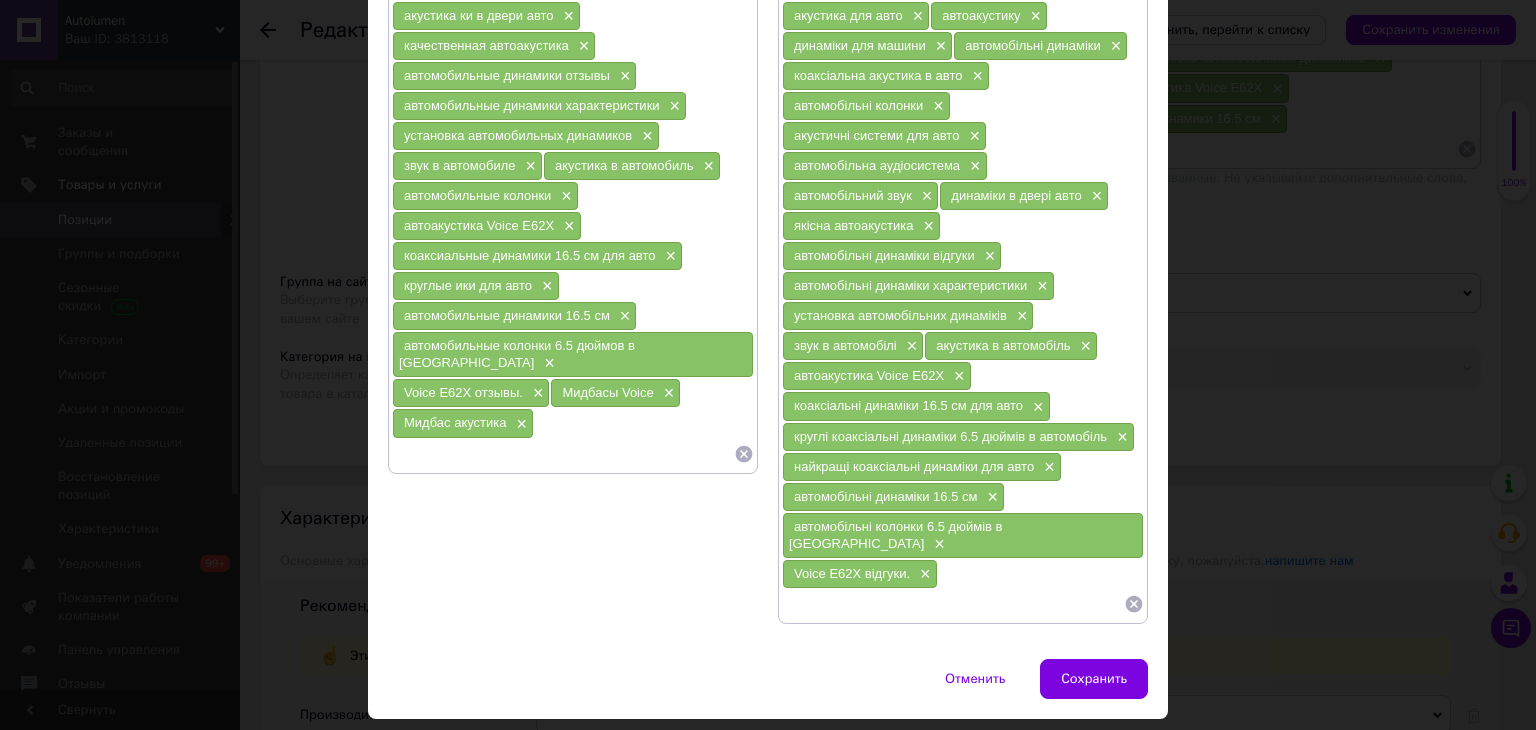 click at bounding box center (563, 454) 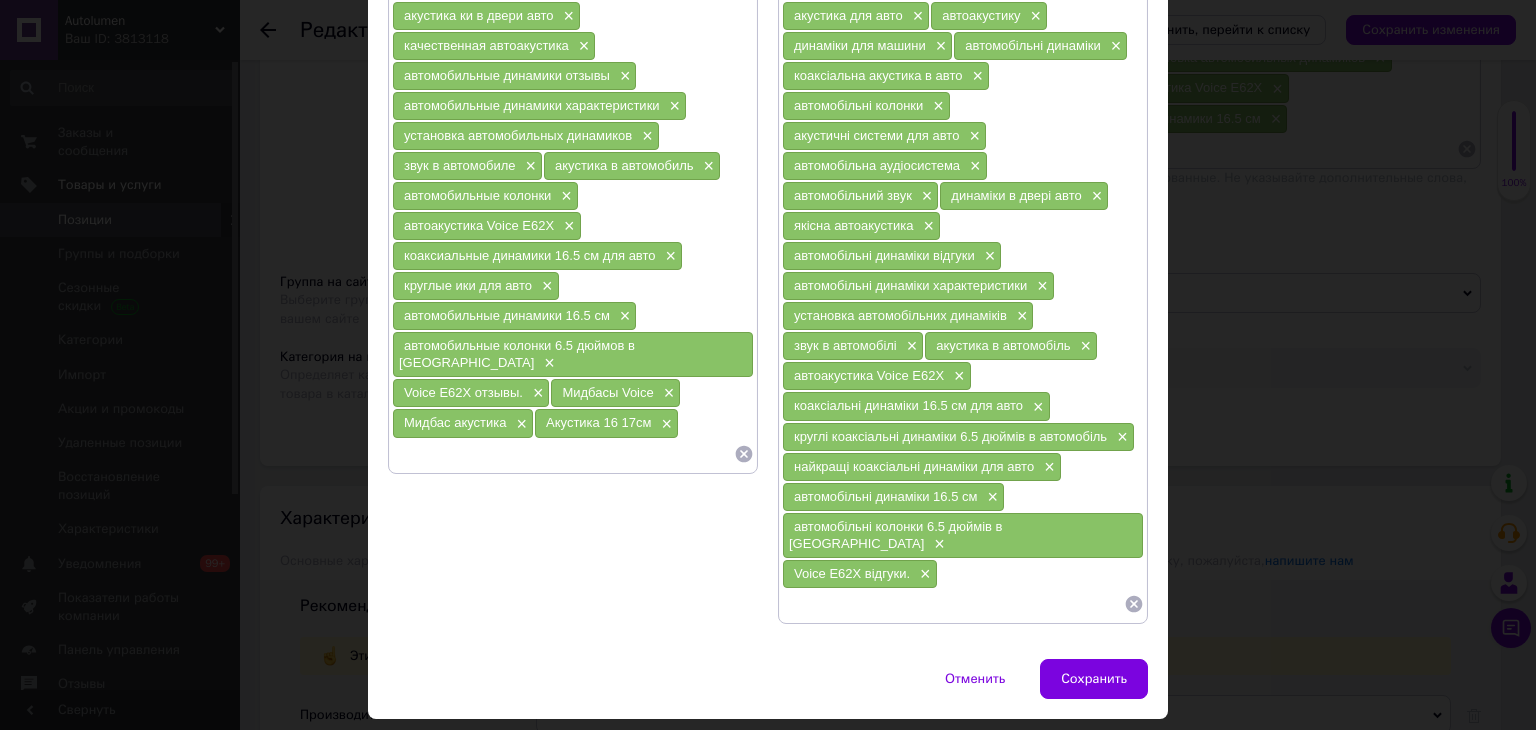 paste on "Авто акустика автомобильная" 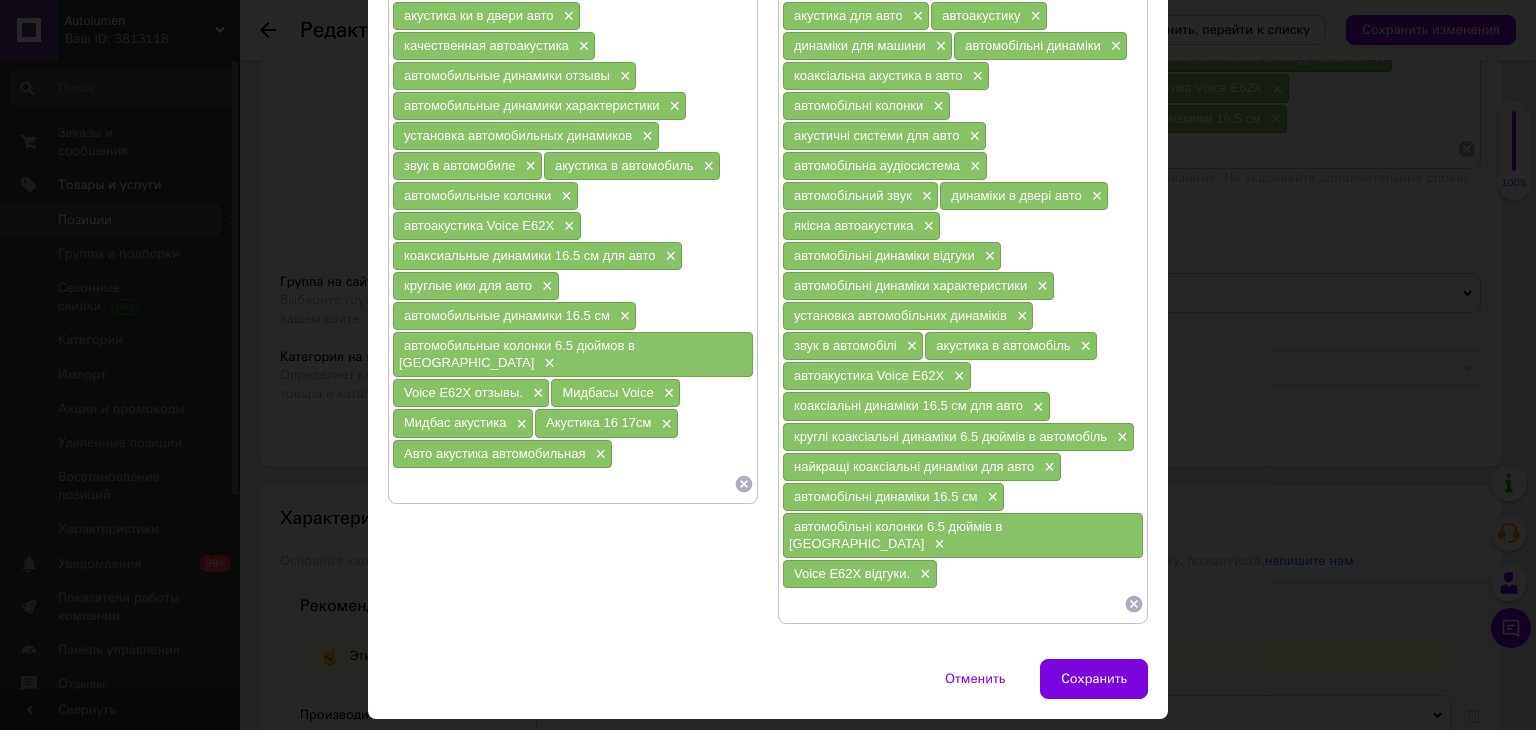 paste on "Автоакустика фронт" 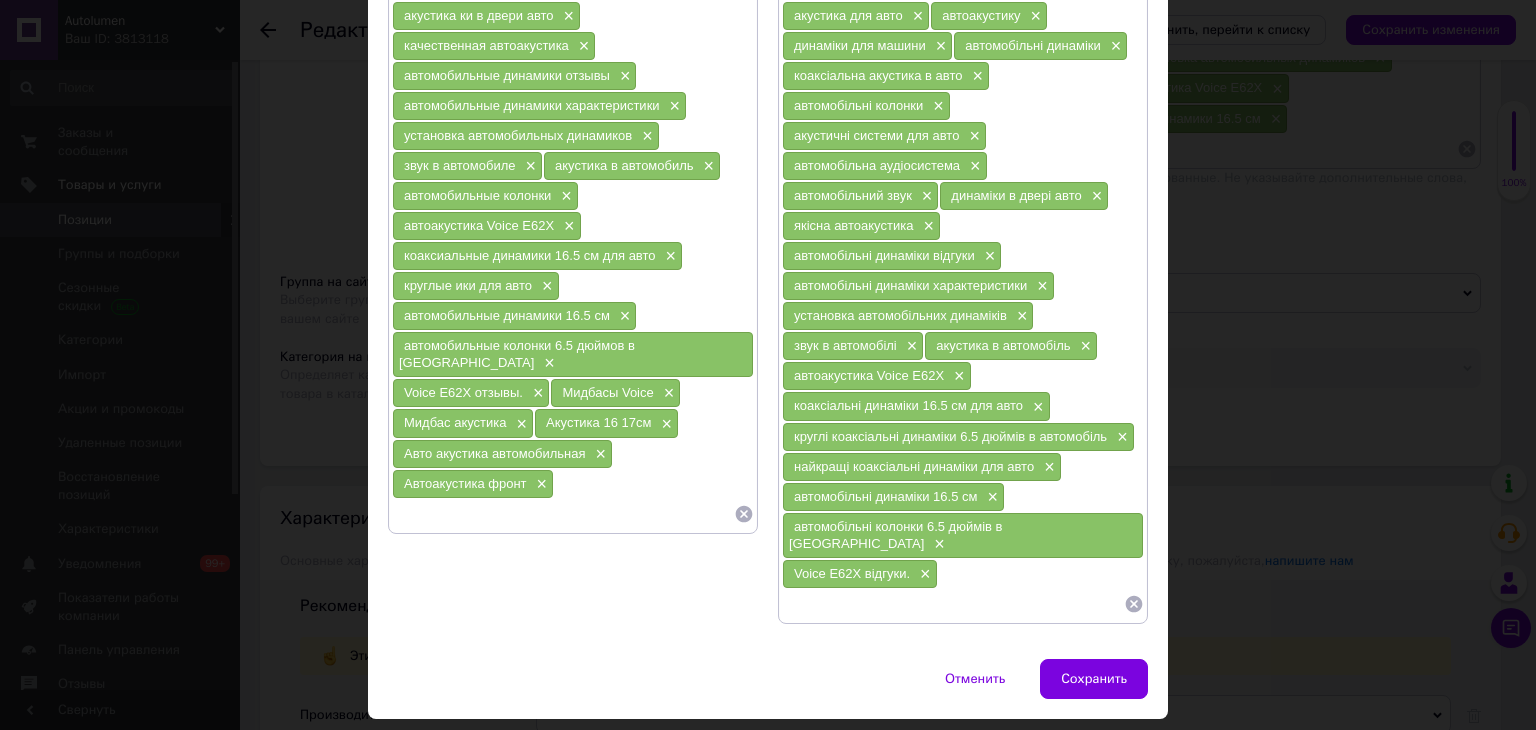 paste on "Автоакустика фронт" 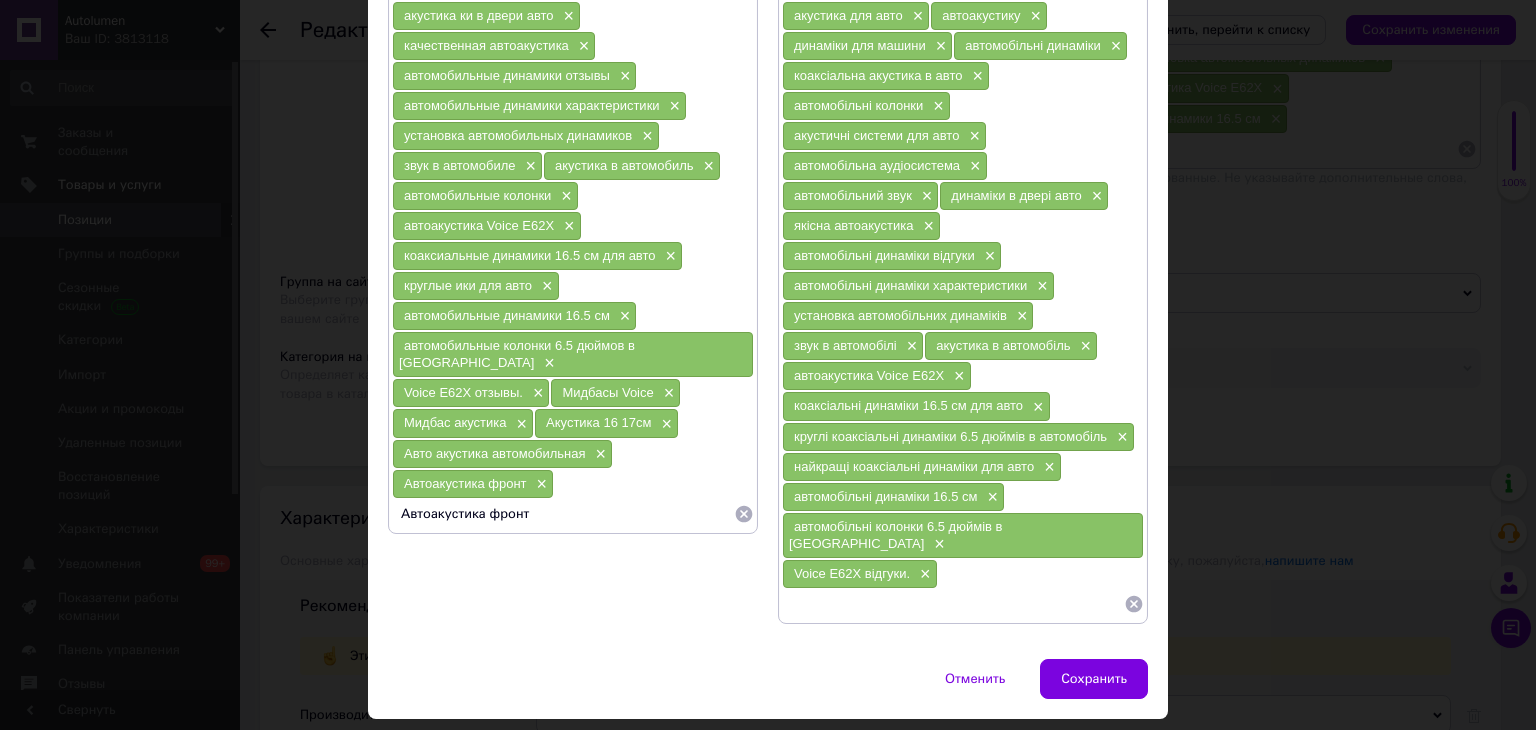 click on "Автоакустика фронт" at bounding box center [563, 514] 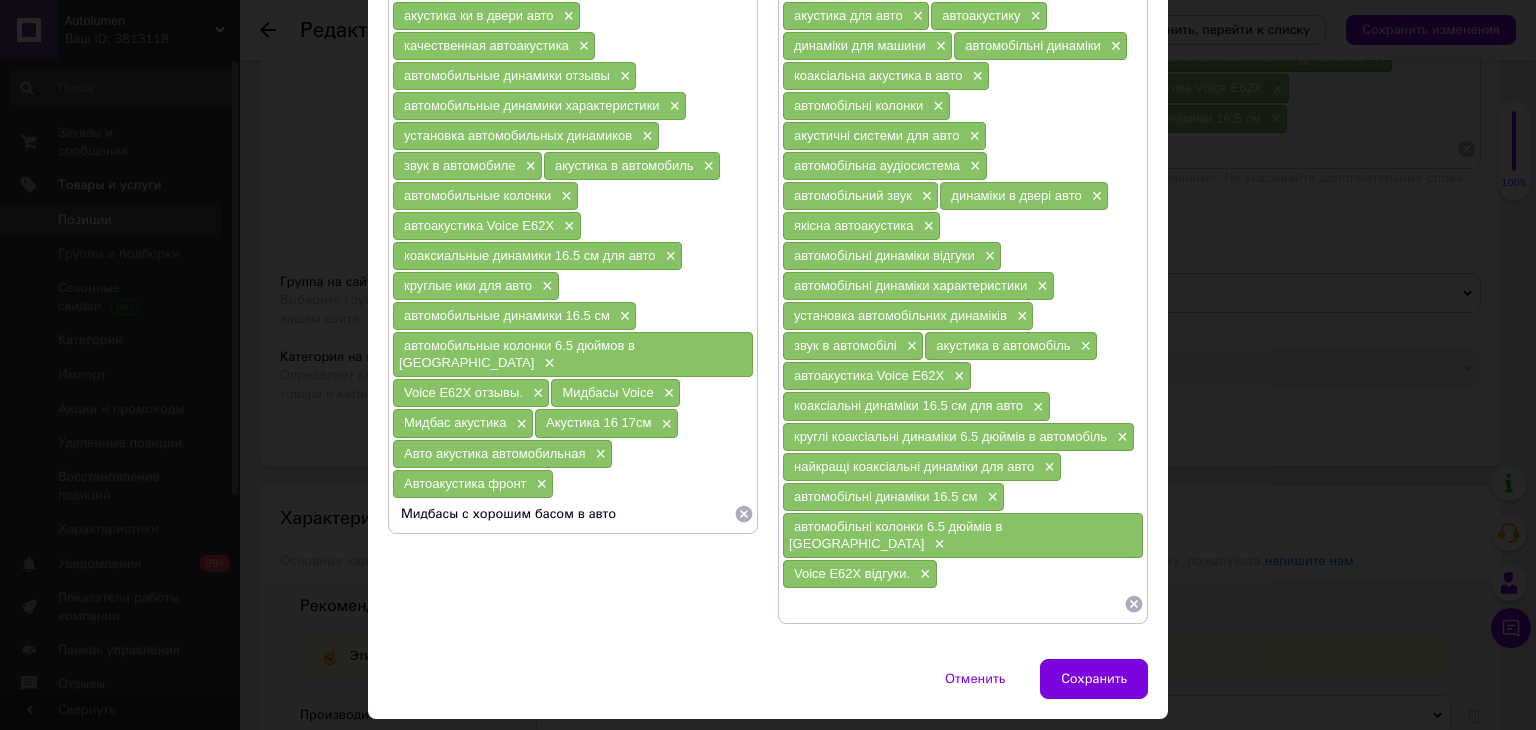 type 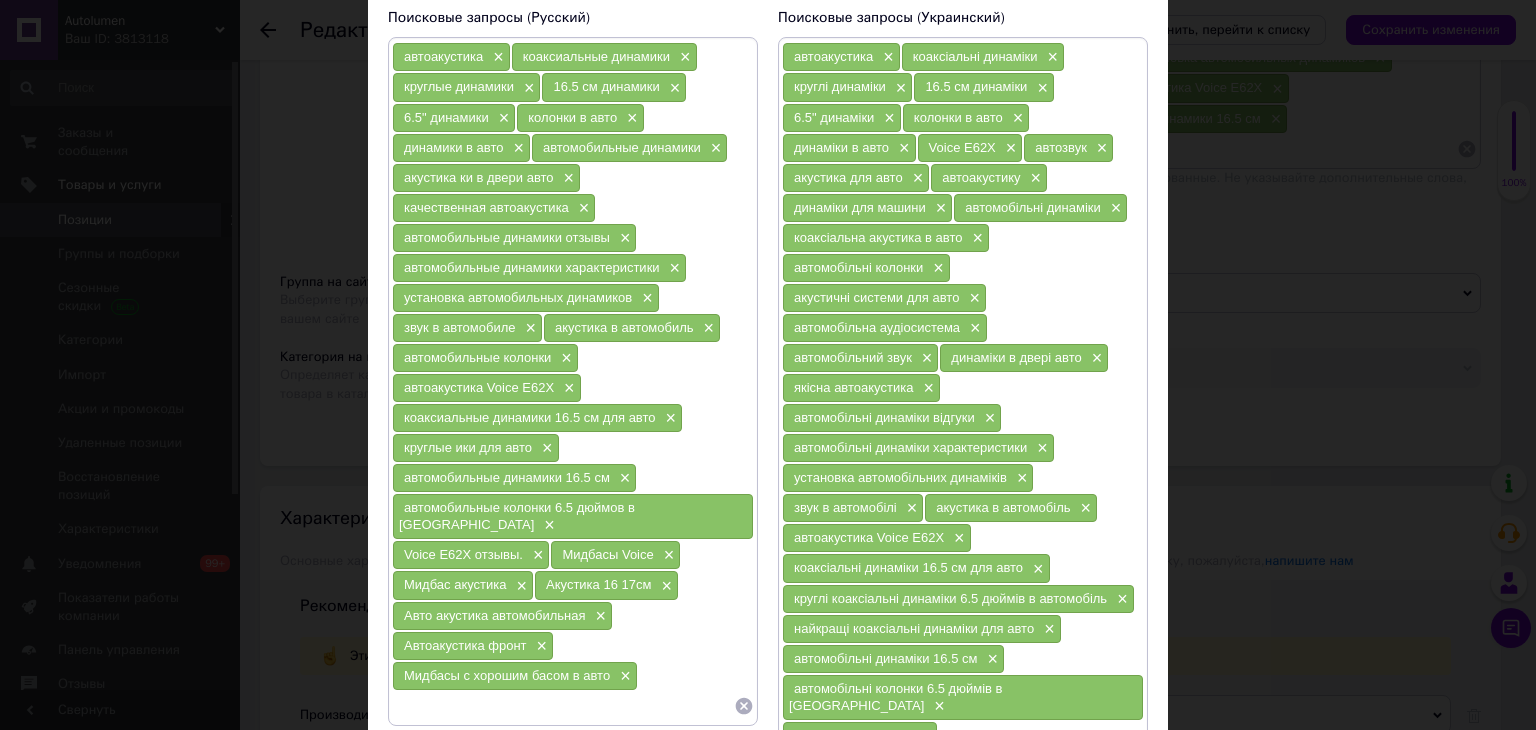 scroll, scrollTop: 0, scrollLeft: 0, axis: both 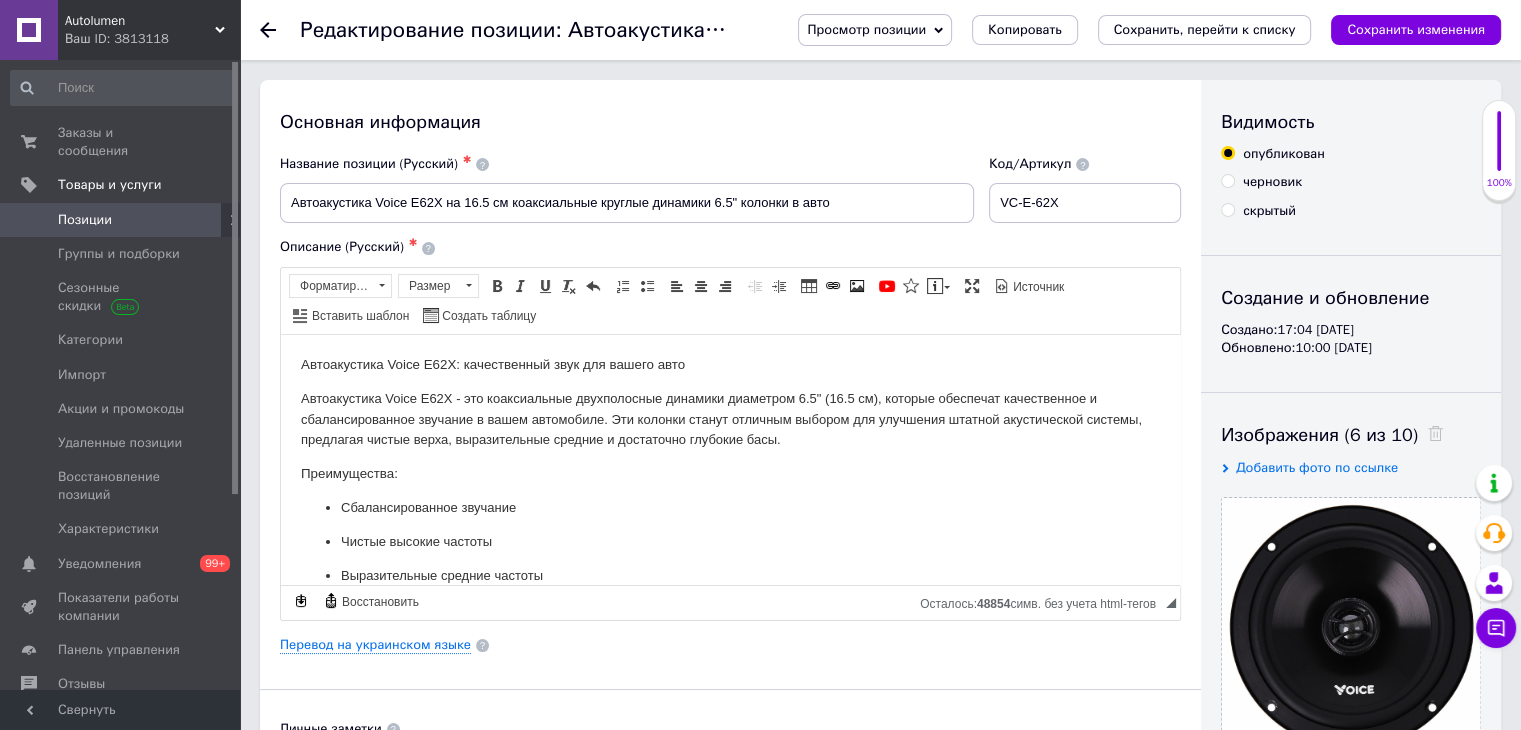 click 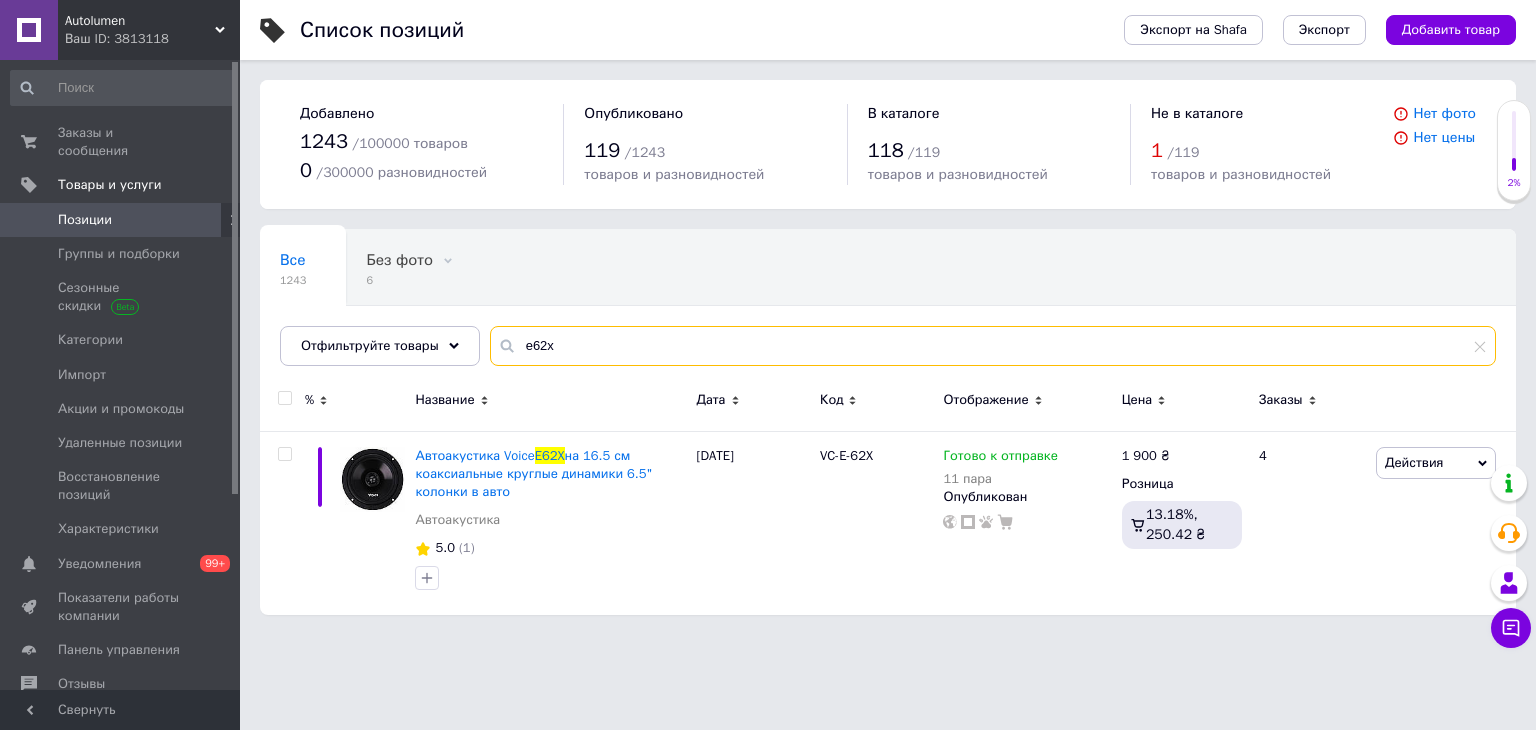 click on "e62x" at bounding box center [993, 346] 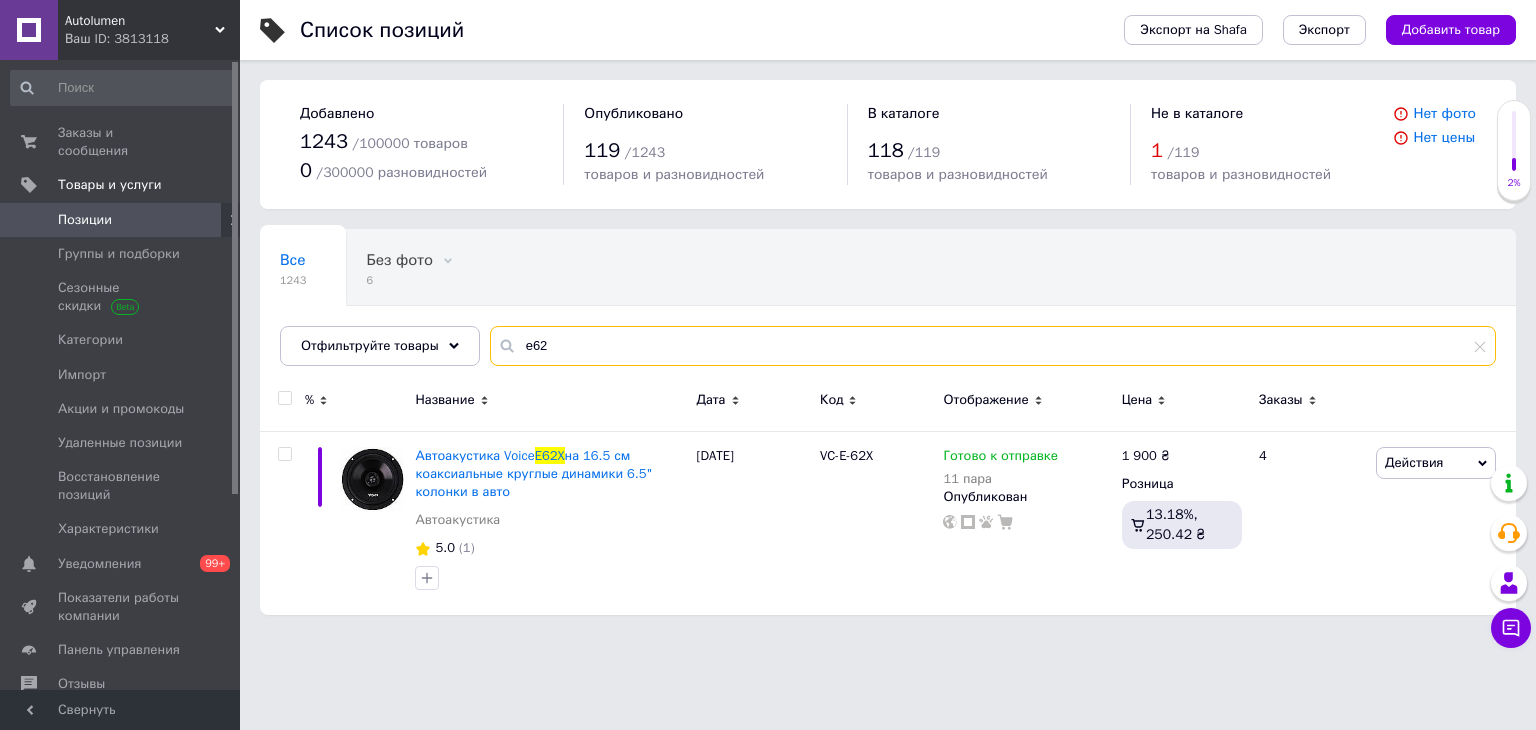 type on "e62" 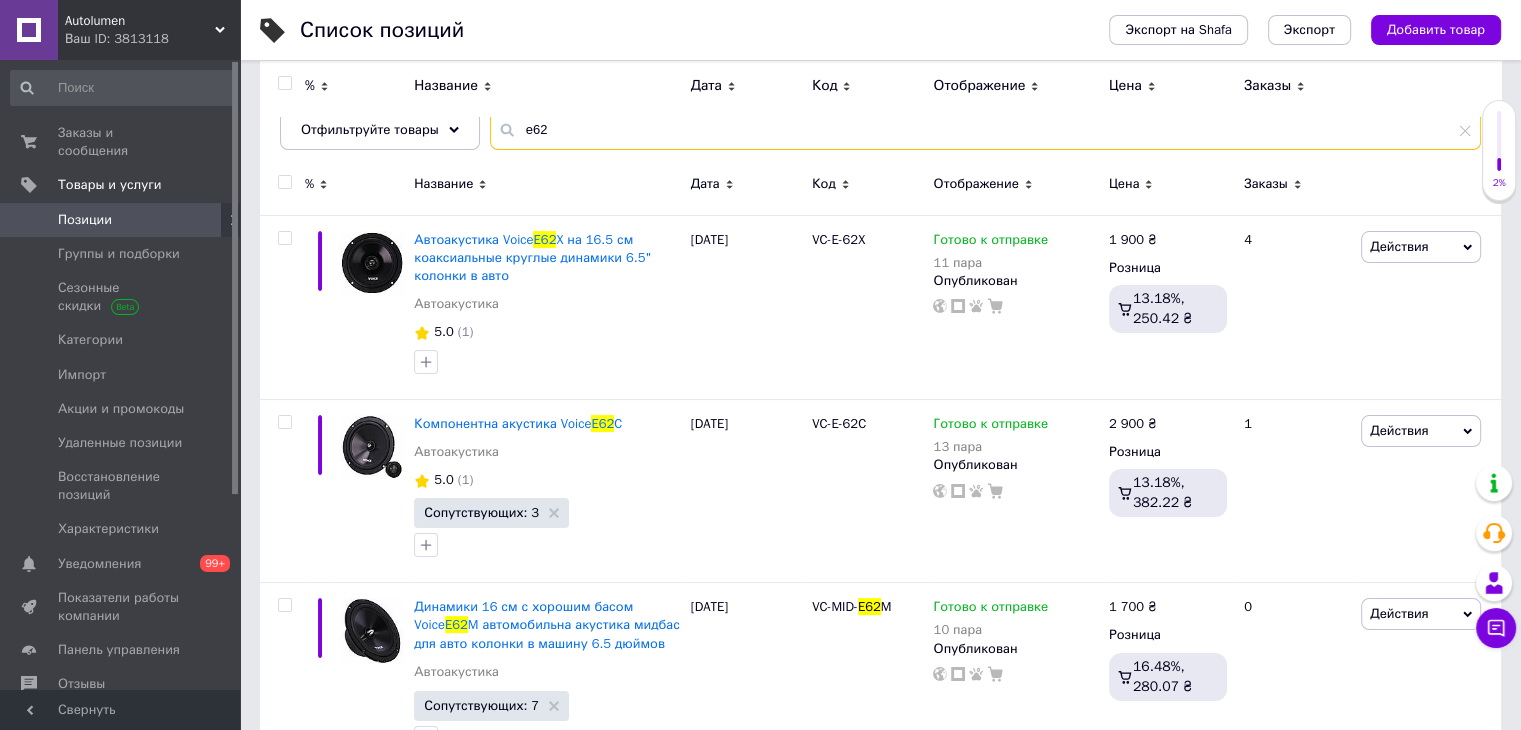 scroll, scrollTop: 280, scrollLeft: 0, axis: vertical 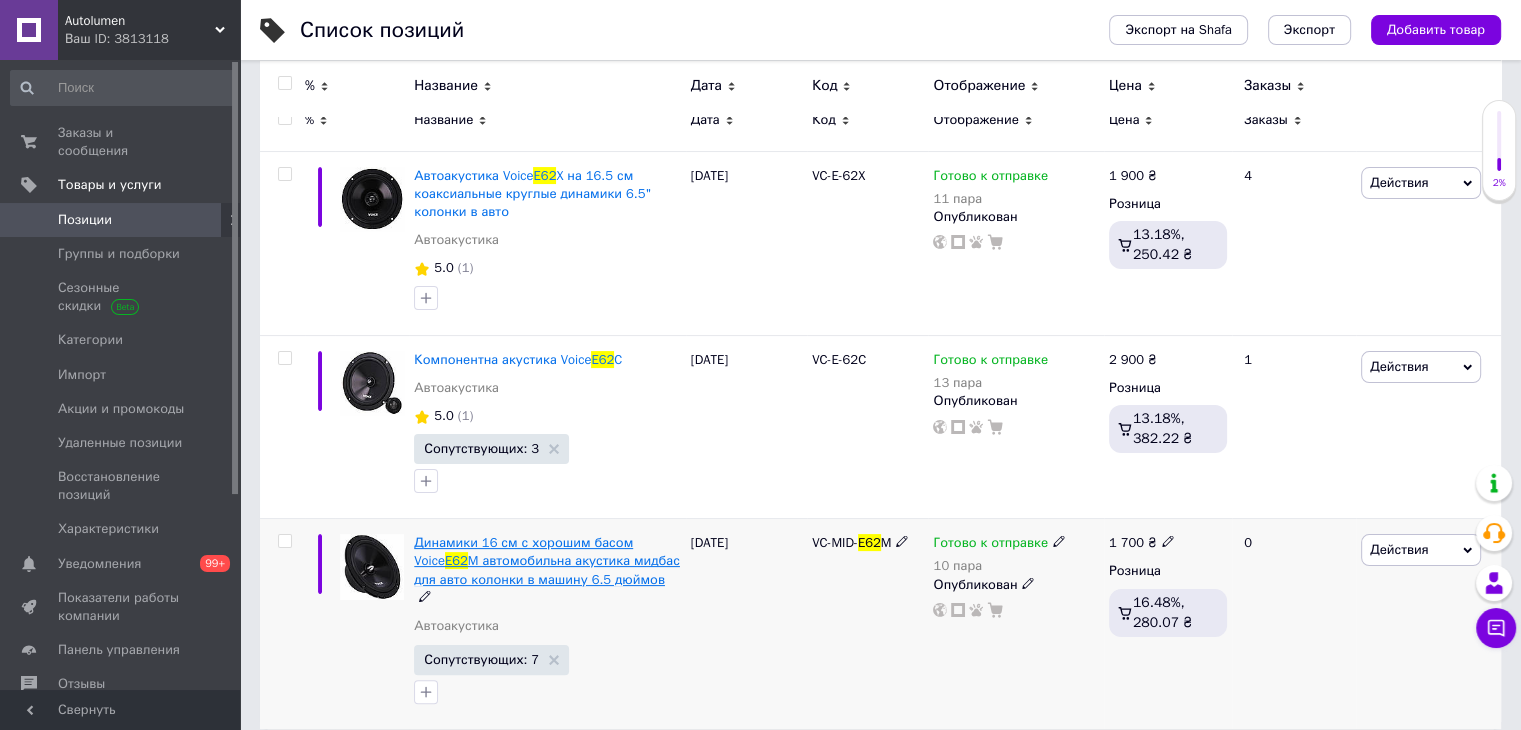 click on "M автомобильна акустика мидбас для авто колонки в машину 6.5 дюймов" at bounding box center [547, 569] 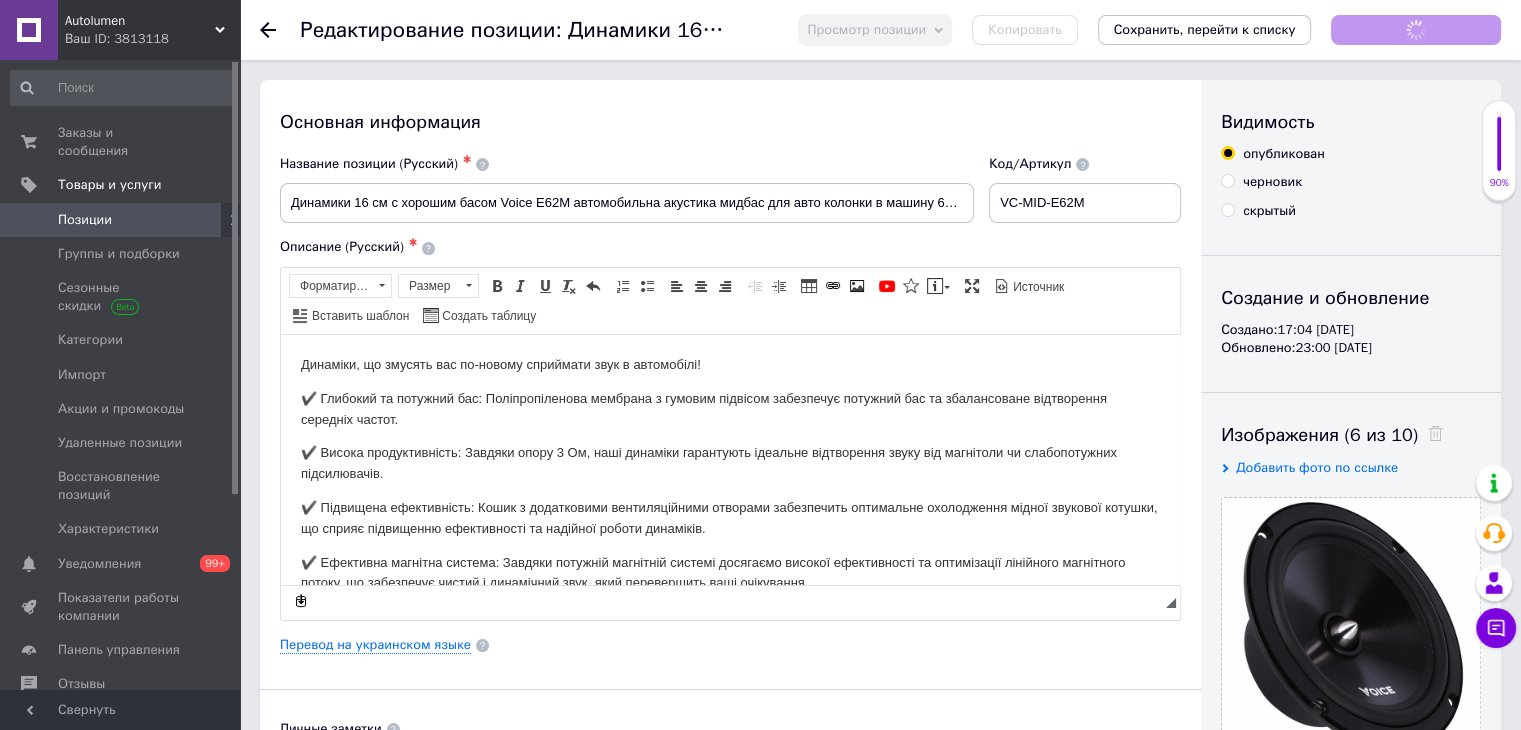 scroll, scrollTop: 0, scrollLeft: 0, axis: both 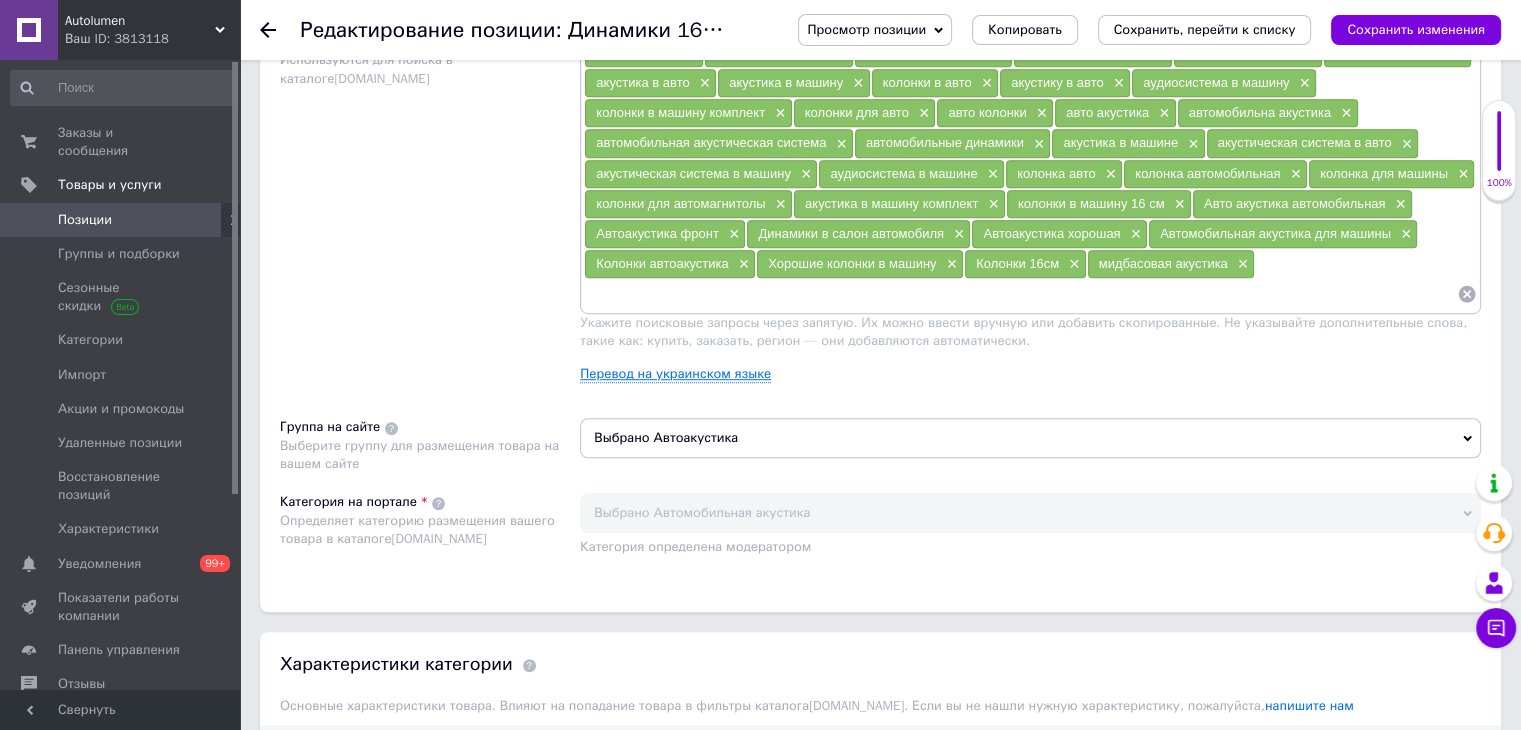 click on "Перевод на украинском языке" at bounding box center (675, 374) 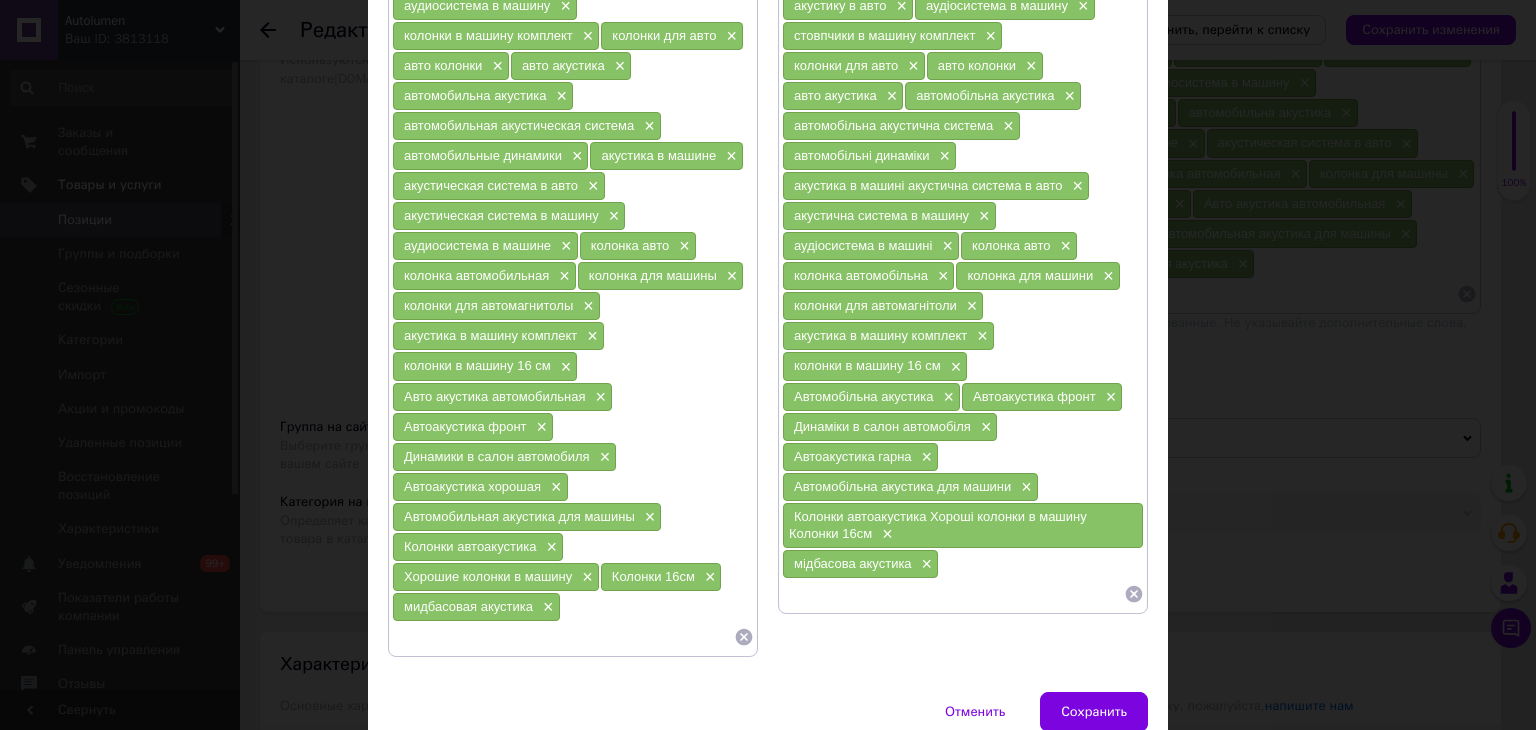 scroll, scrollTop: 369, scrollLeft: 0, axis: vertical 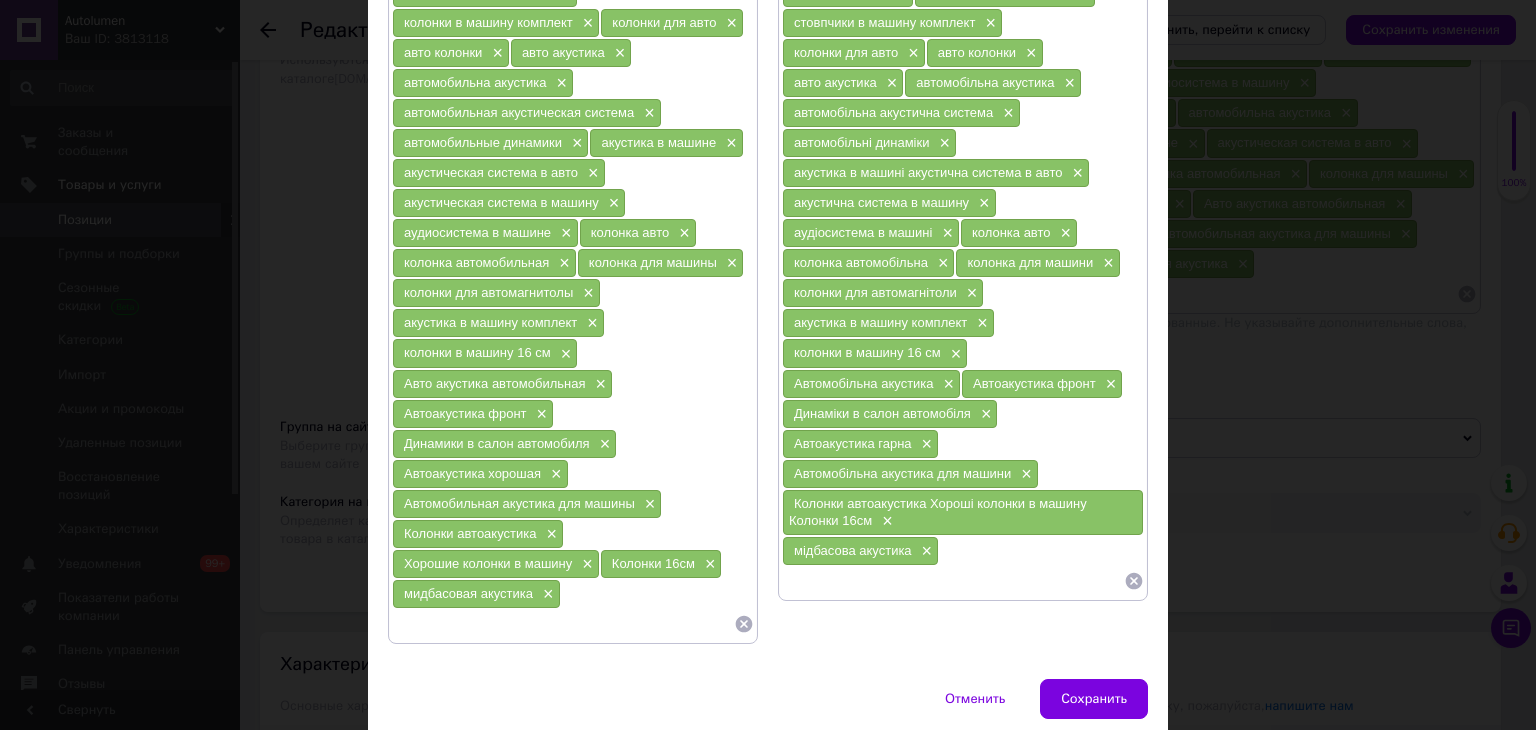click at bounding box center (563, 624) 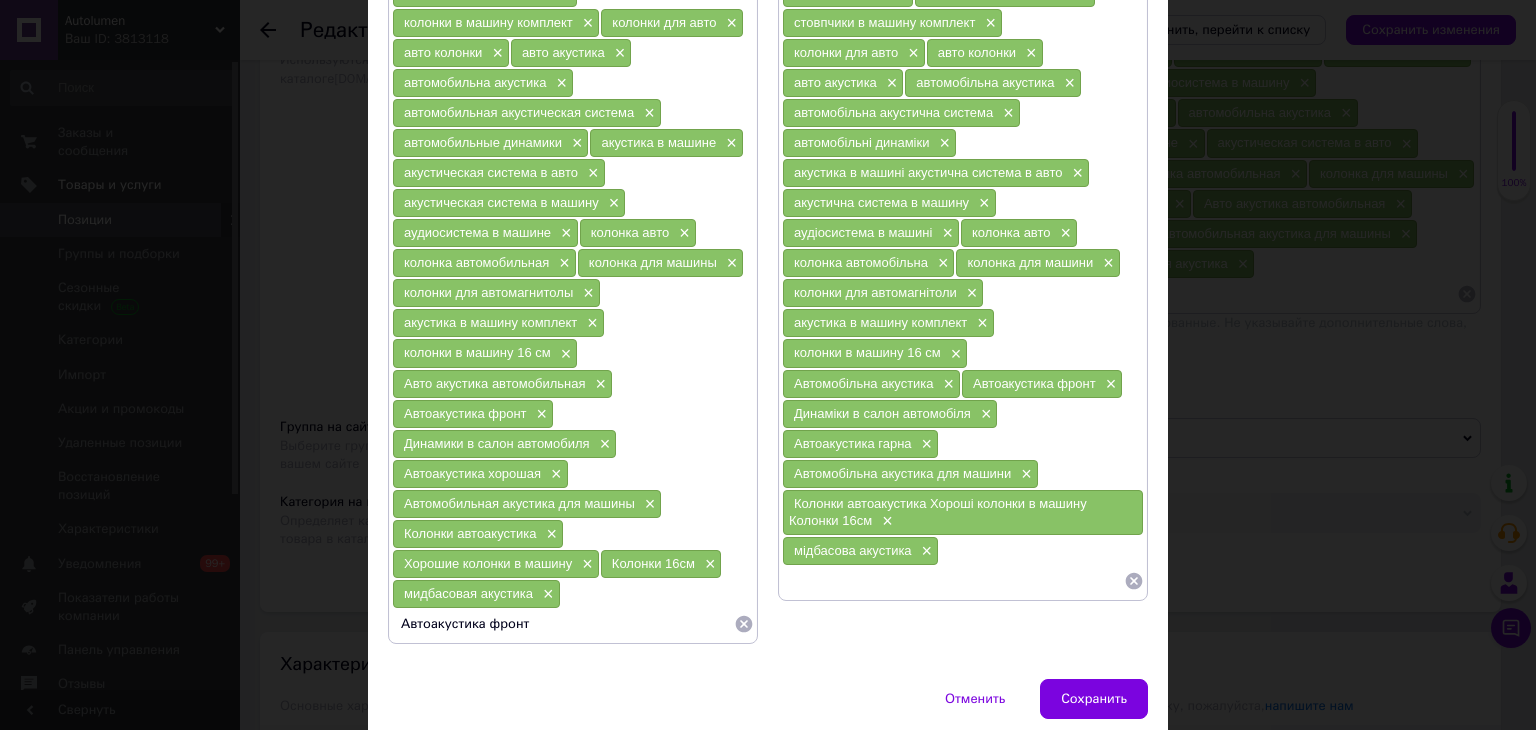 click on "Автоакустика фронт" at bounding box center (563, 624) 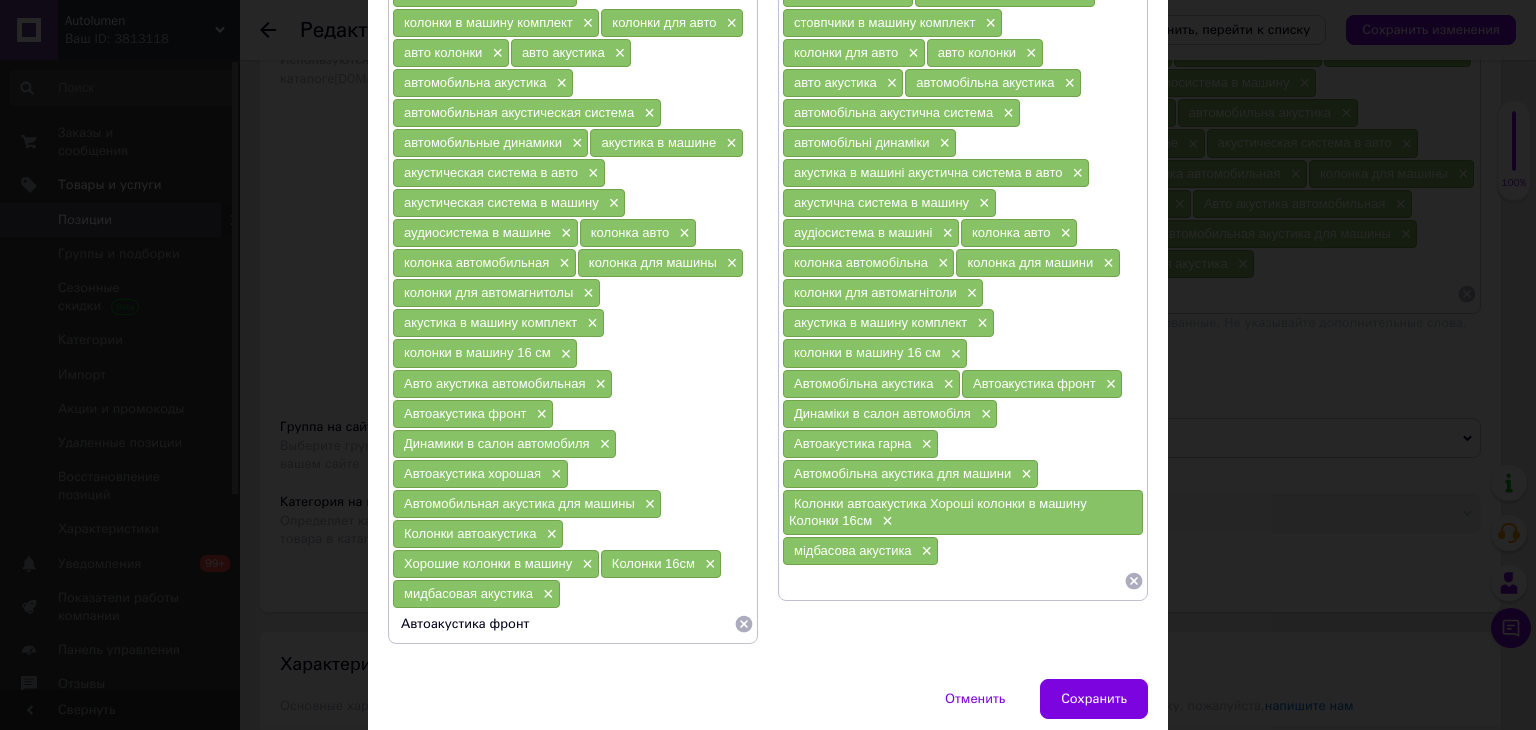 click on "Автоакустика фронт" at bounding box center [563, 624] 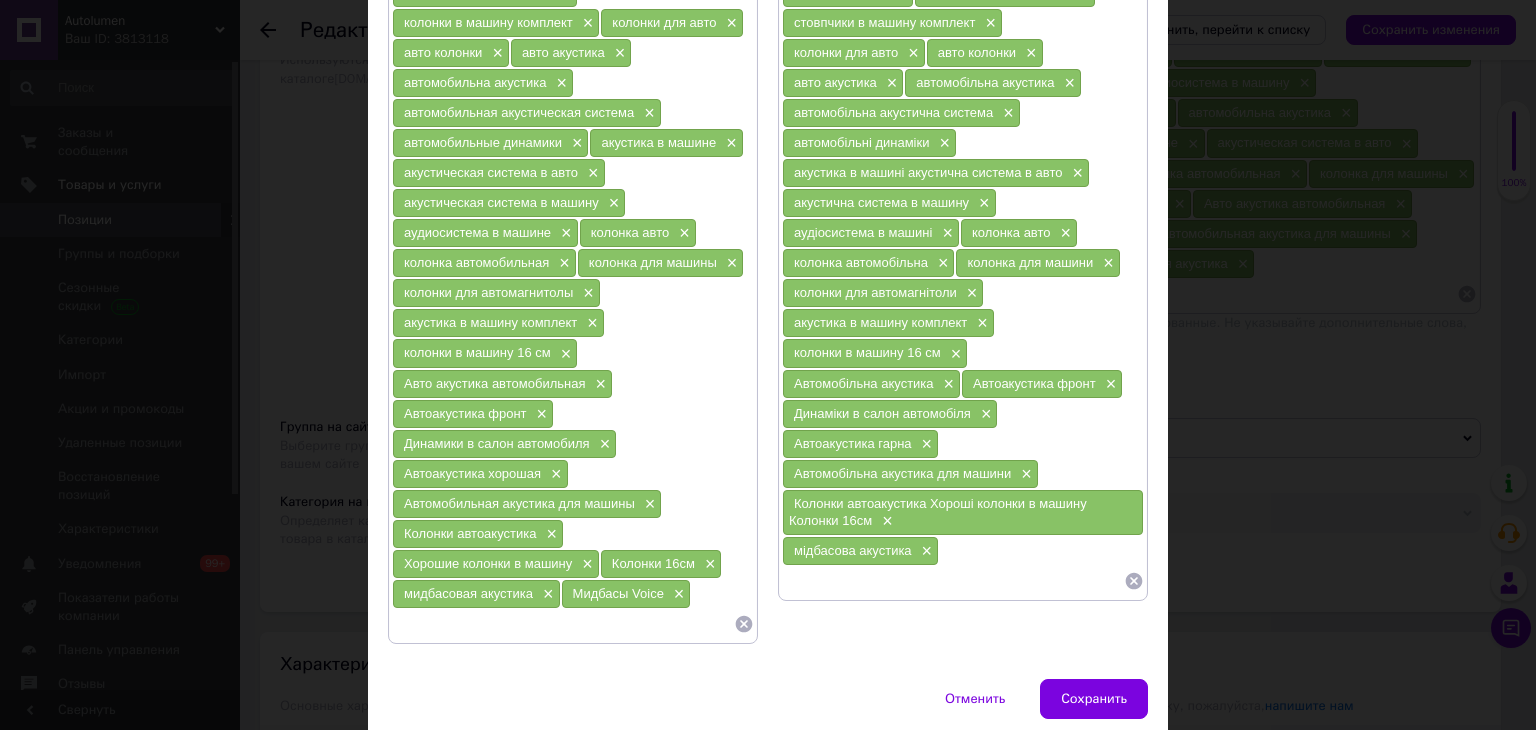 paste on "Мидбас акустика" 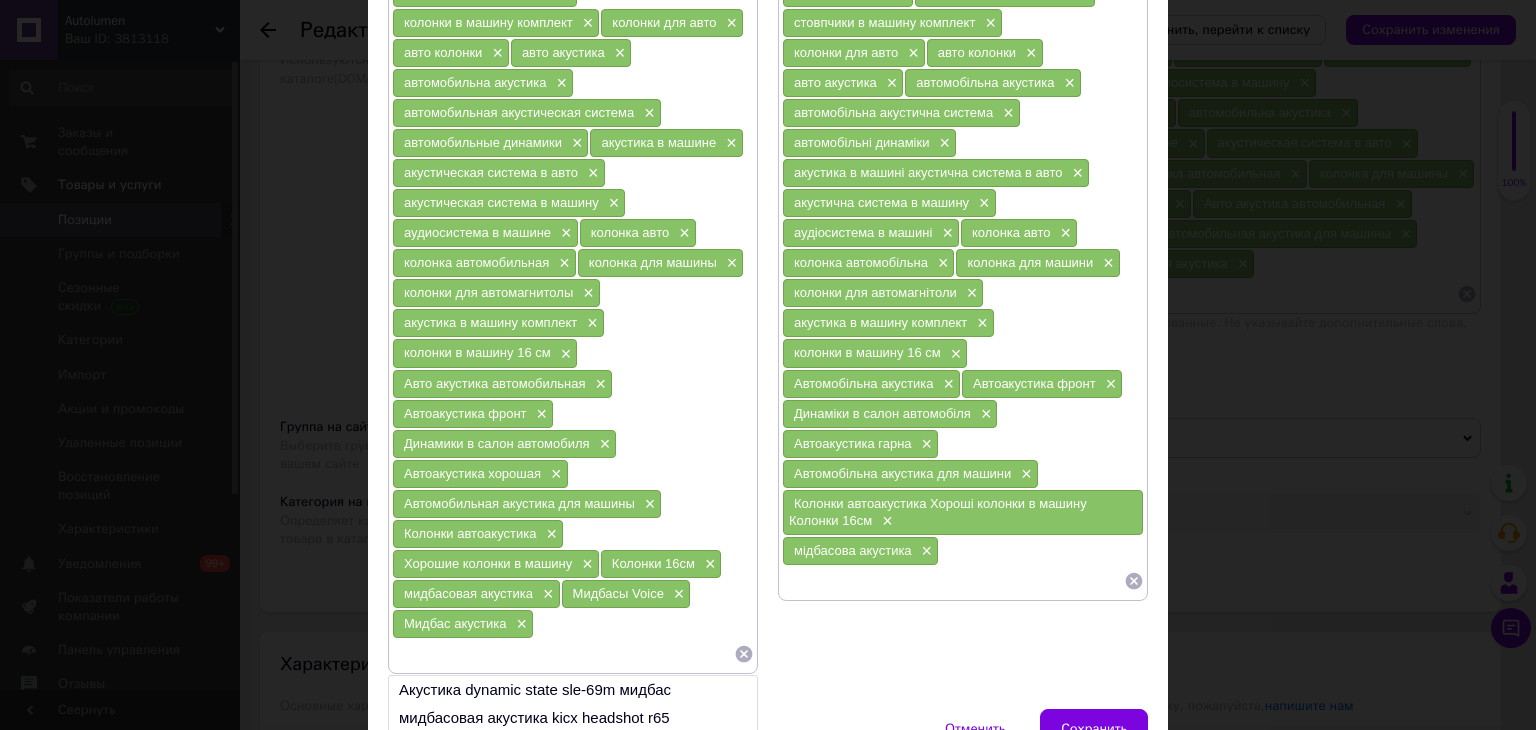 paste on "Мидбасы с хорошим басом в авто" 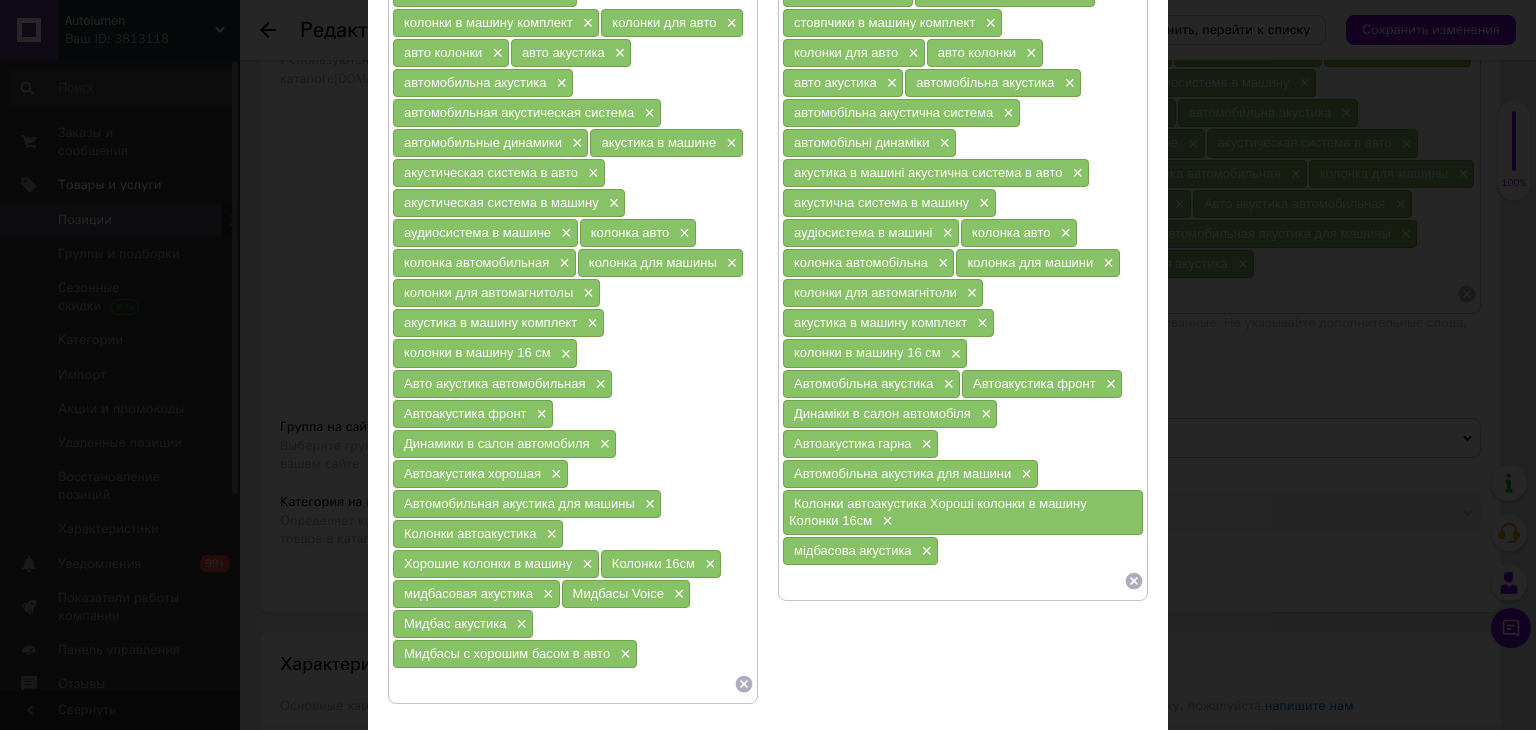 paste on "Акустика в машину 16см" 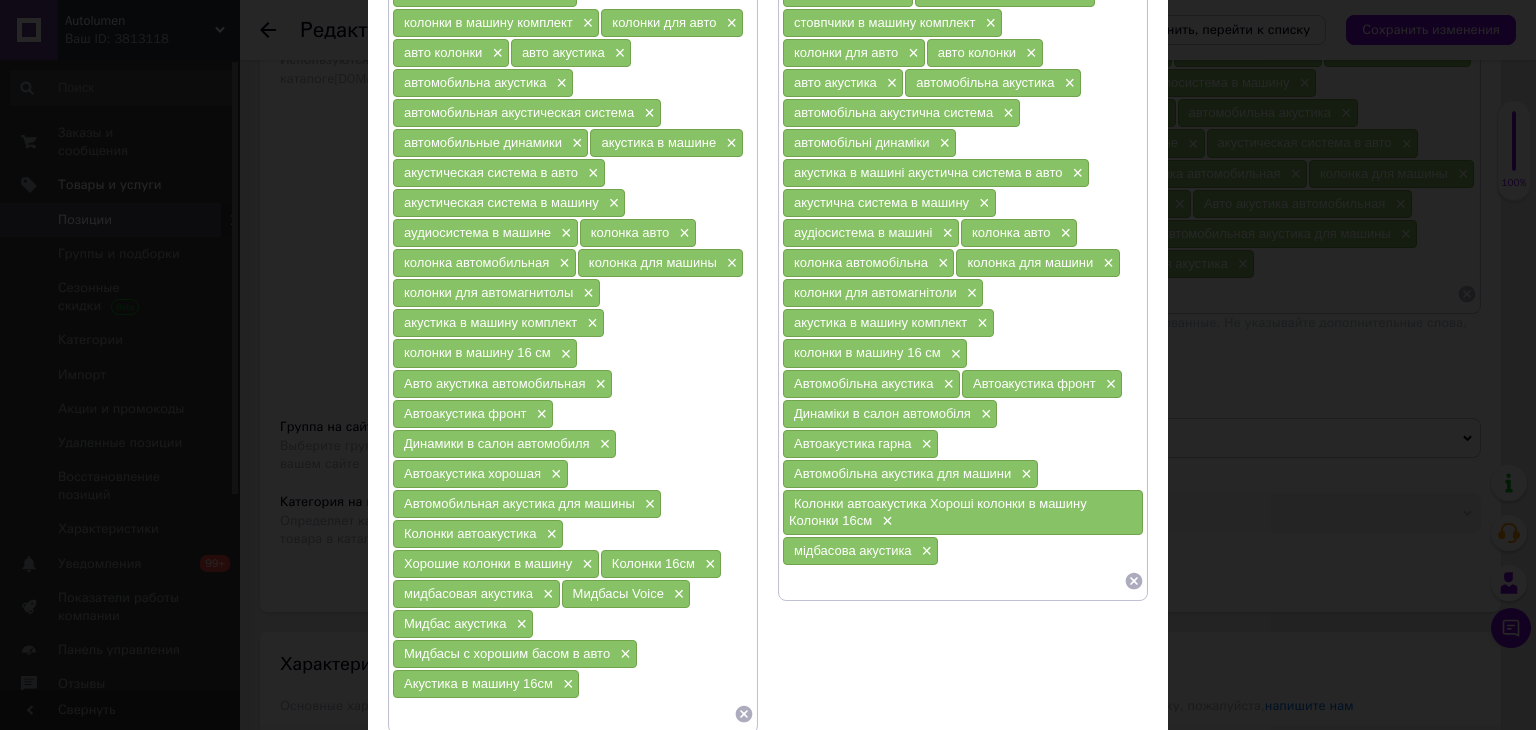 paste on "Акустика 16 17см" 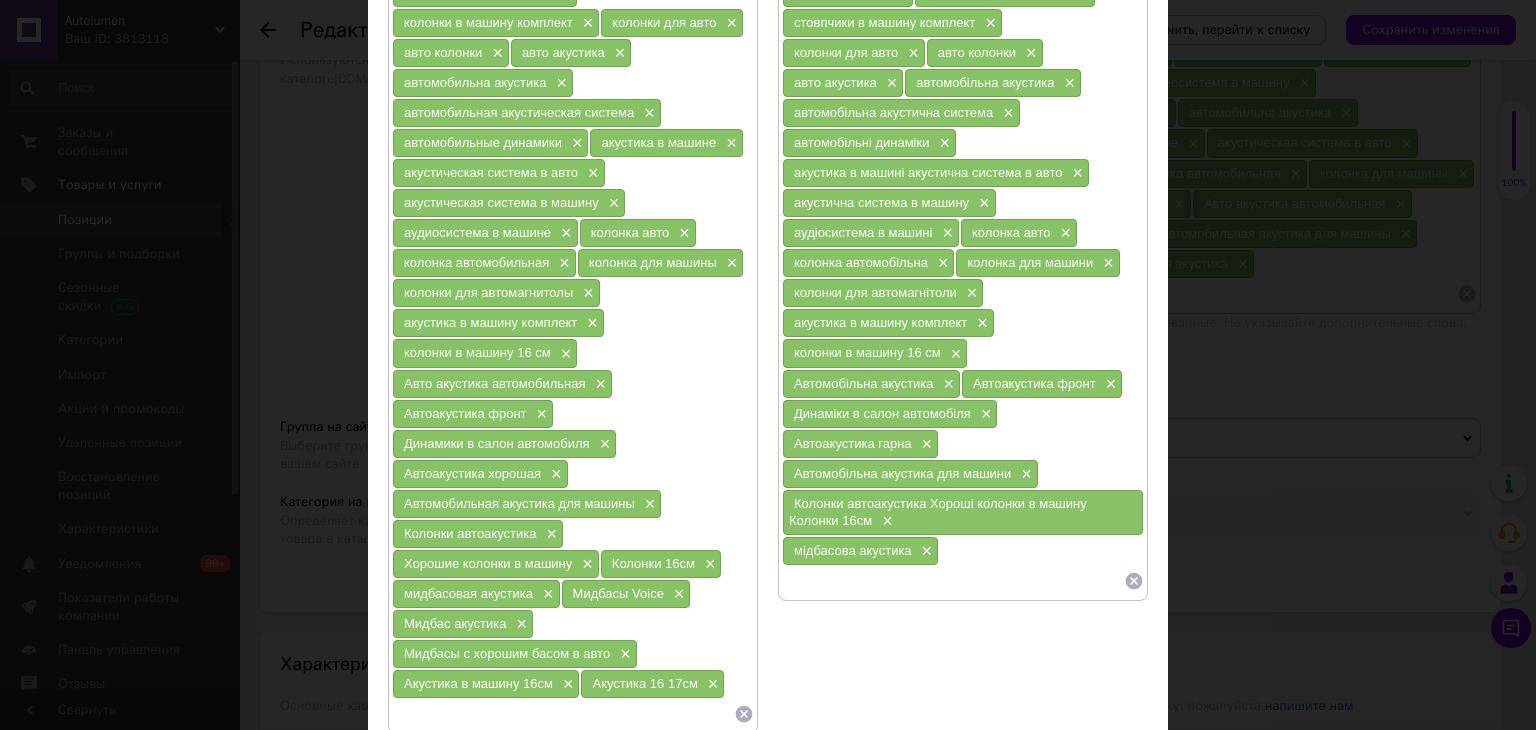 paste on "Авто акустика автомобильная" 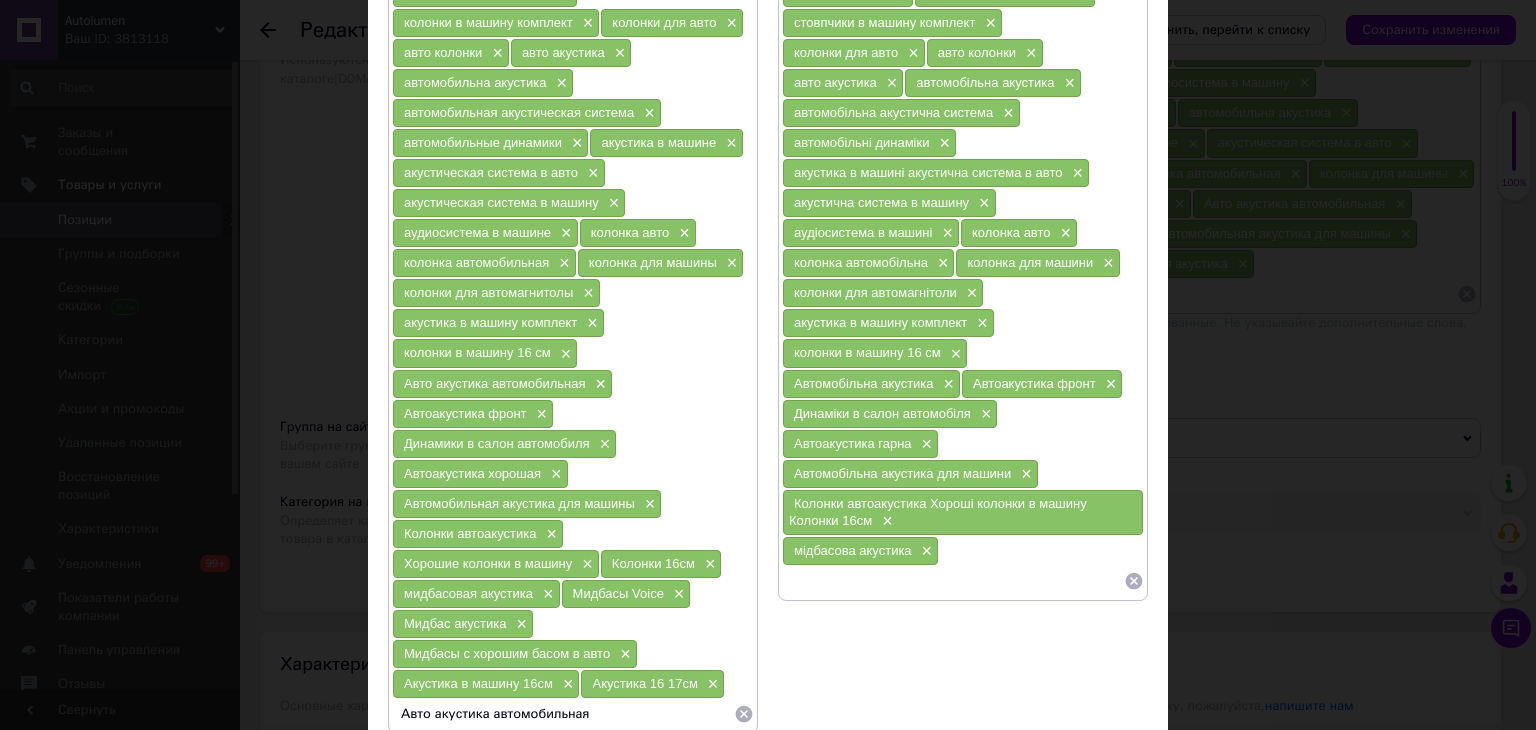 click on "Авто акустика автомобильная" at bounding box center [563, 714] 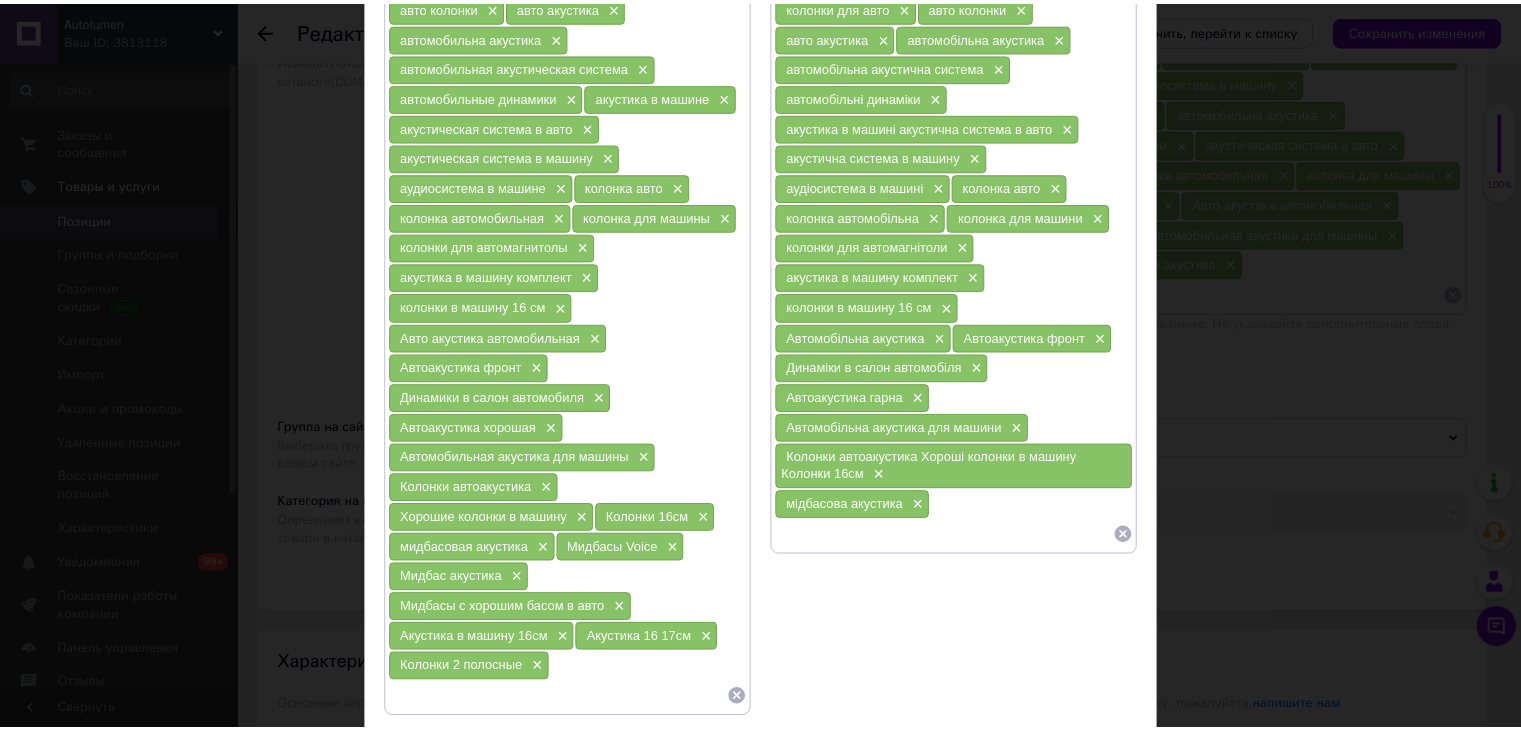 scroll, scrollTop: 552, scrollLeft: 0, axis: vertical 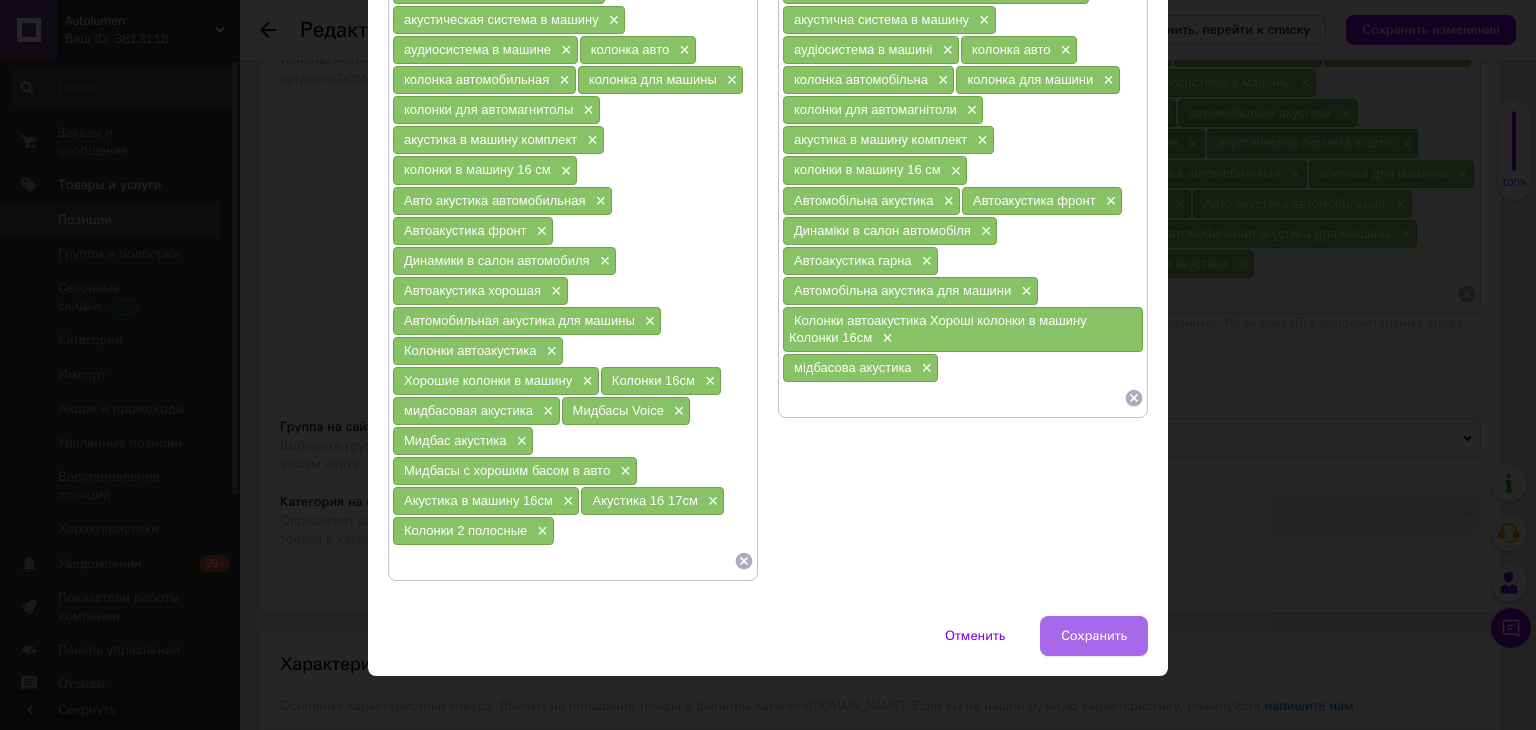 type 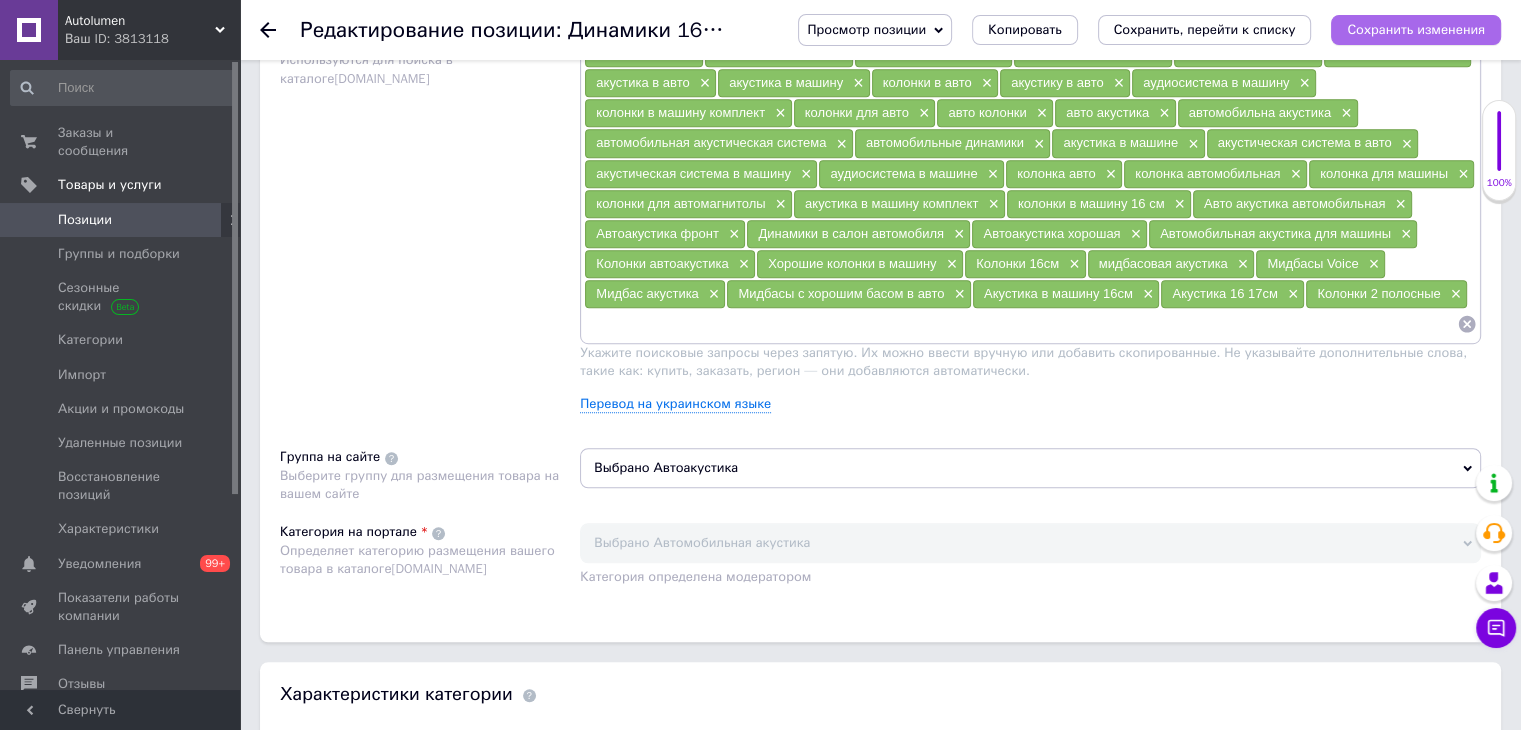 click on "Сохранить изменения" at bounding box center (1416, 29) 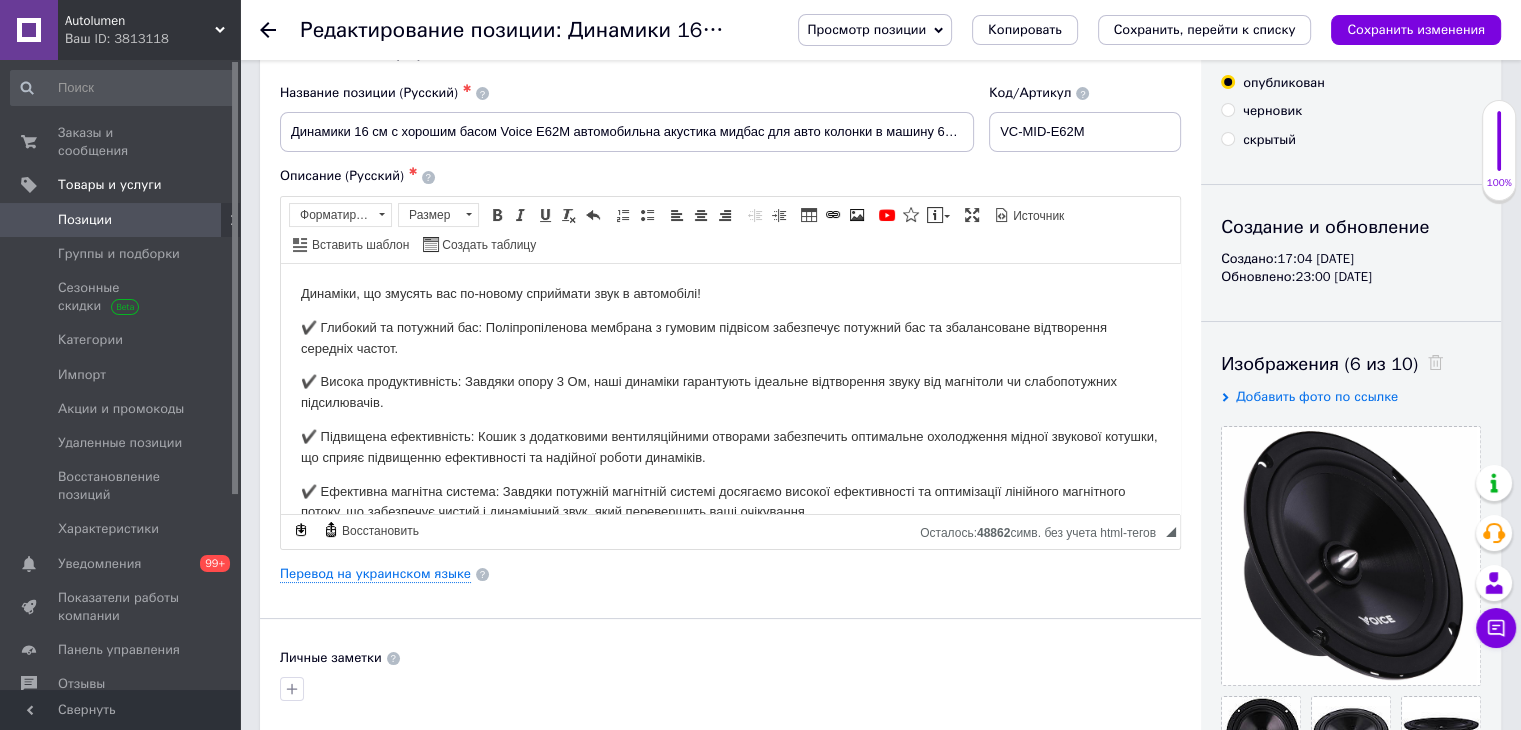 scroll, scrollTop: 453, scrollLeft: 0, axis: vertical 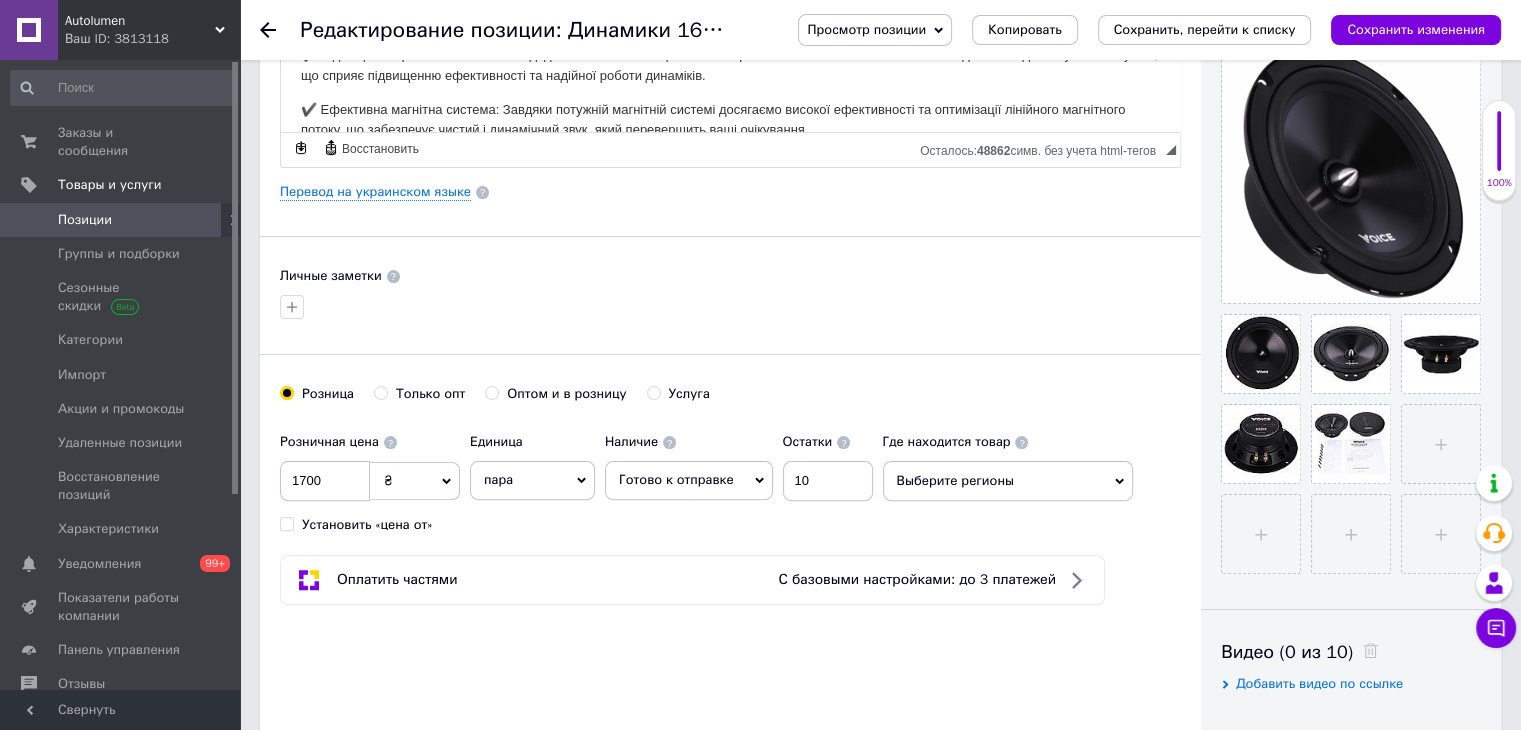click on "Позиции" at bounding box center (121, 220) 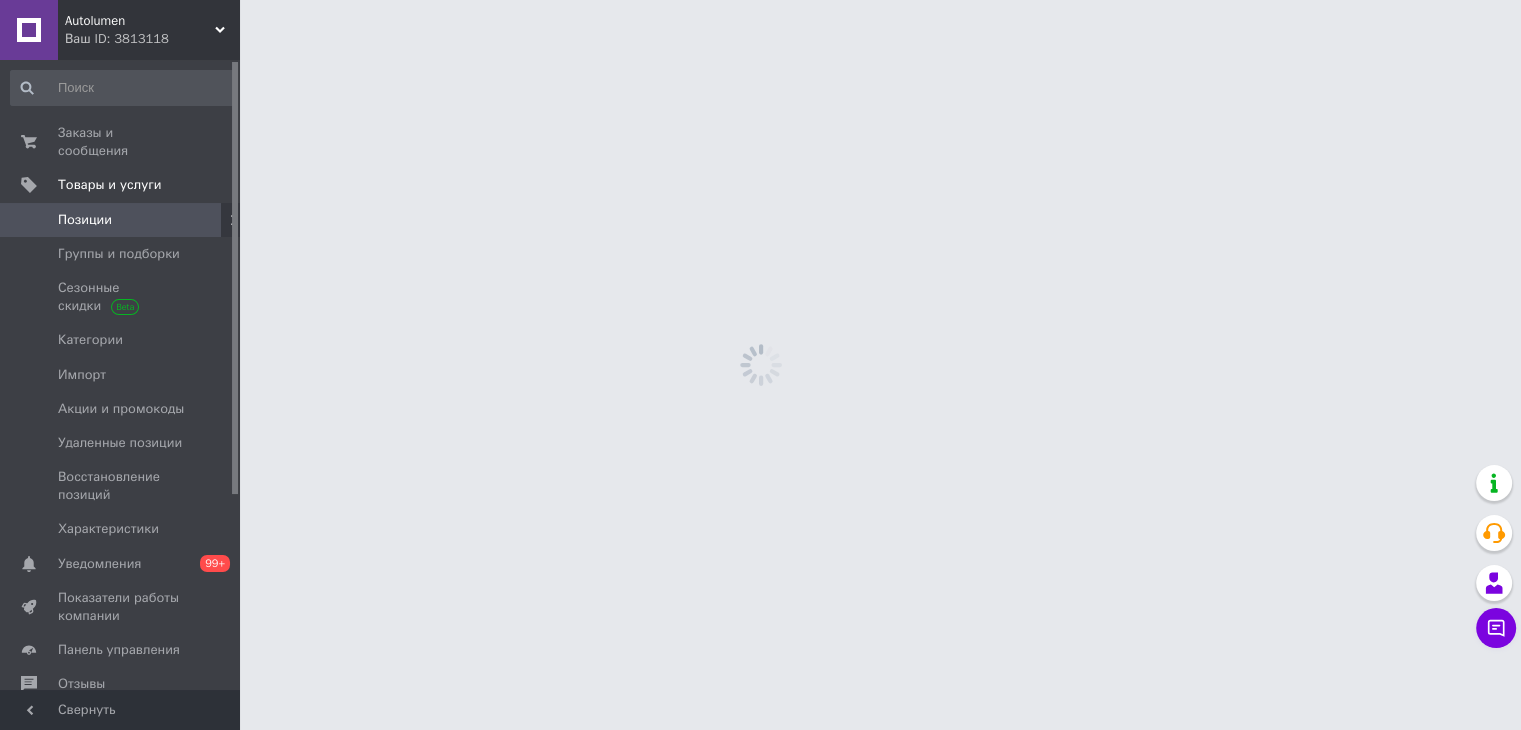 scroll, scrollTop: 0, scrollLeft: 0, axis: both 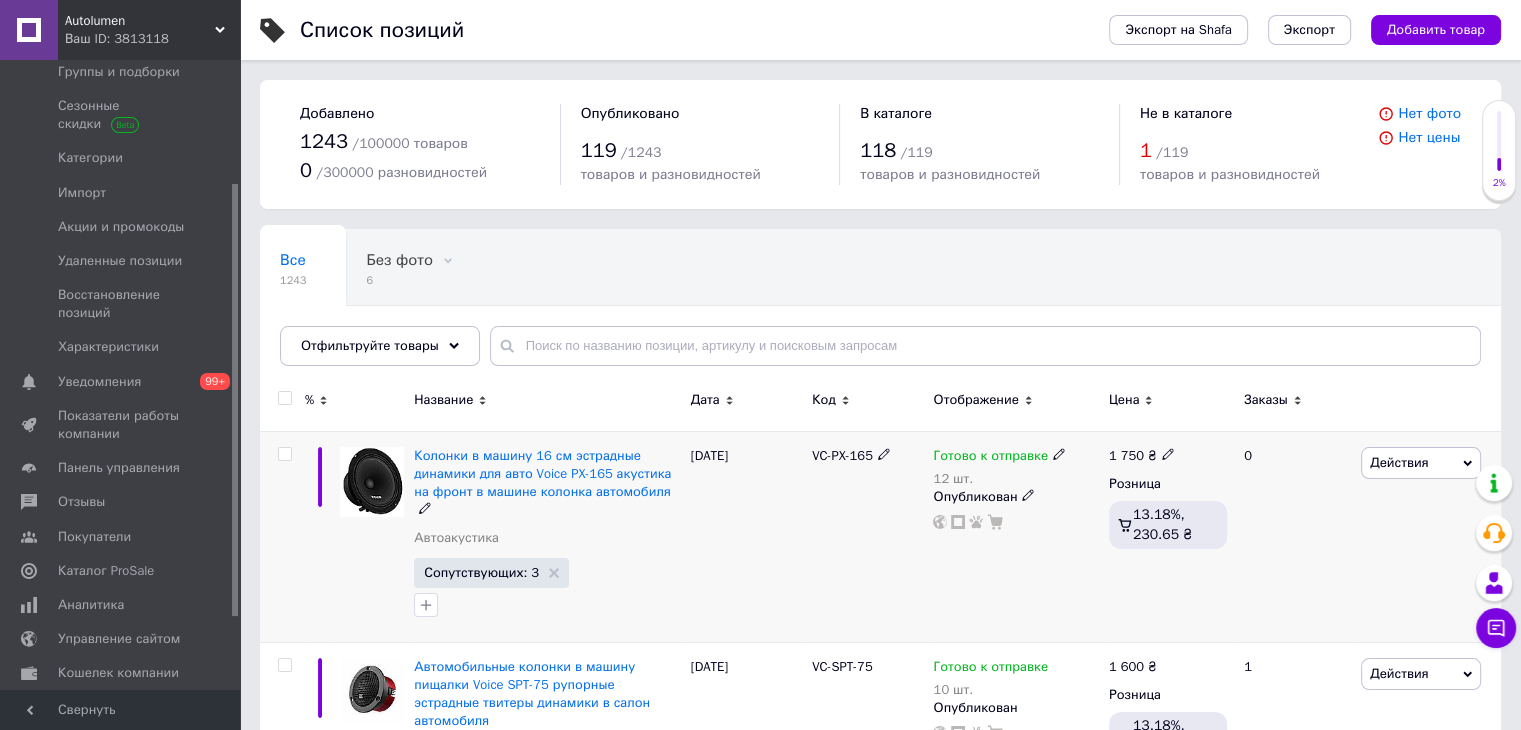 drag, startPoint x: 232, startPoint y: 410, endPoint x: 263, endPoint y: 536, distance: 129.75746 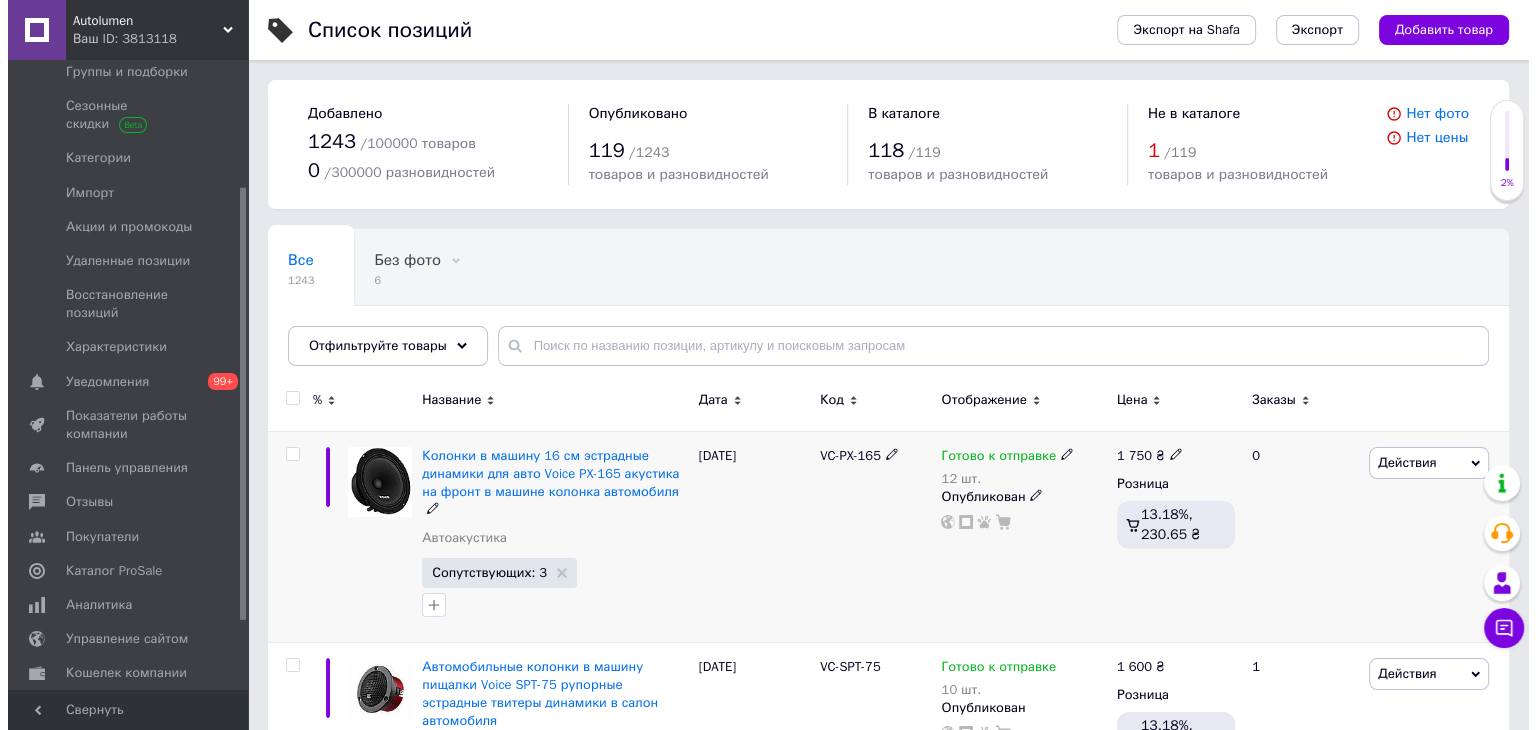 scroll, scrollTop: 184, scrollLeft: 0, axis: vertical 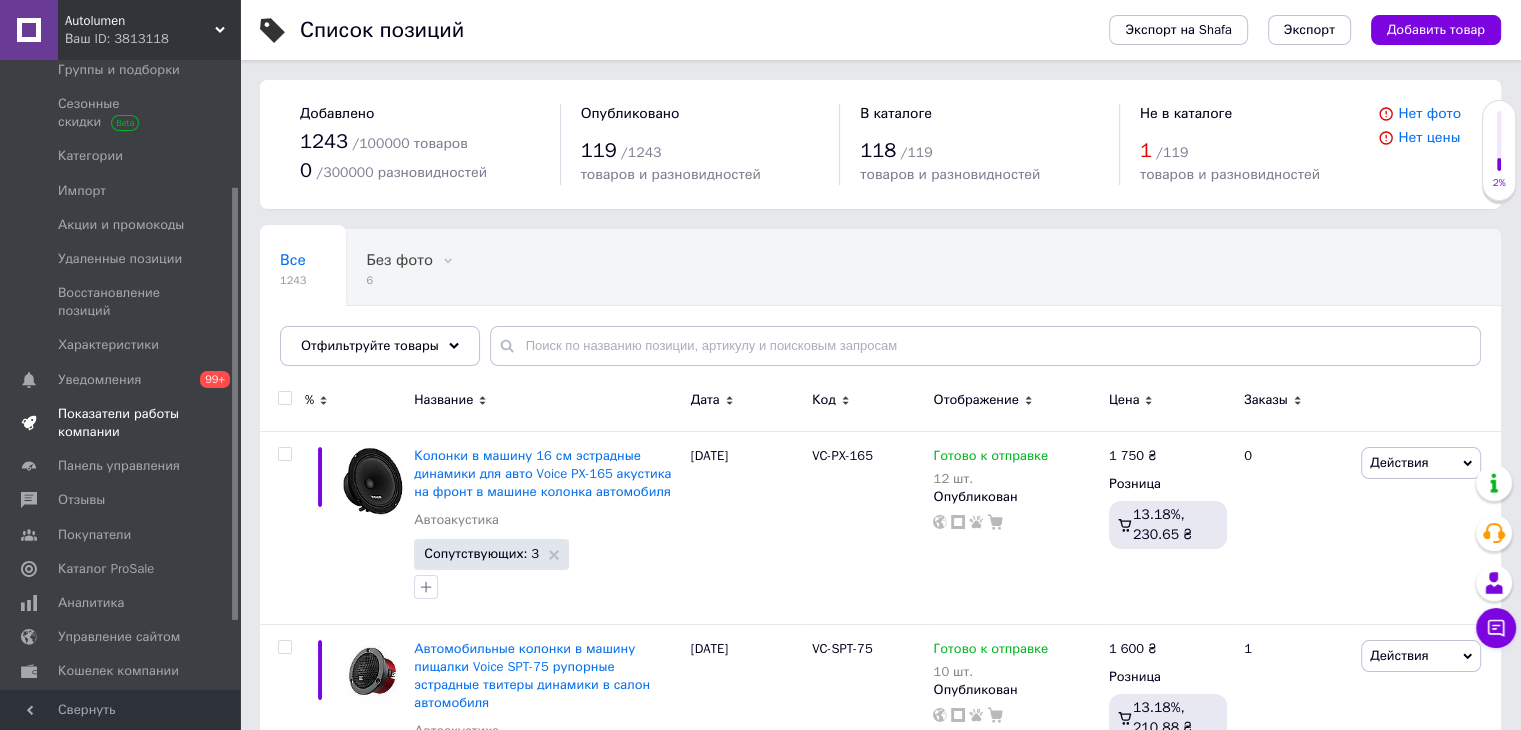 click on "Показатели работы компании" at bounding box center (121, 423) 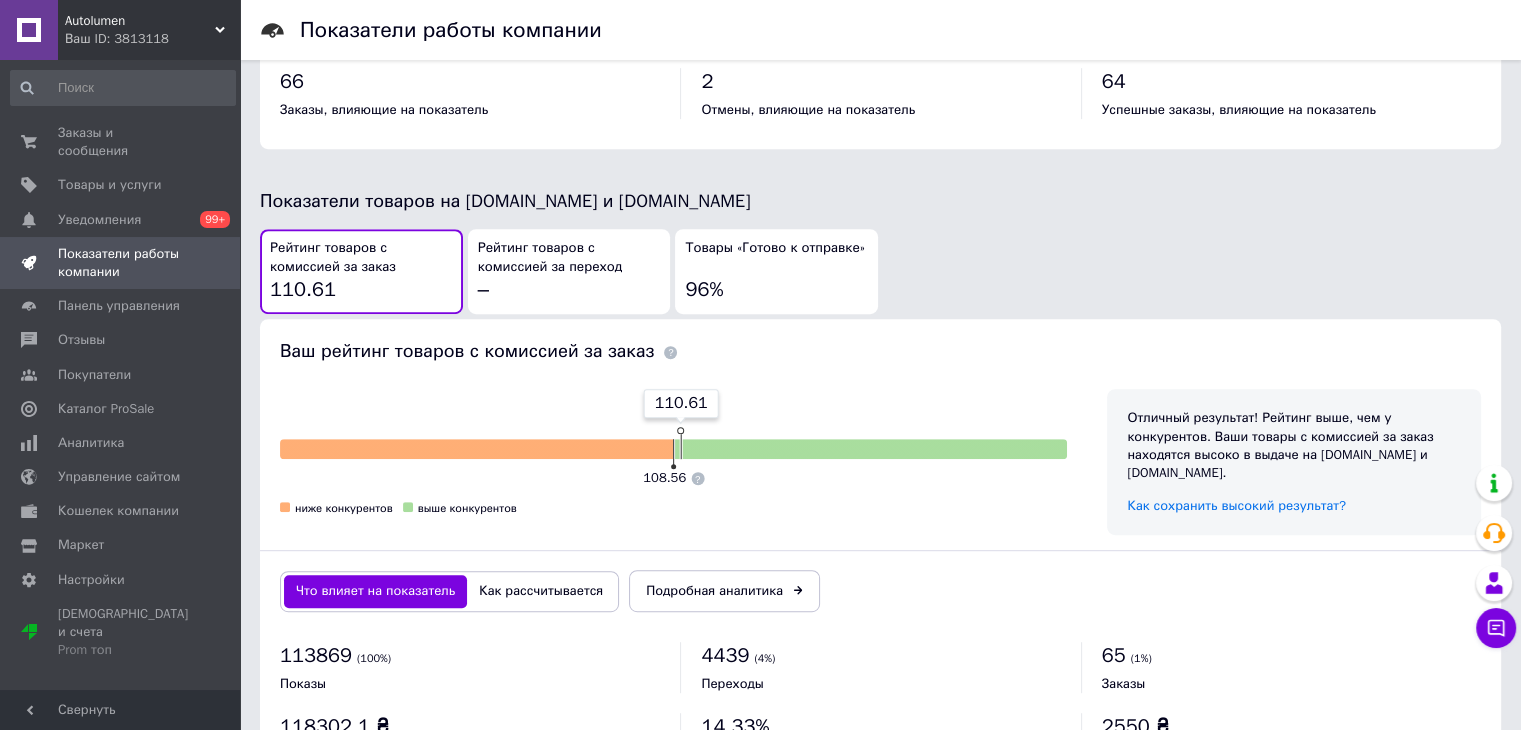 scroll, scrollTop: 960, scrollLeft: 0, axis: vertical 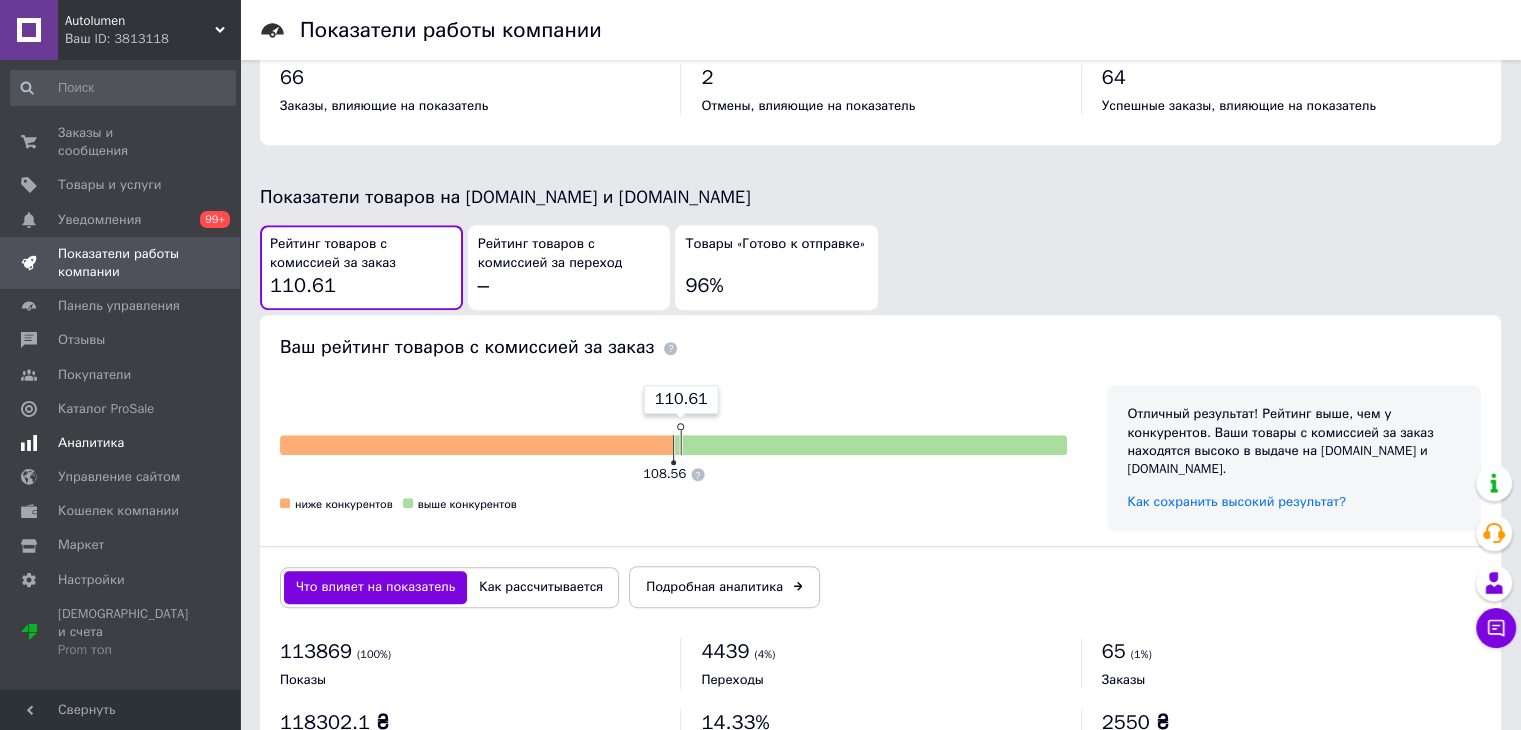 click on "Аналитика" at bounding box center (91, 443) 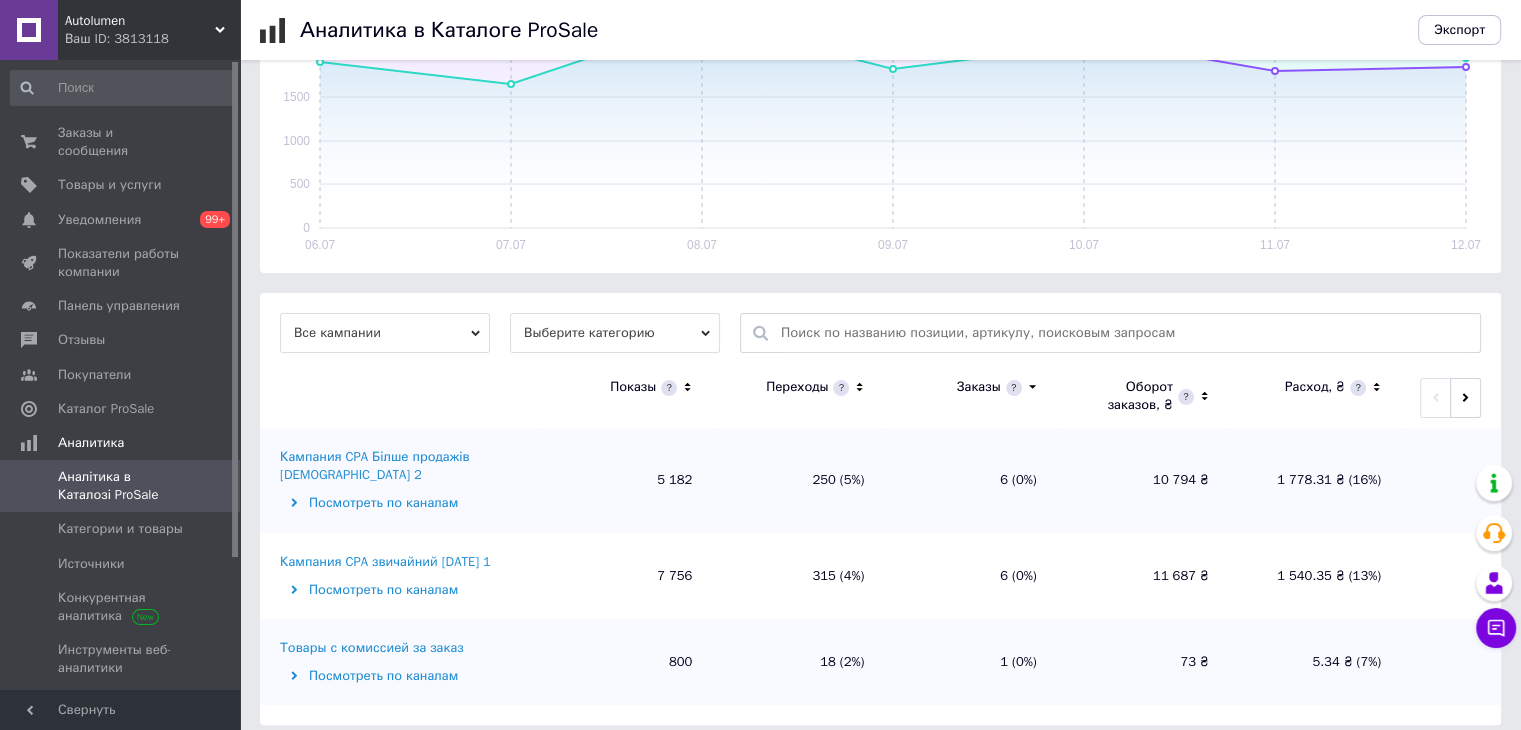 scroll, scrollTop: 397, scrollLeft: 0, axis: vertical 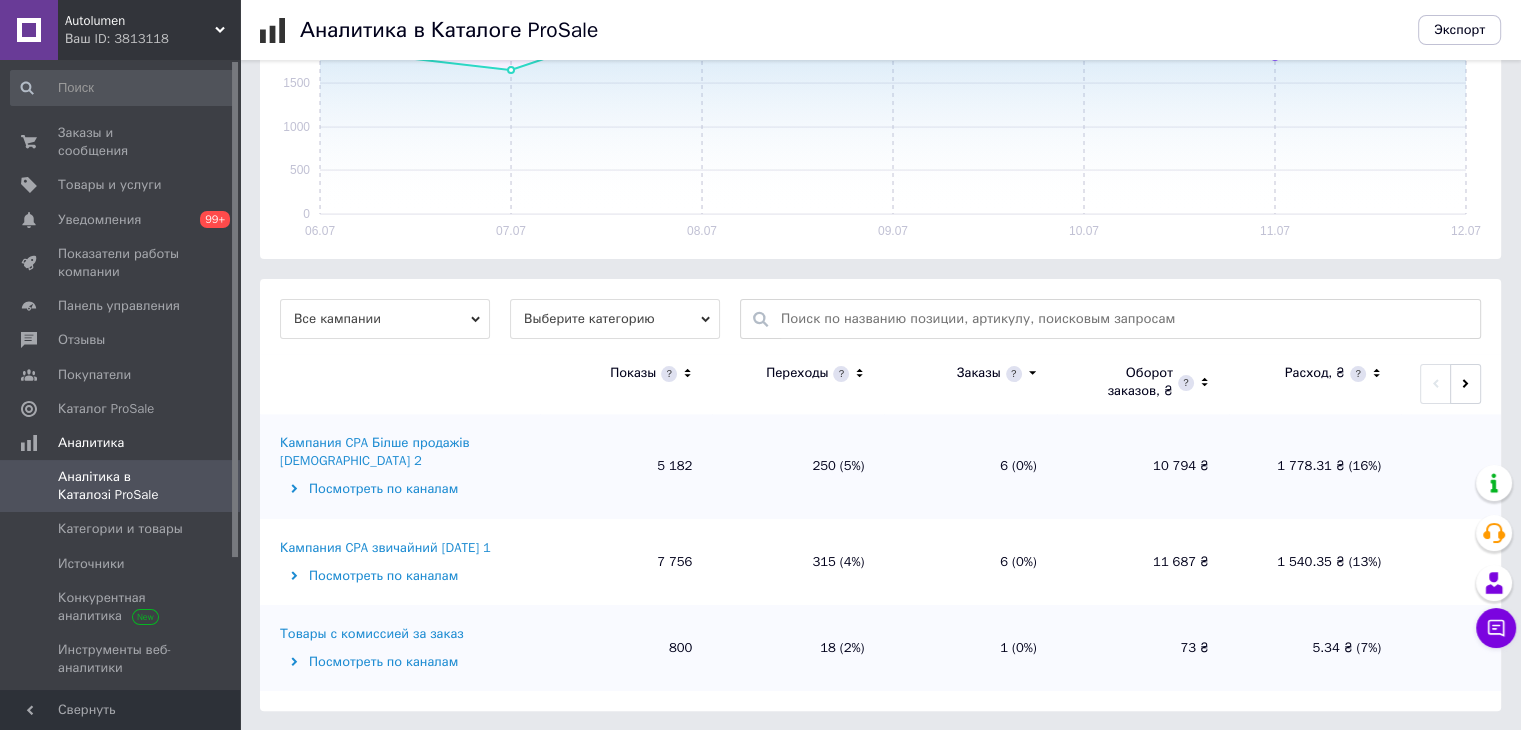 click on "Посмотреть по каналам" at bounding box center [407, 489] 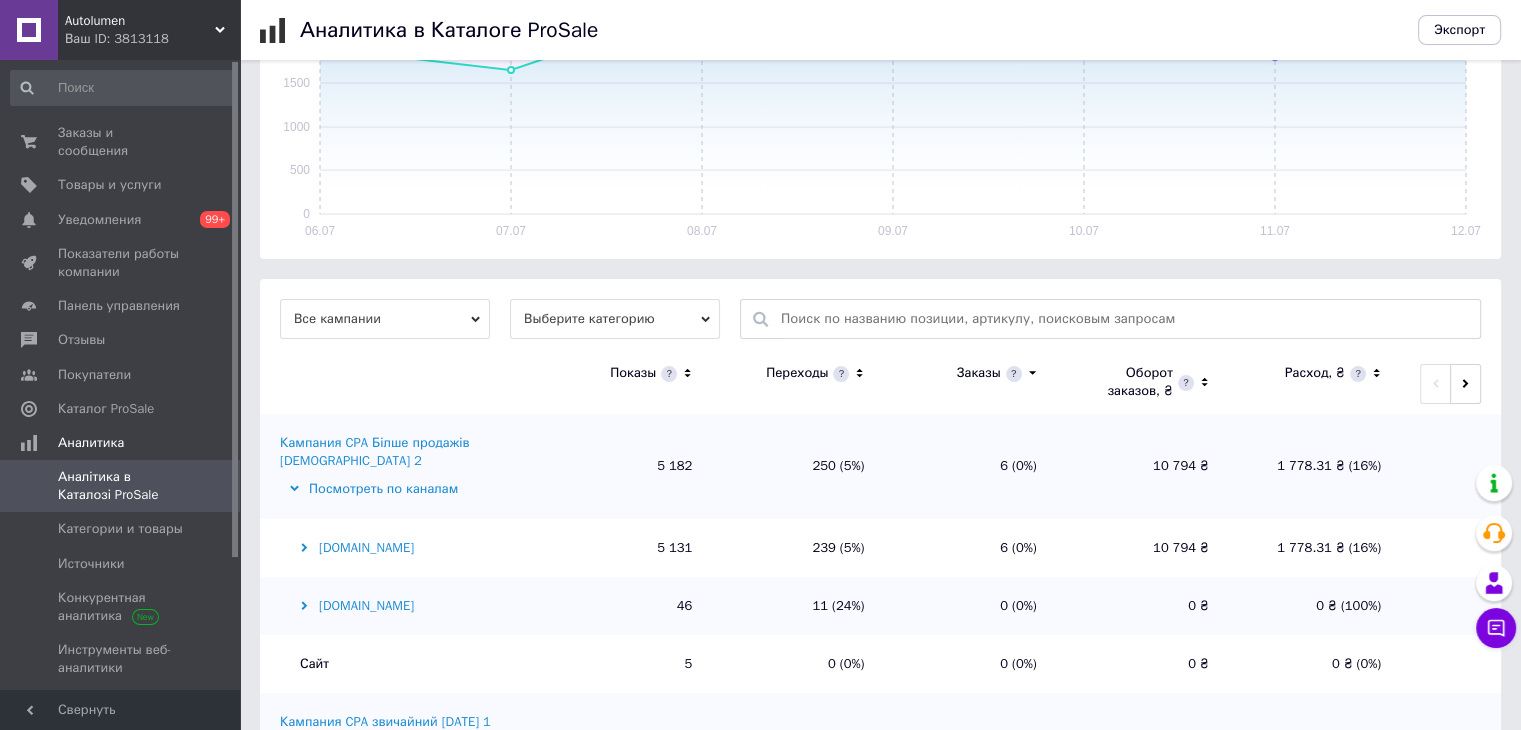 click on "Посмотреть по каналам" at bounding box center (407, 489) 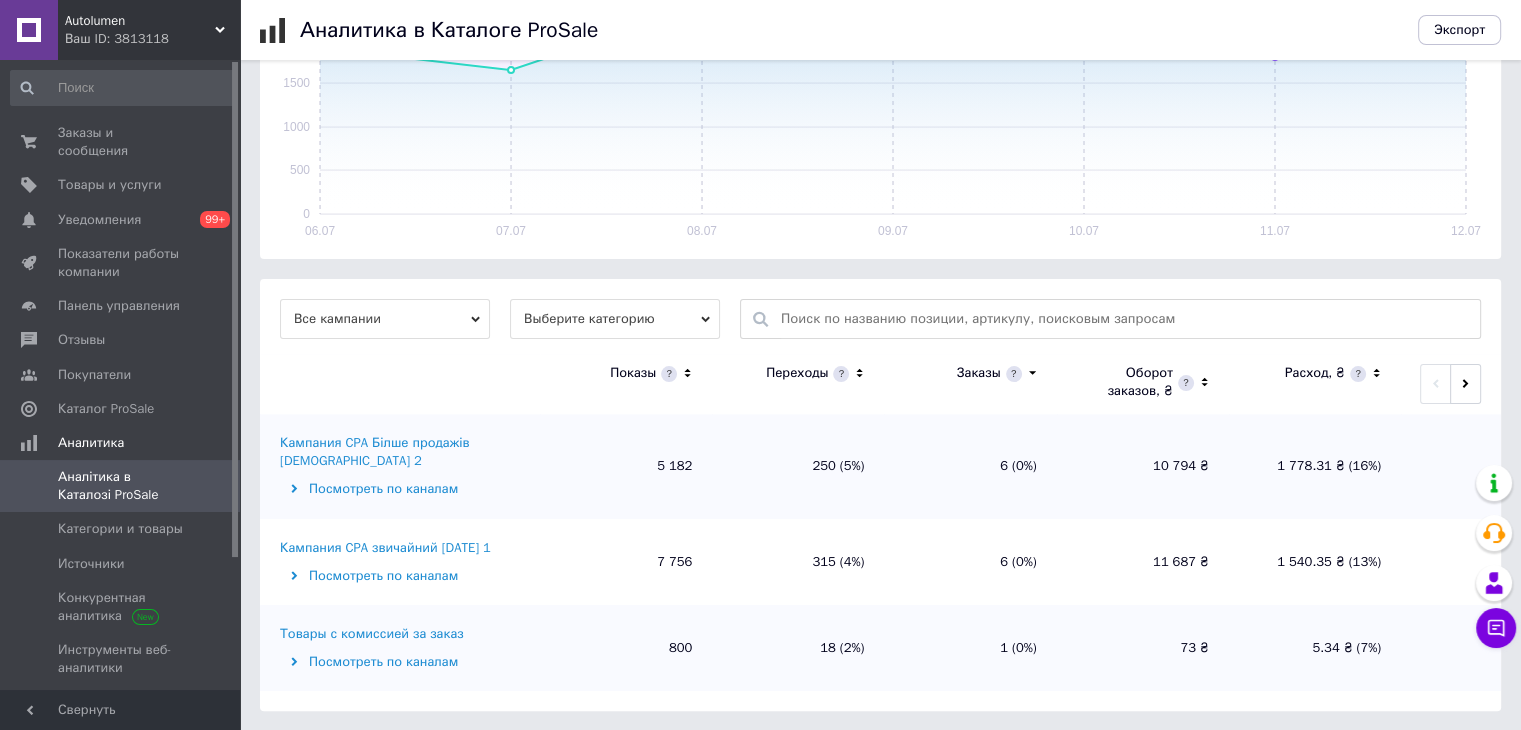 click on "Кампания CPA  звичайний [DATE] 1" at bounding box center [385, 548] 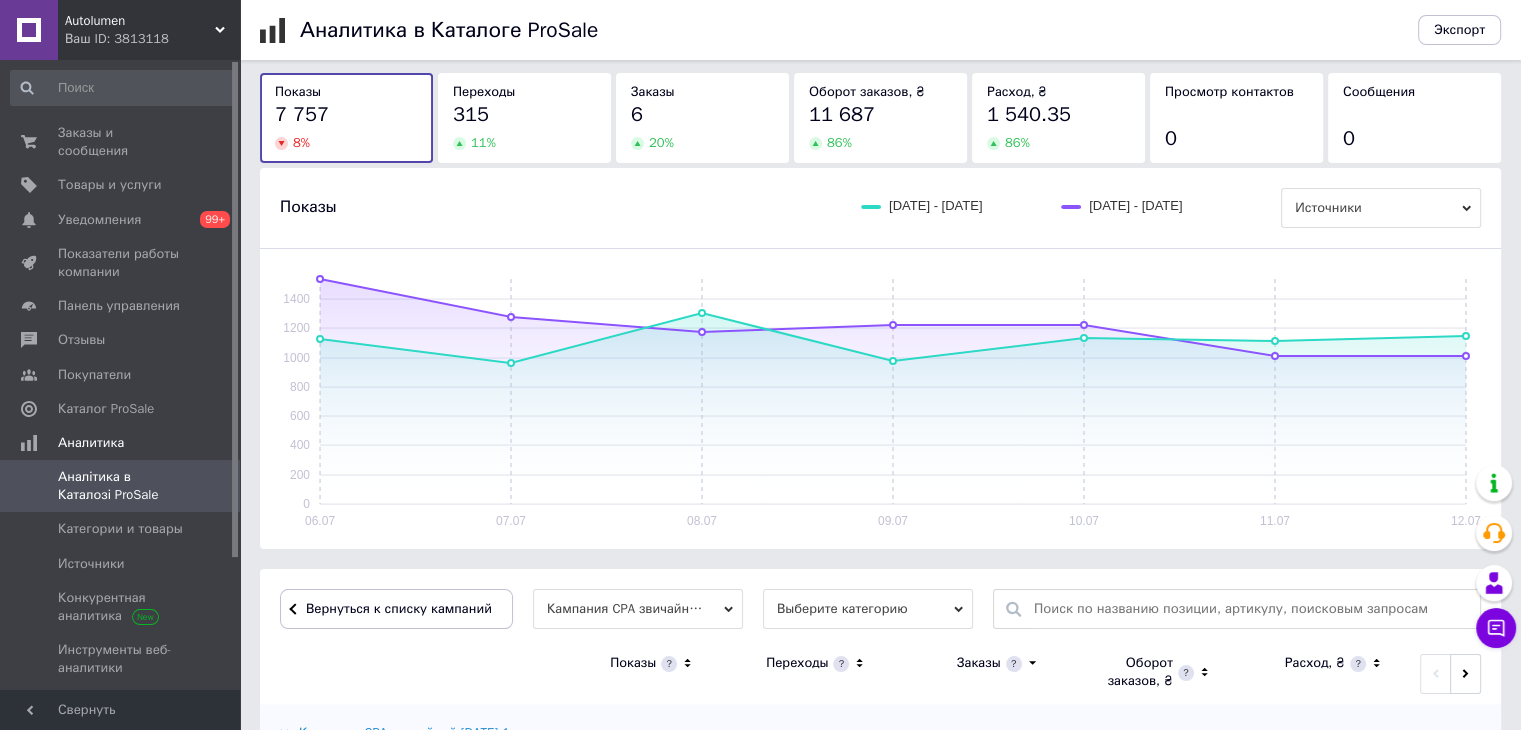 scroll, scrollTop: 397, scrollLeft: 0, axis: vertical 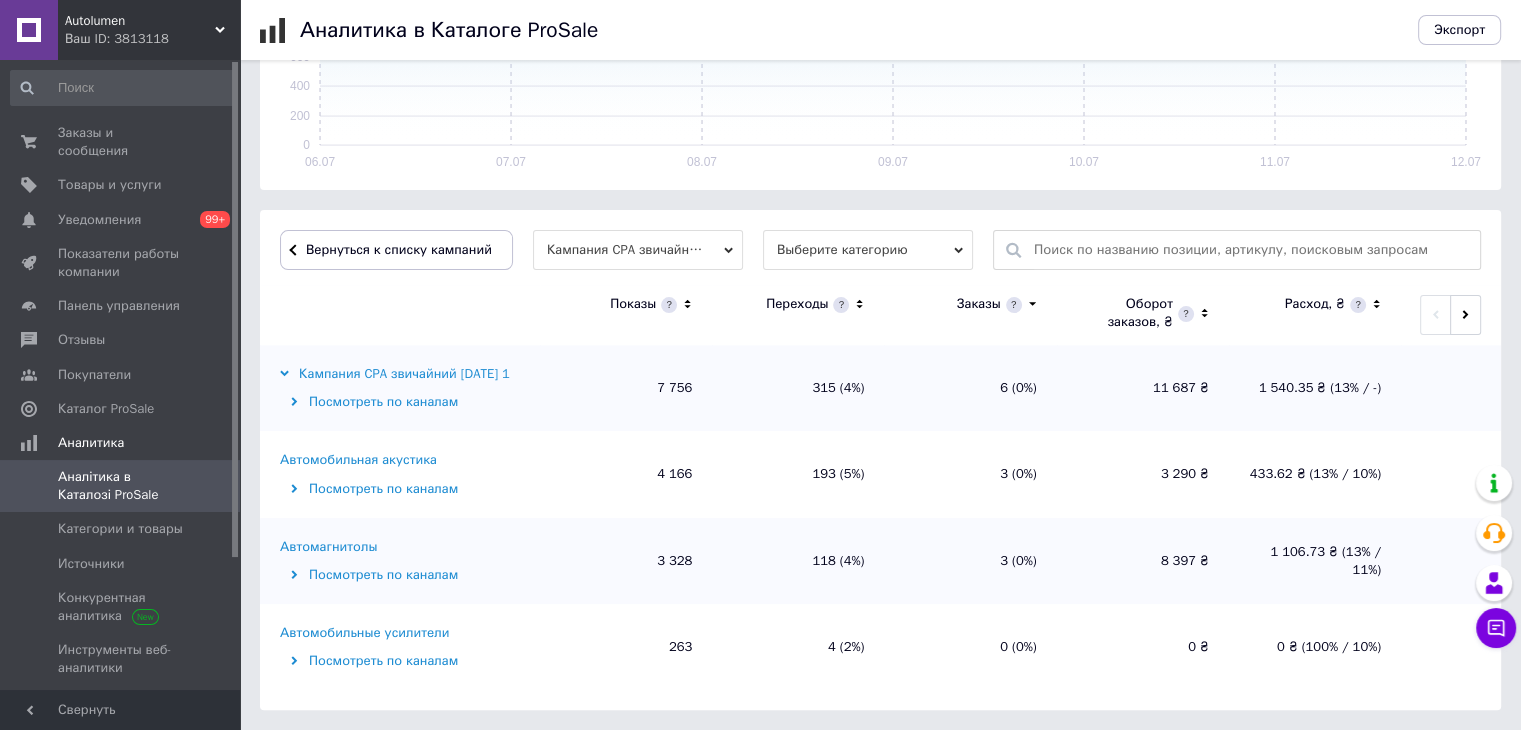 click on "Посмотреть по каналам" at bounding box center [407, 489] 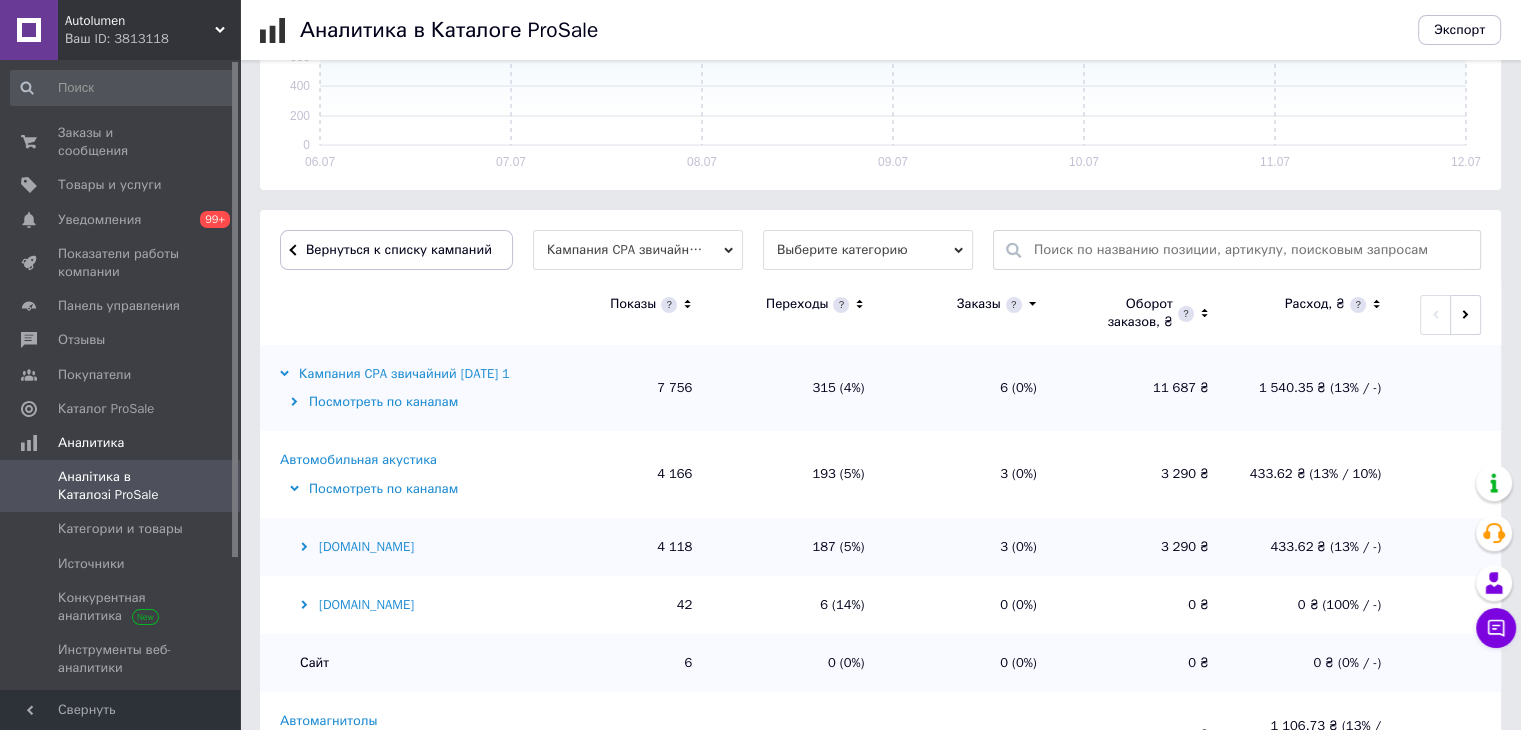 click on "Посмотреть по каналам" at bounding box center [407, 489] 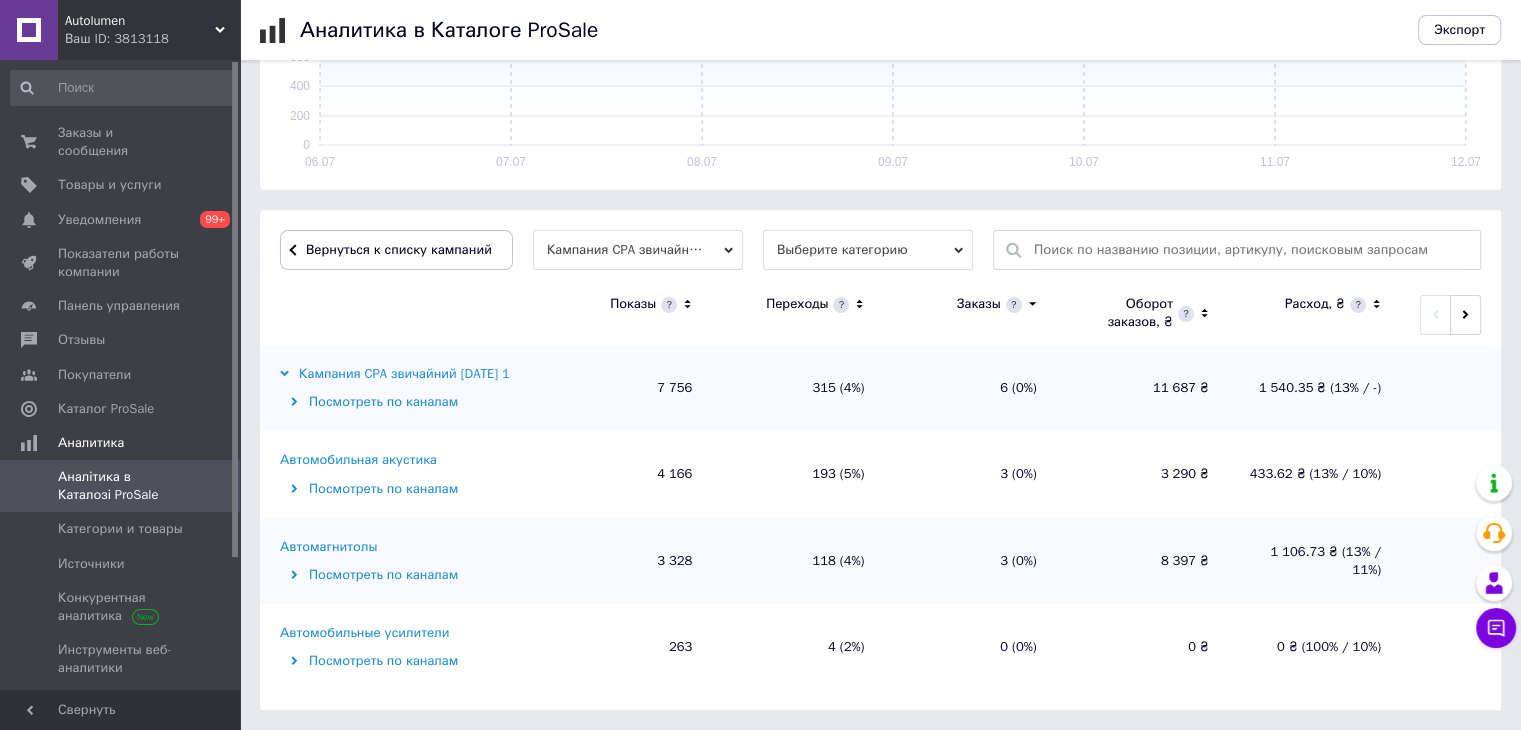 click on "Автомобильная акустика" at bounding box center (358, 460) 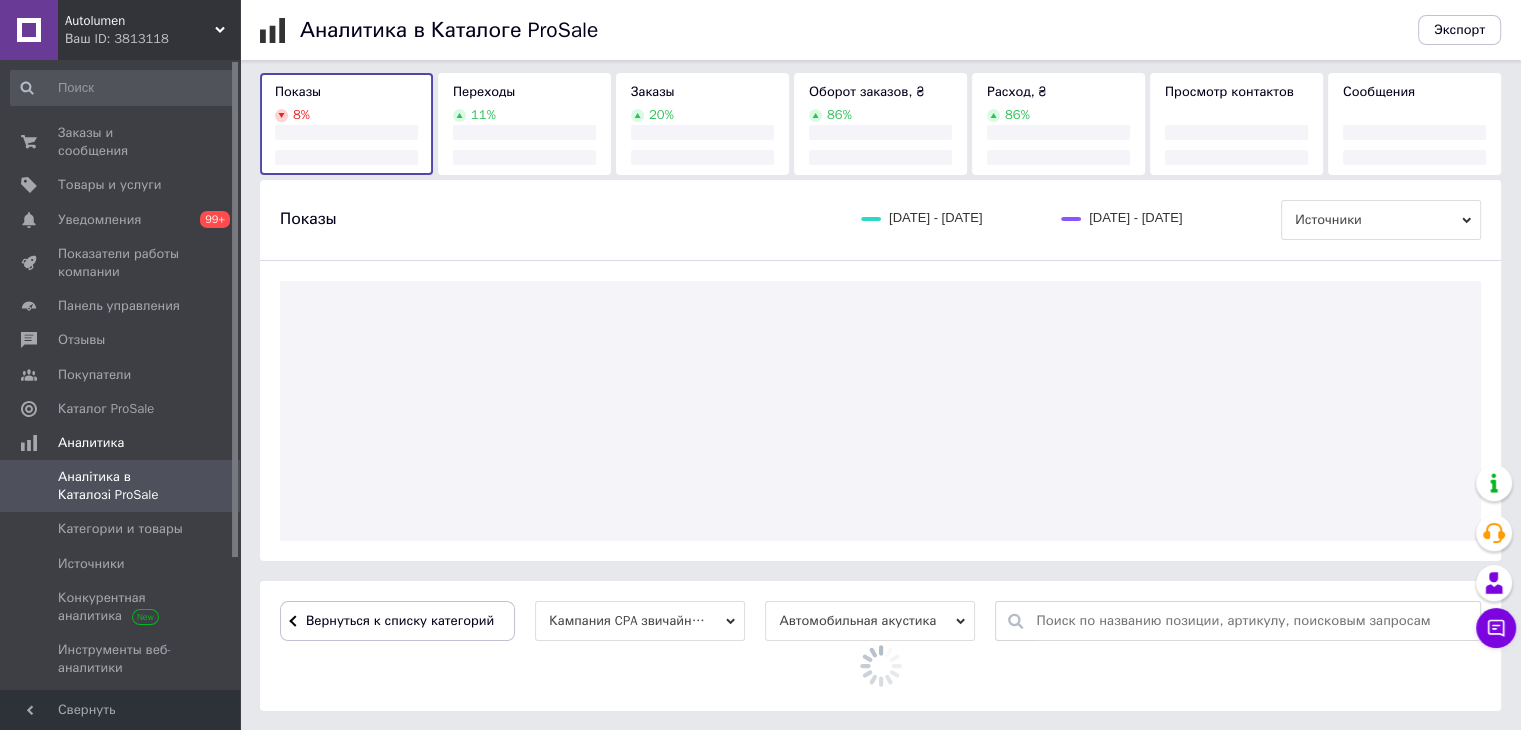 scroll, scrollTop: 466, scrollLeft: 0, axis: vertical 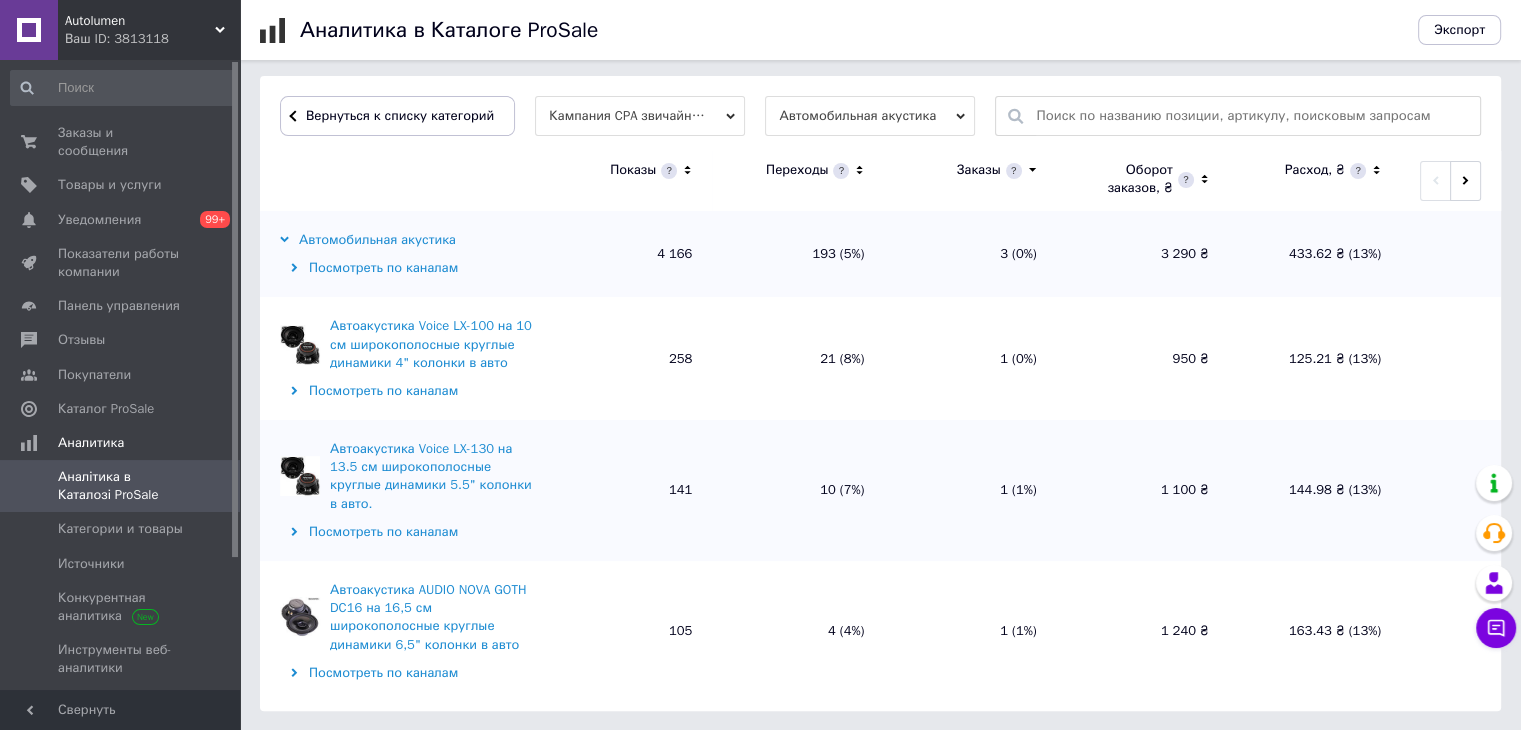 click on "Аналітика в Каталозі ProSale" at bounding box center [121, 486] 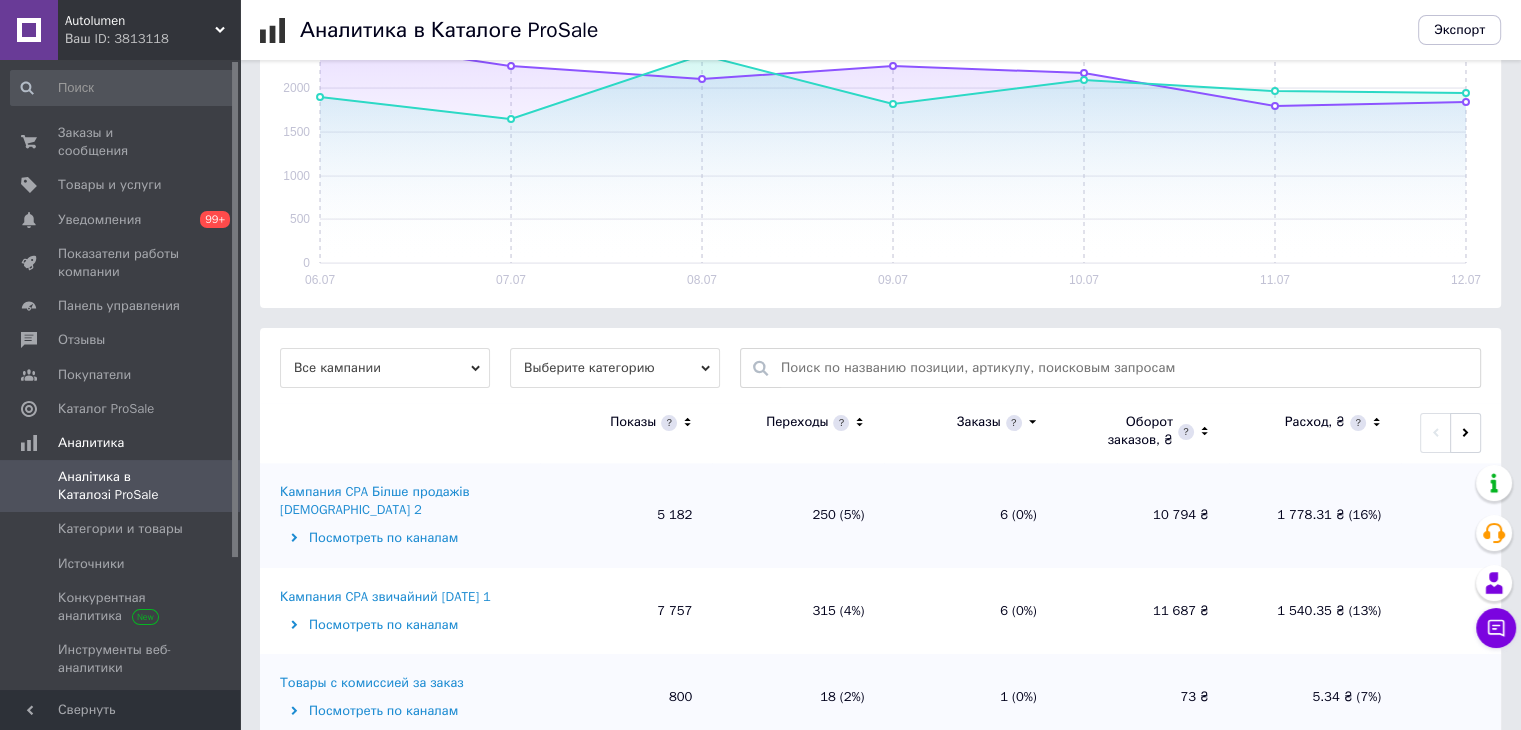 scroll, scrollTop: 397, scrollLeft: 0, axis: vertical 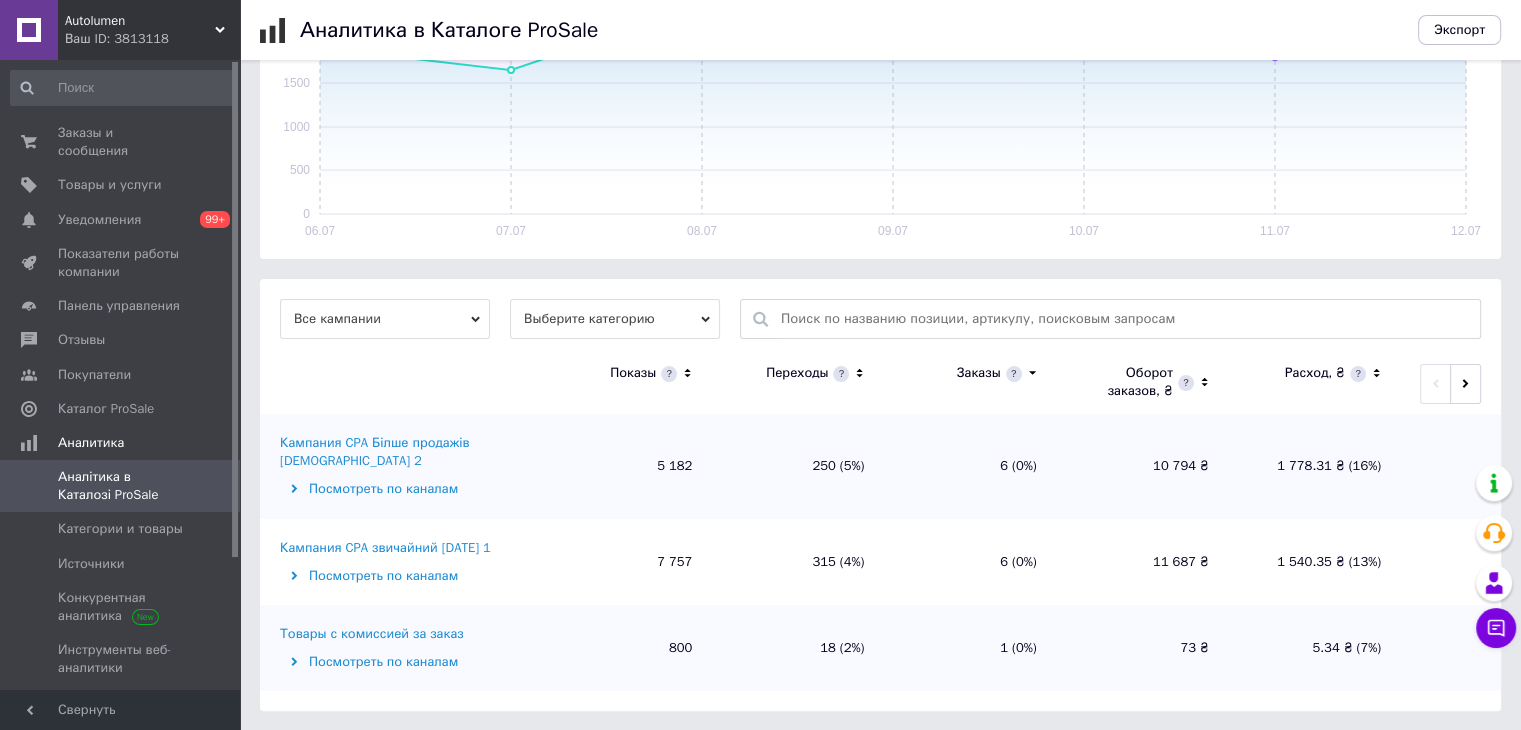 click on "Кампания CPA  звичайний [DATE] 1" at bounding box center (385, 548) 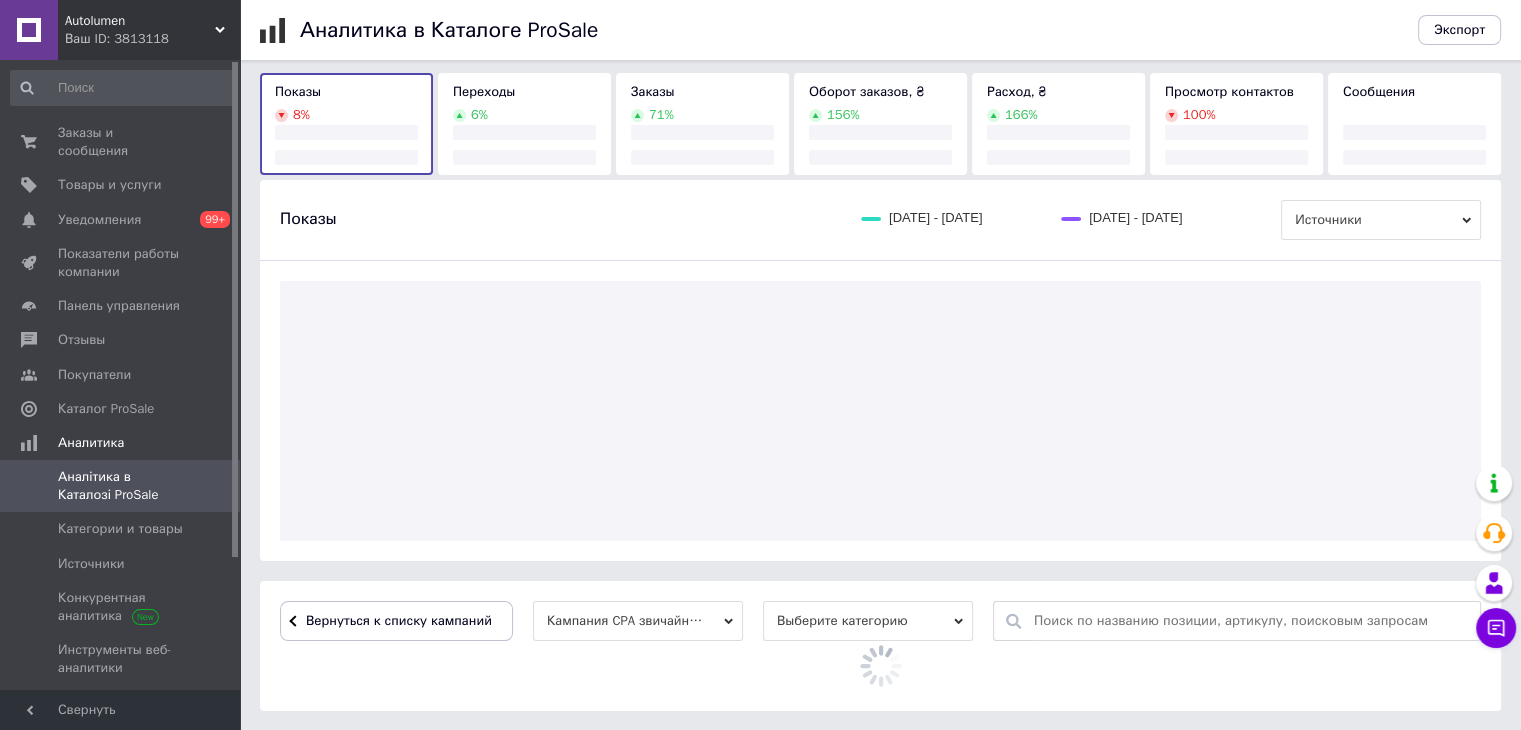 scroll, scrollTop: 397, scrollLeft: 0, axis: vertical 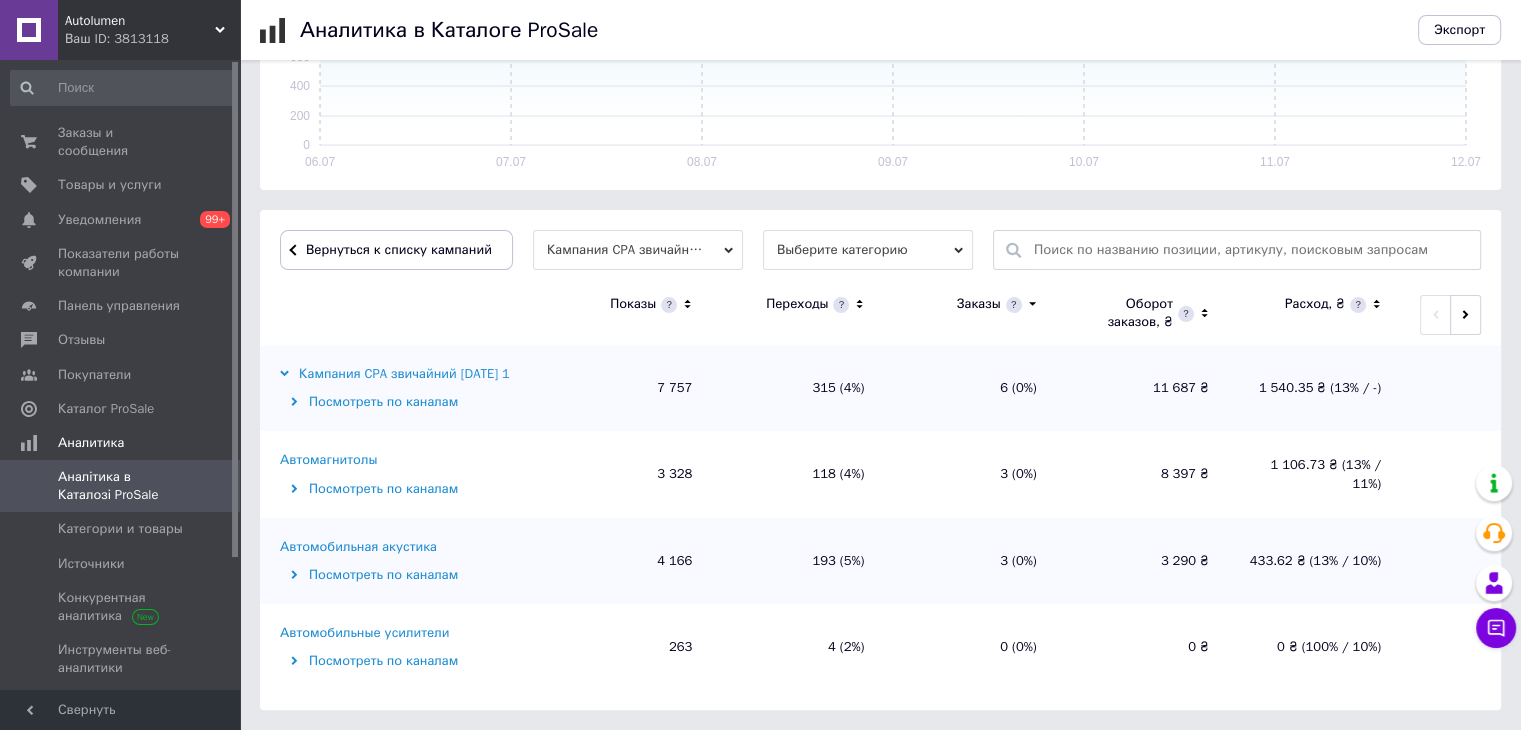 click on "Посмотреть по каналам" at bounding box center (407, 575) 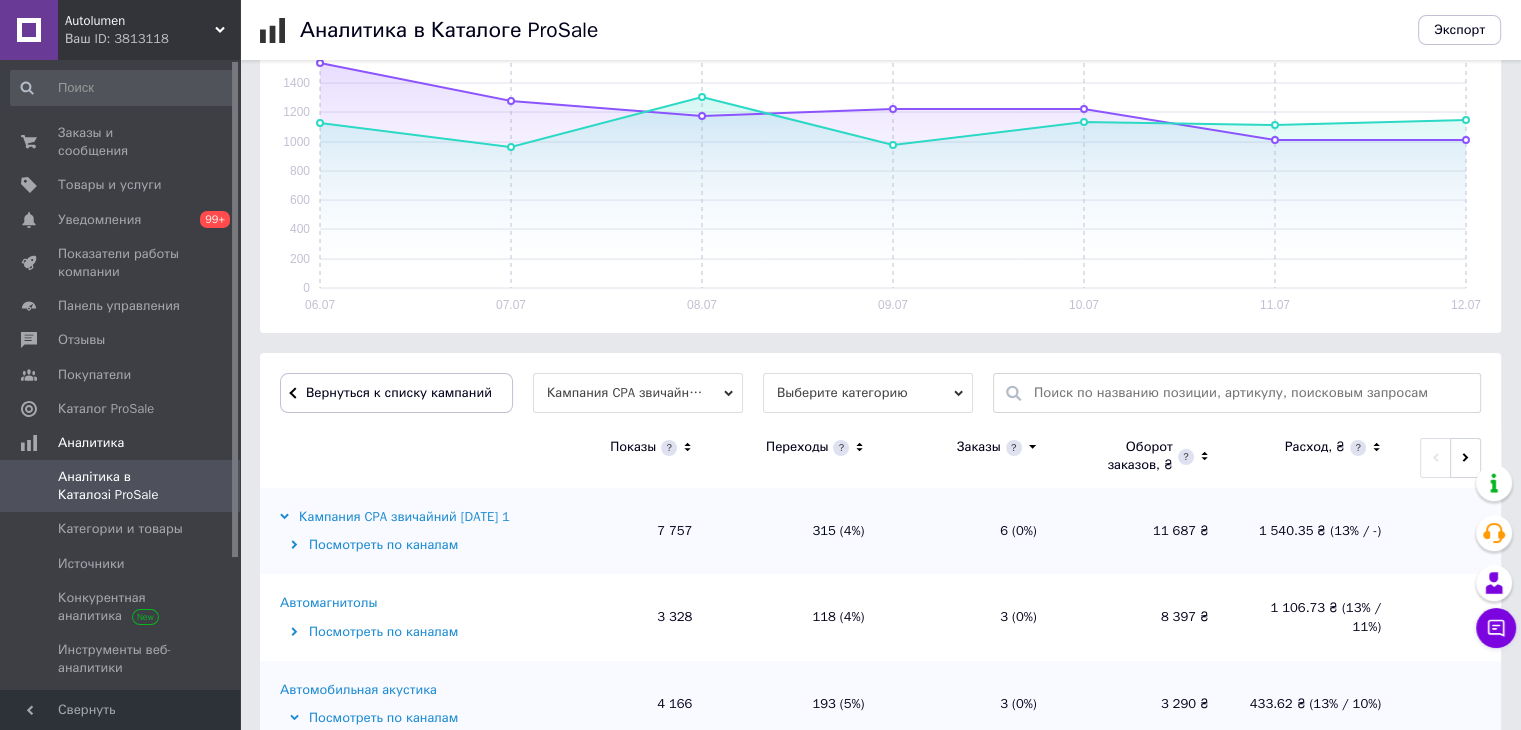 scroll, scrollTop: 316, scrollLeft: 0, axis: vertical 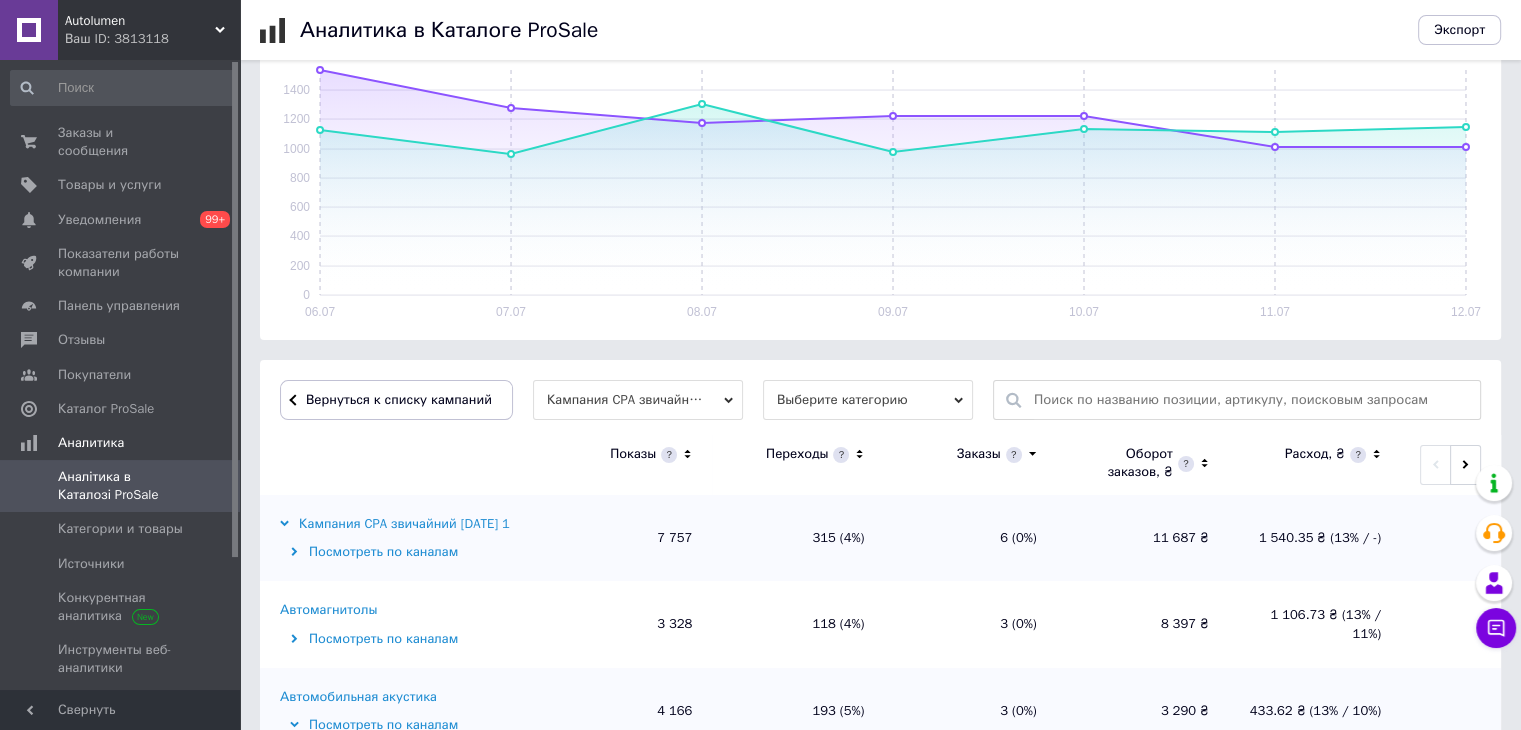 click on "Аналітика в Каталозі ProSale" at bounding box center (121, 486) 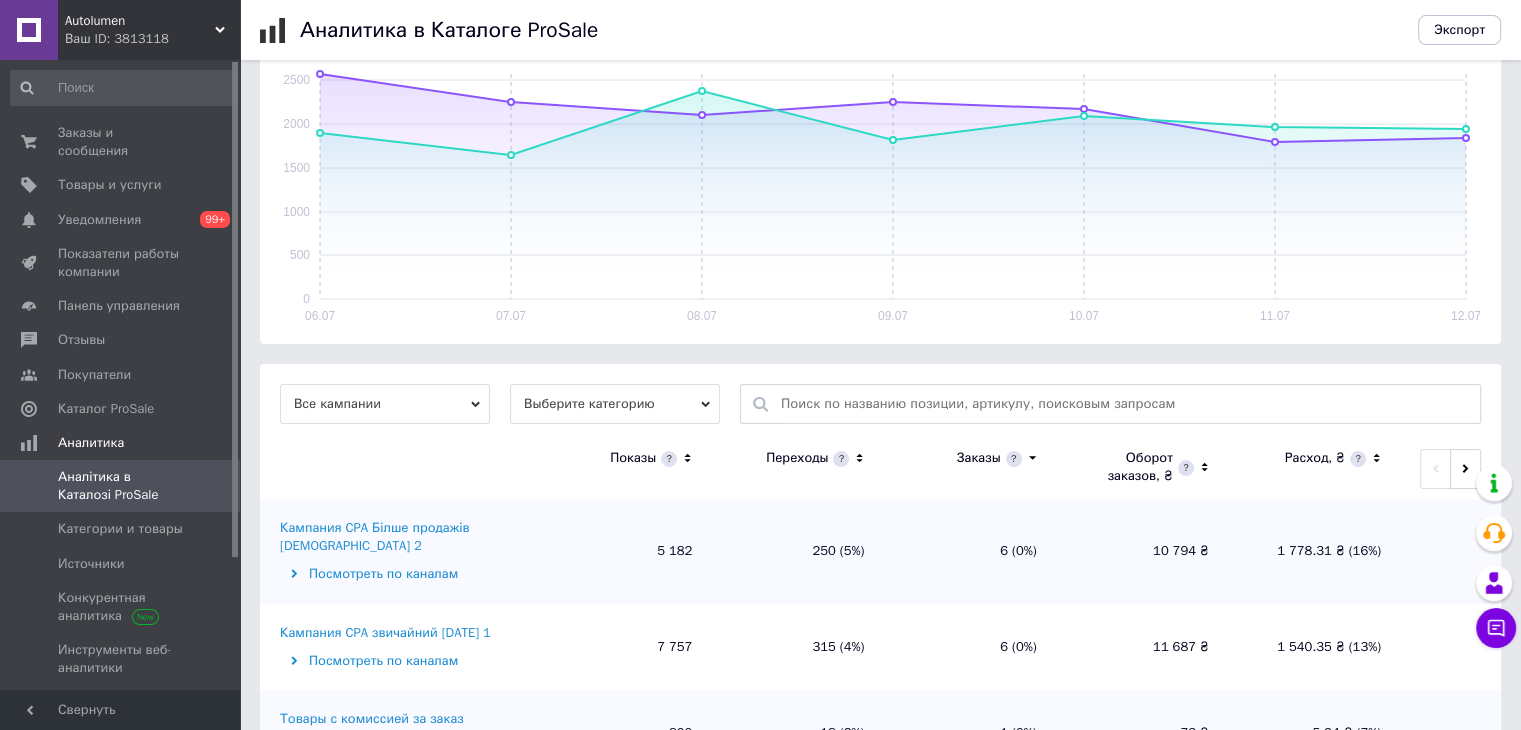 scroll, scrollTop: 397, scrollLeft: 0, axis: vertical 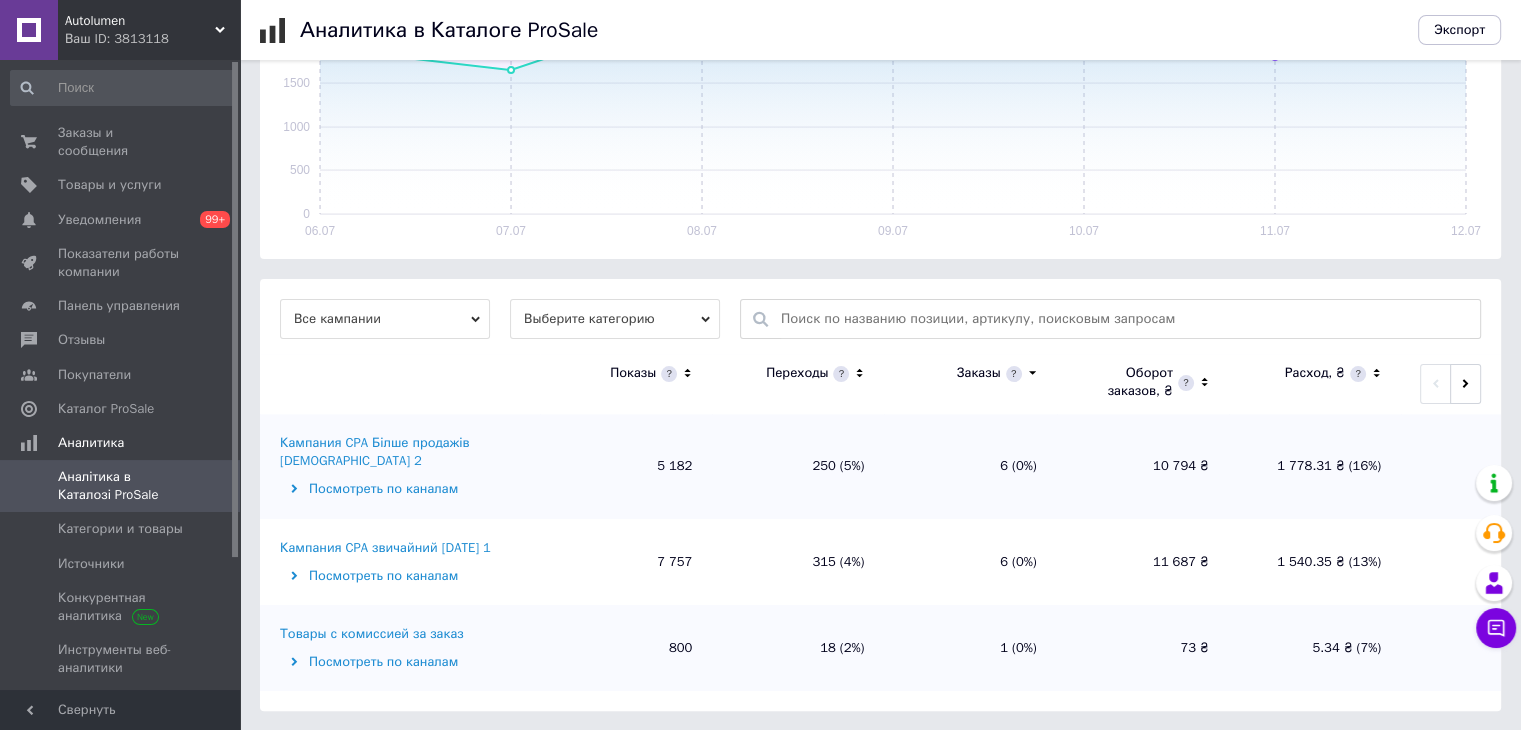 click on "Кампания CPA Білше продажів [DEMOGRAPHIC_DATA] 2" at bounding box center [407, 452] 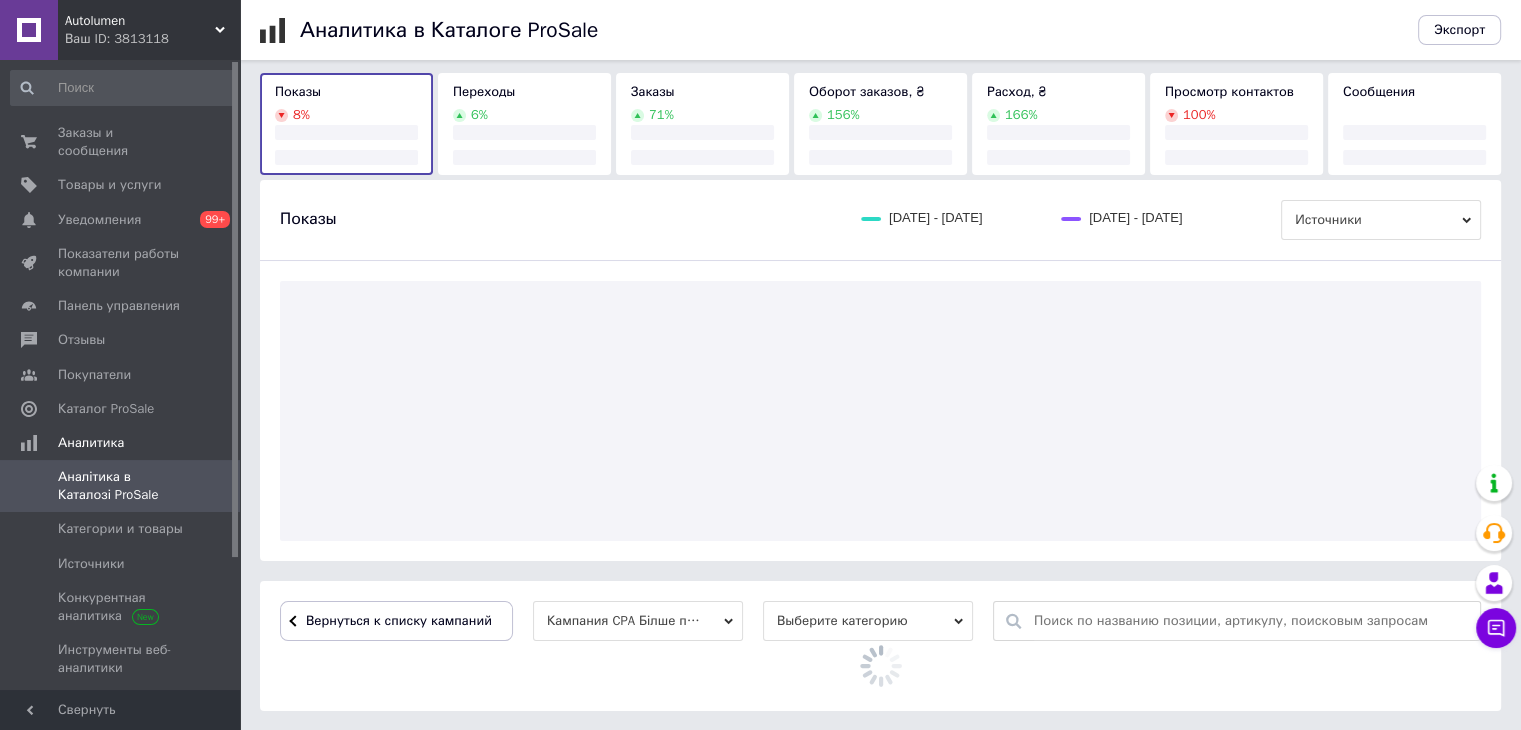scroll, scrollTop: 397, scrollLeft: 0, axis: vertical 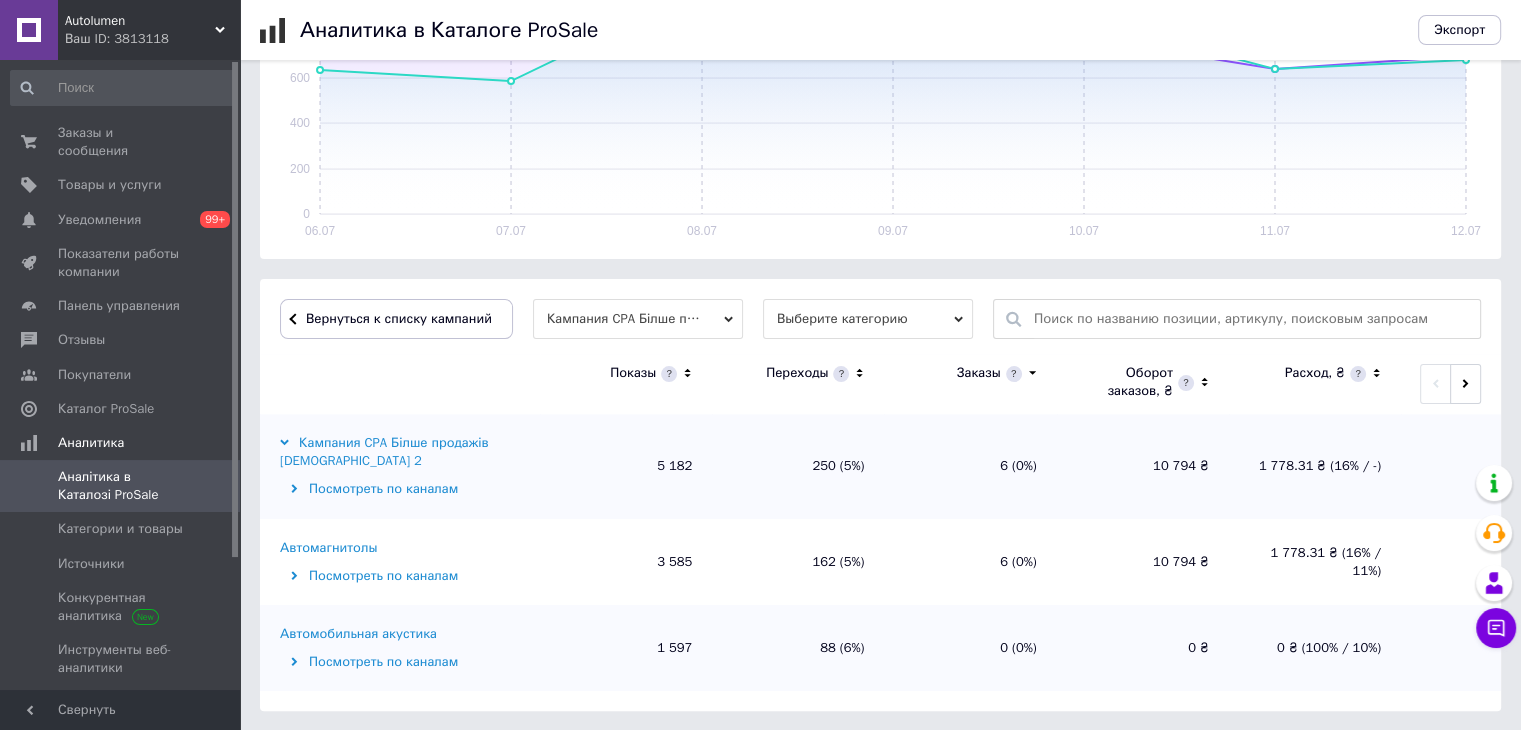 click on "Посмотреть по каналам" at bounding box center [407, 662] 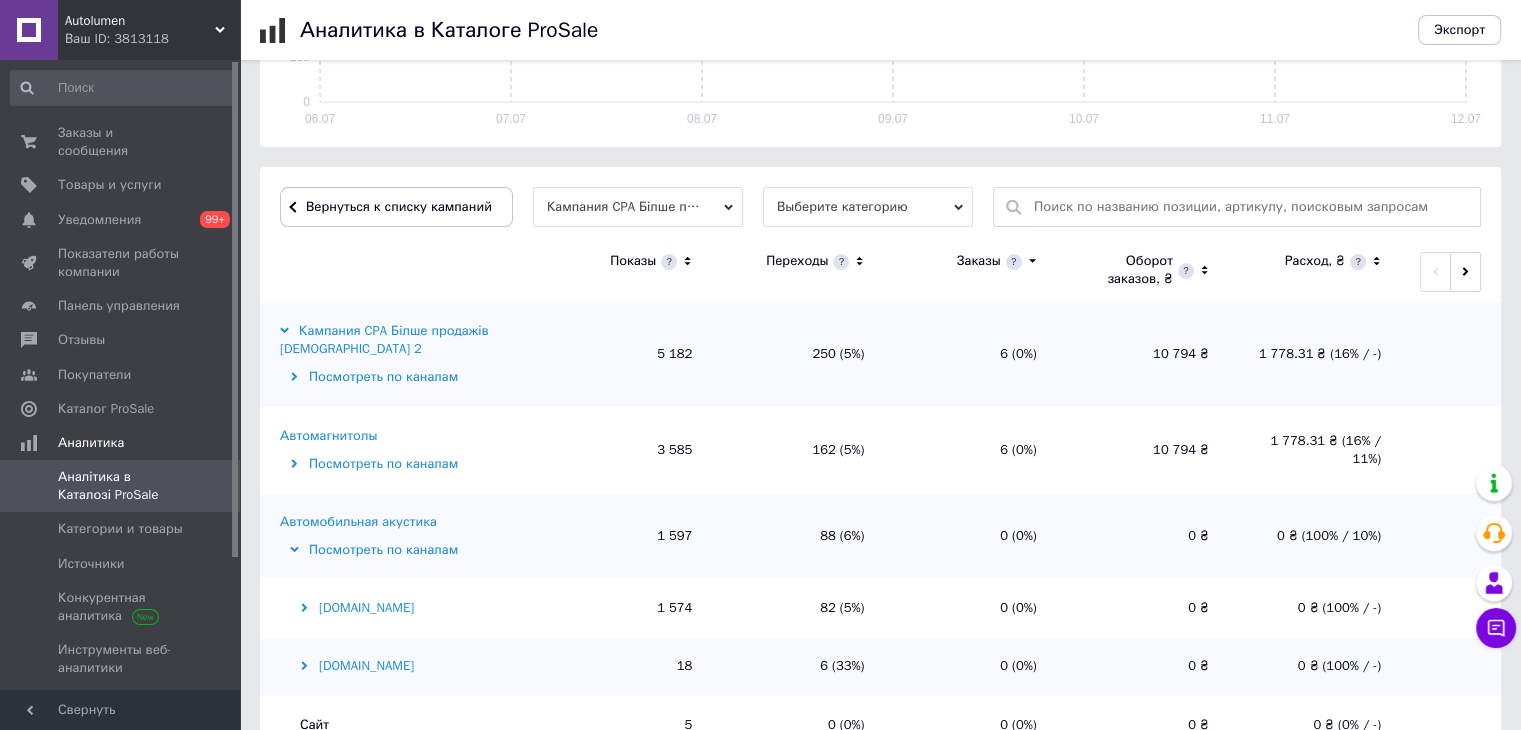 scroll, scrollTop: 572, scrollLeft: 0, axis: vertical 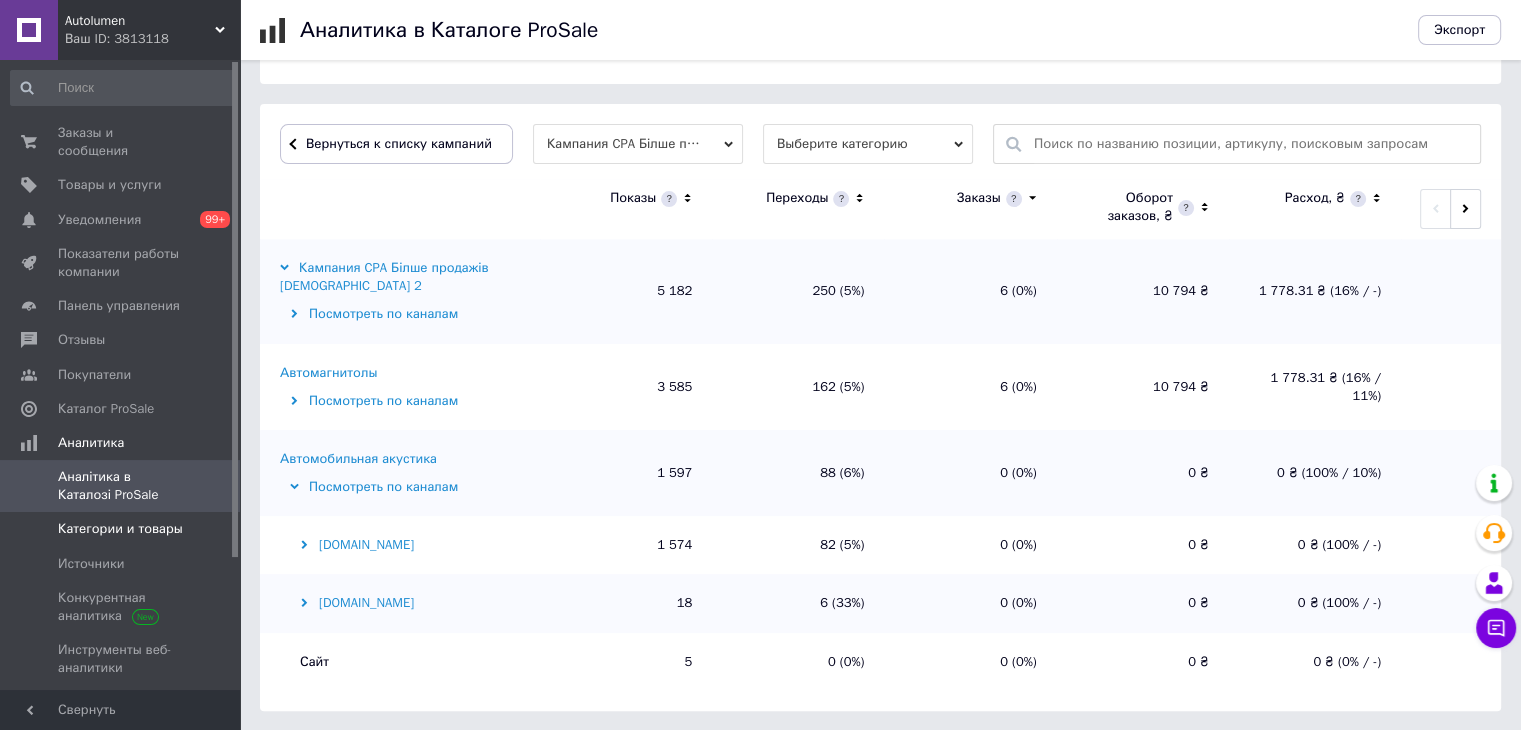 click on "Категории и товары" at bounding box center [120, 529] 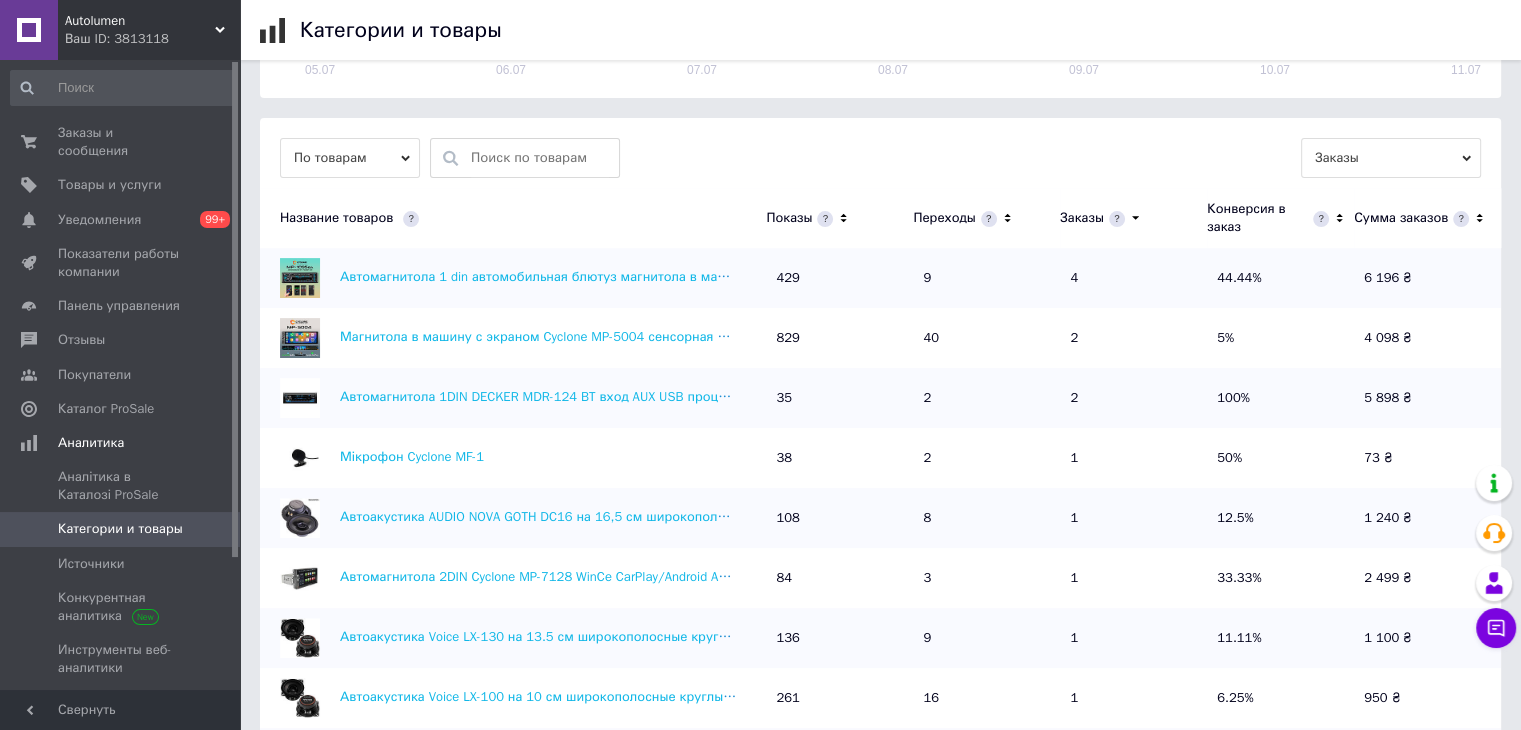 scroll, scrollTop: 524, scrollLeft: 0, axis: vertical 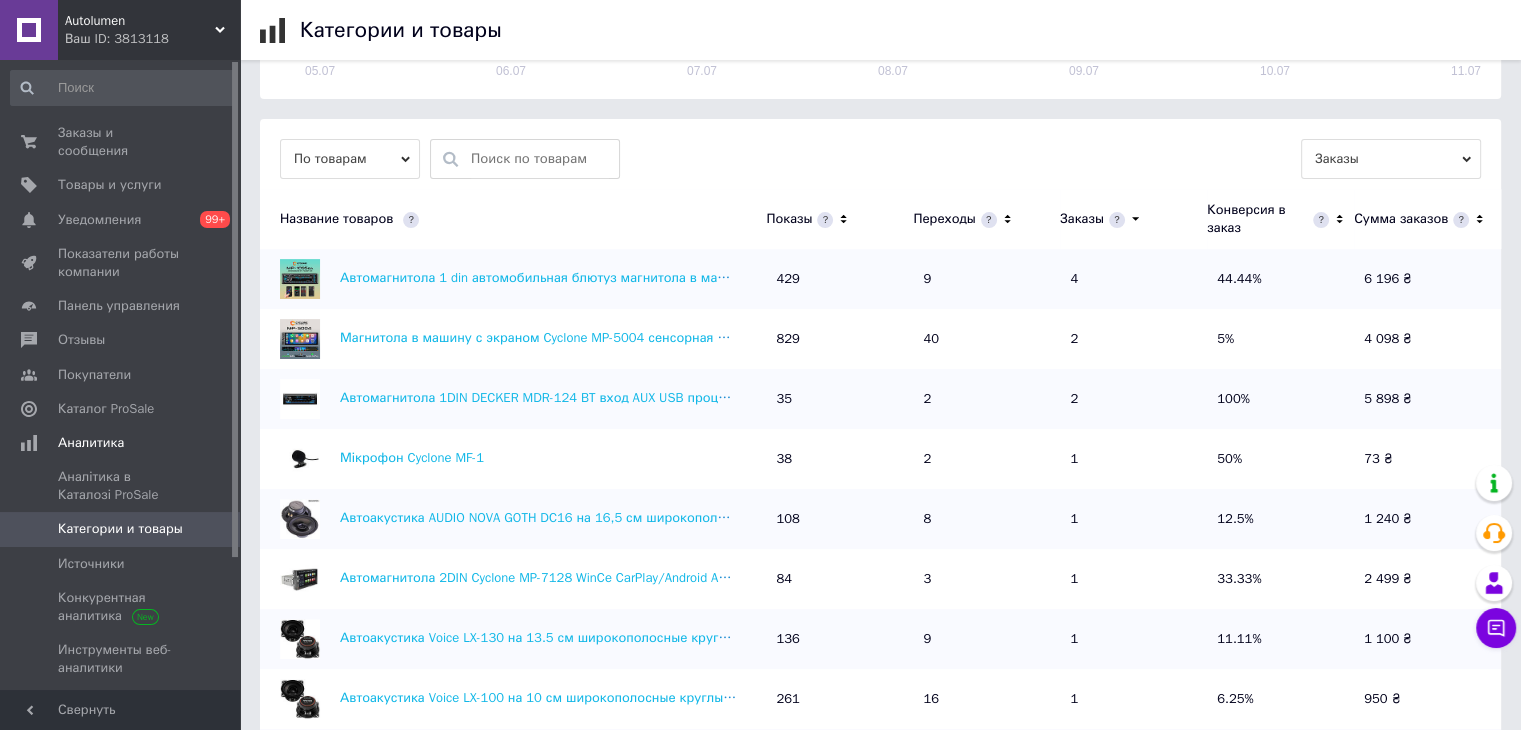 click on "Показы" at bounding box center (789, 219) 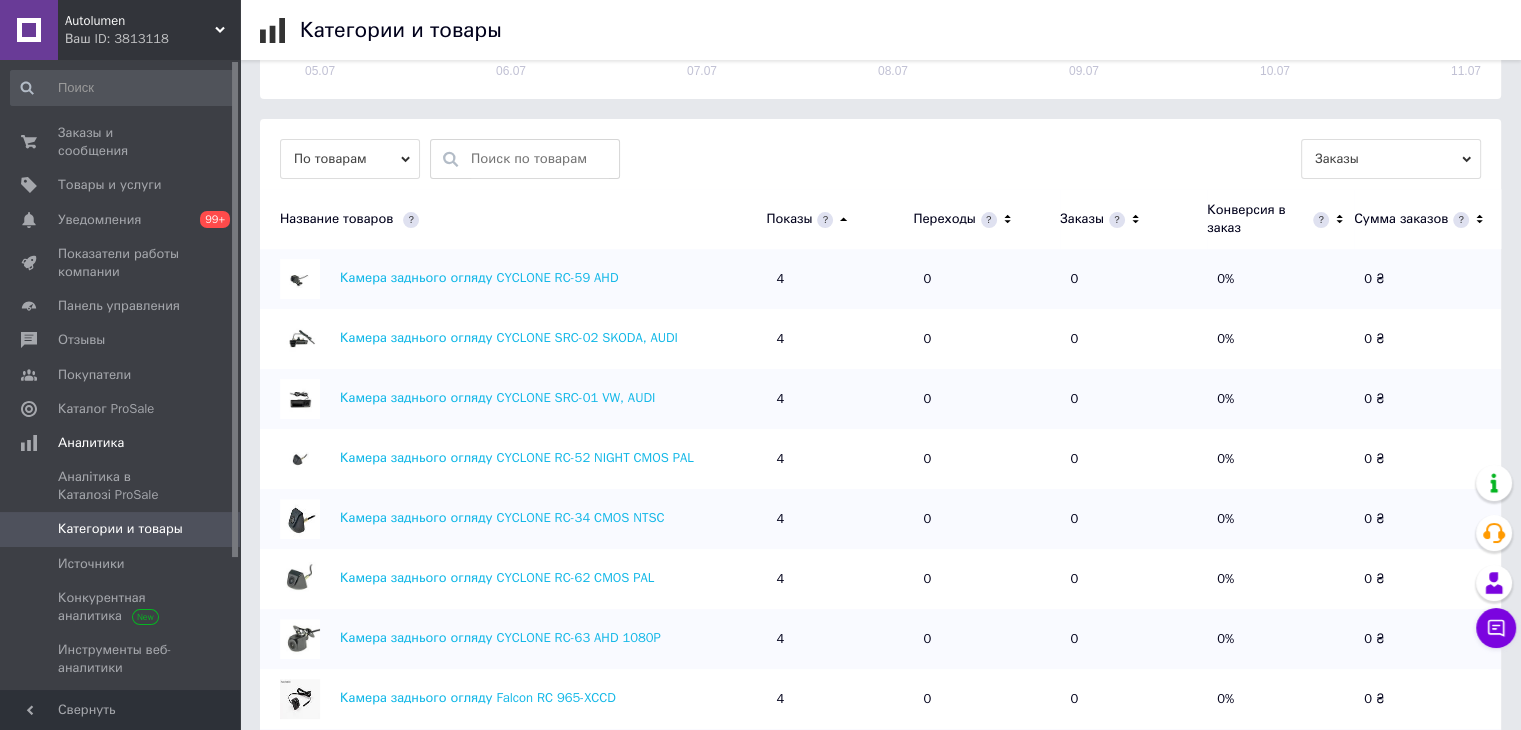 click 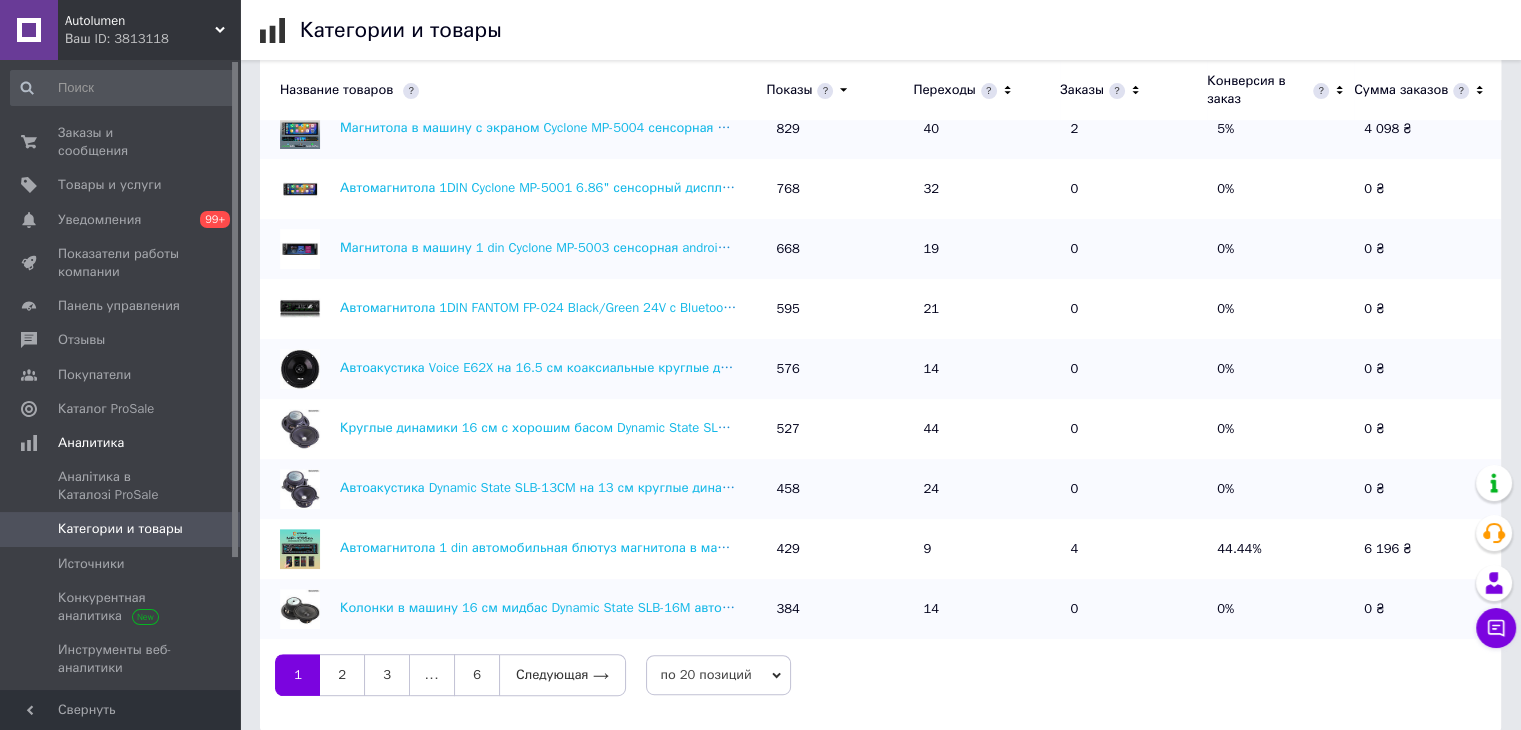 scroll, scrollTop: 668, scrollLeft: 0, axis: vertical 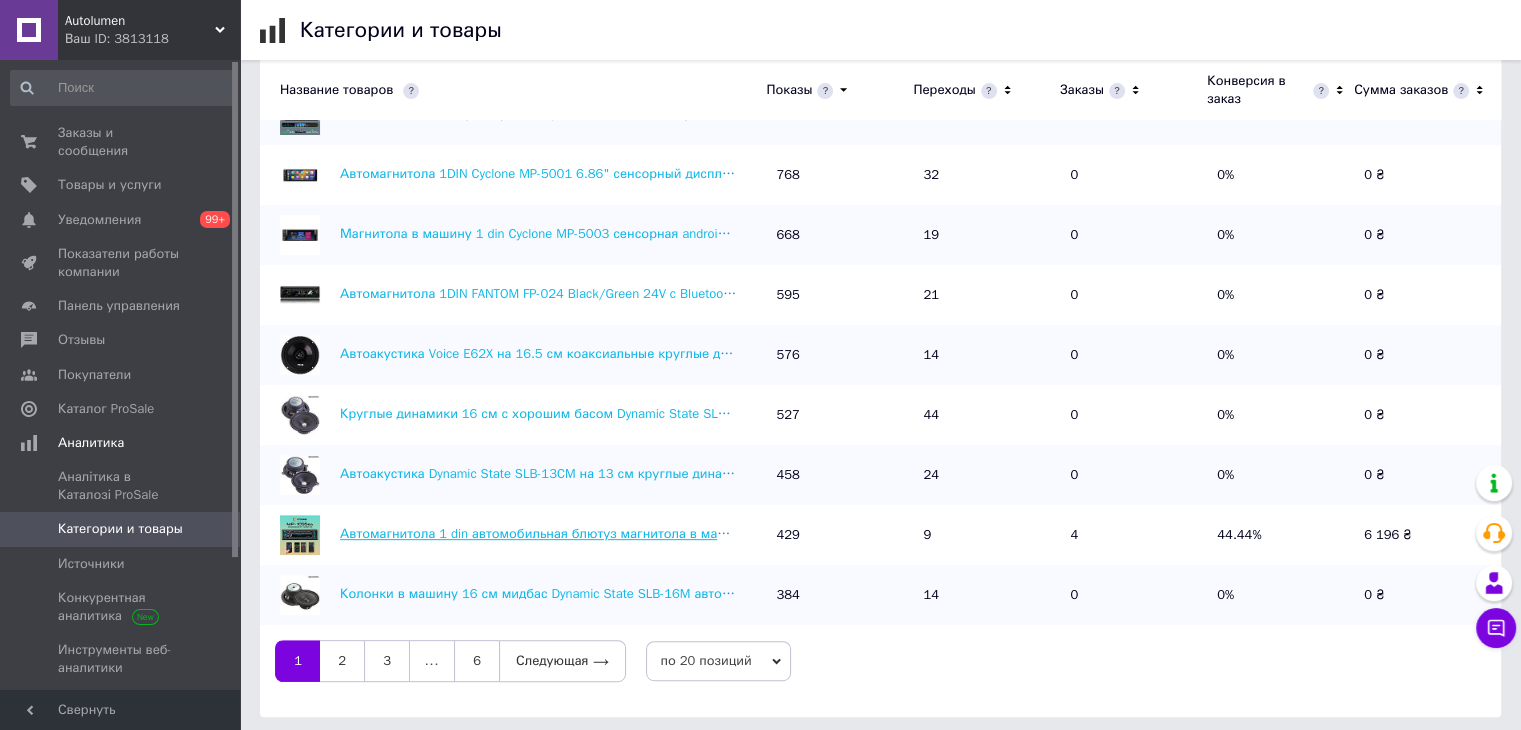 click on "Автомагнитола 1 din автомобильная блютуз магнитола в машину с блютузом Cyclone MP-1095 BA 1дин магнитолы авто" at bounding box center [714, 533] 